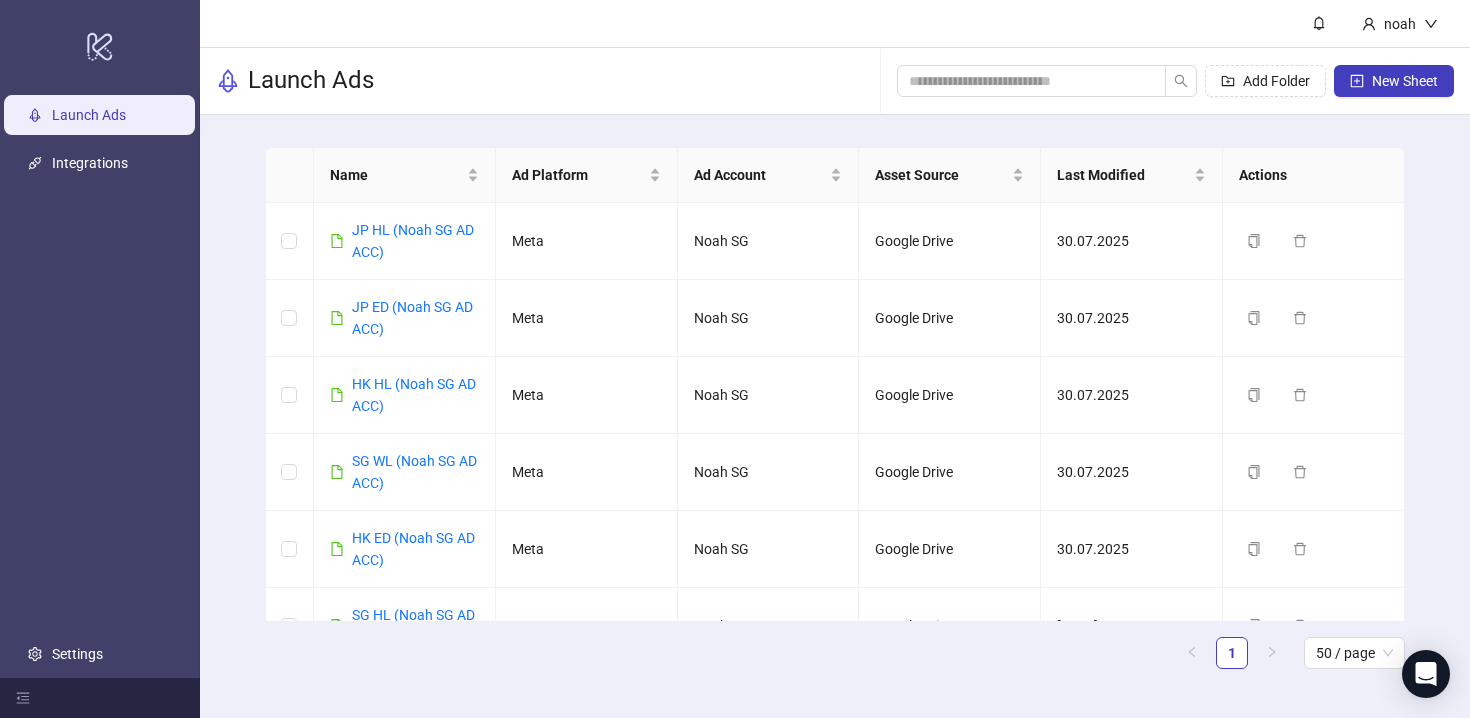 scroll, scrollTop: 0, scrollLeft: 0, axis: both 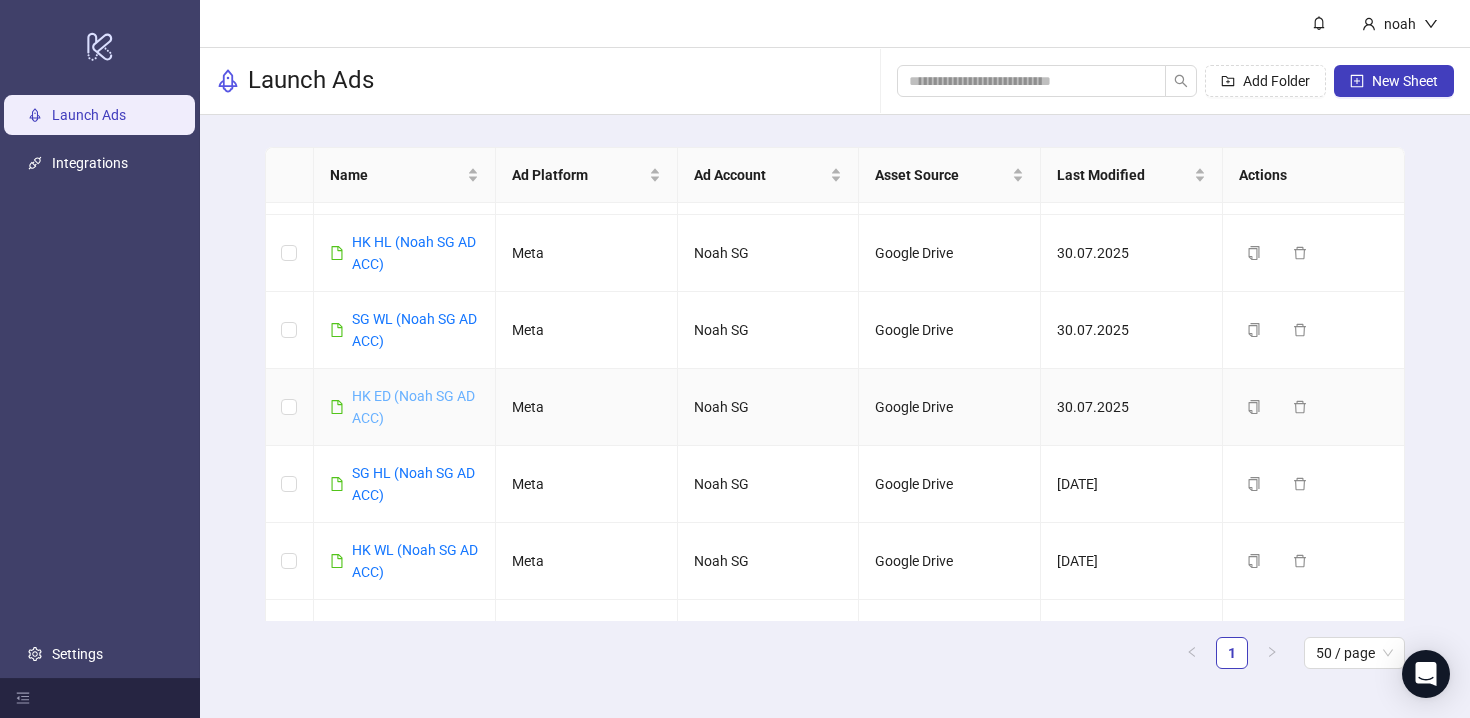 click on "HK ED (Noah SG AD ACC)" at bounding box center [413, 407] 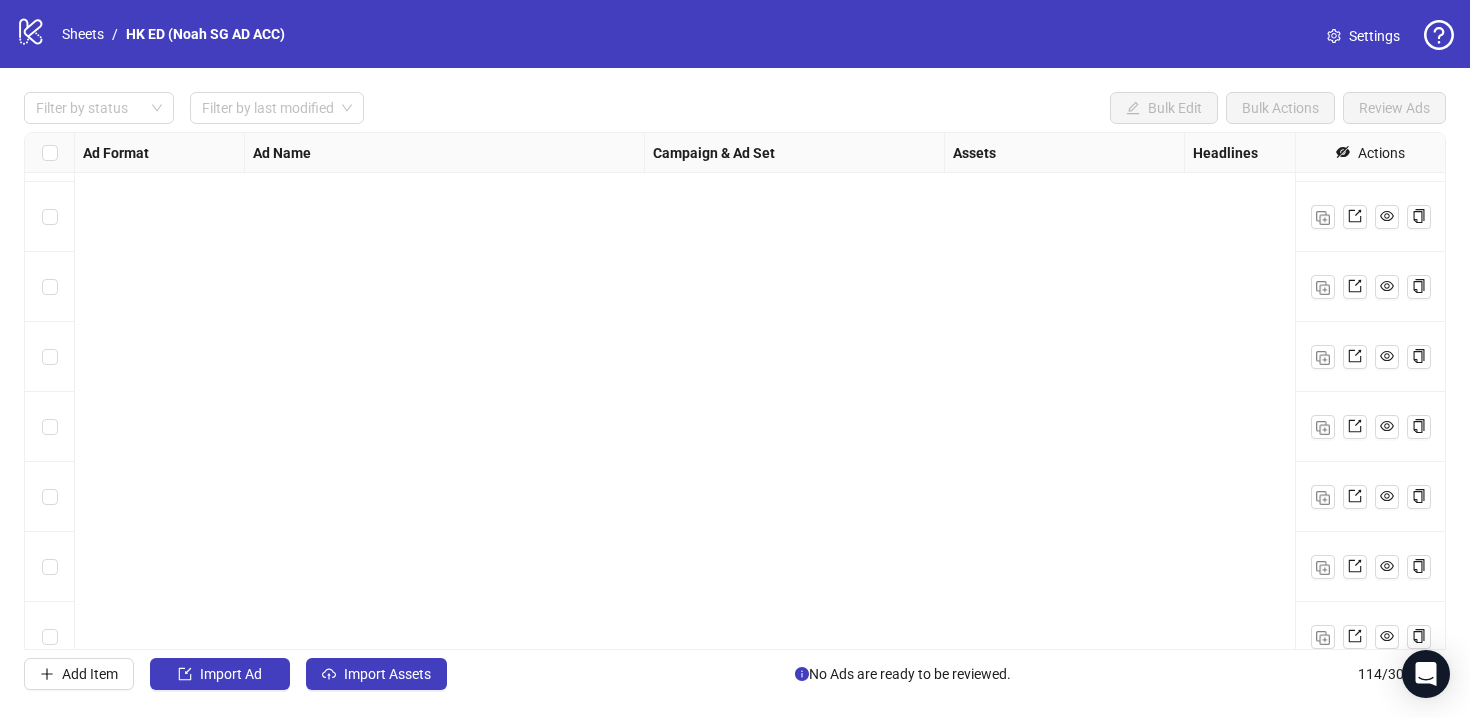 scroll, scrollTop: 7504, scrollLeft: 0, axis: vertical 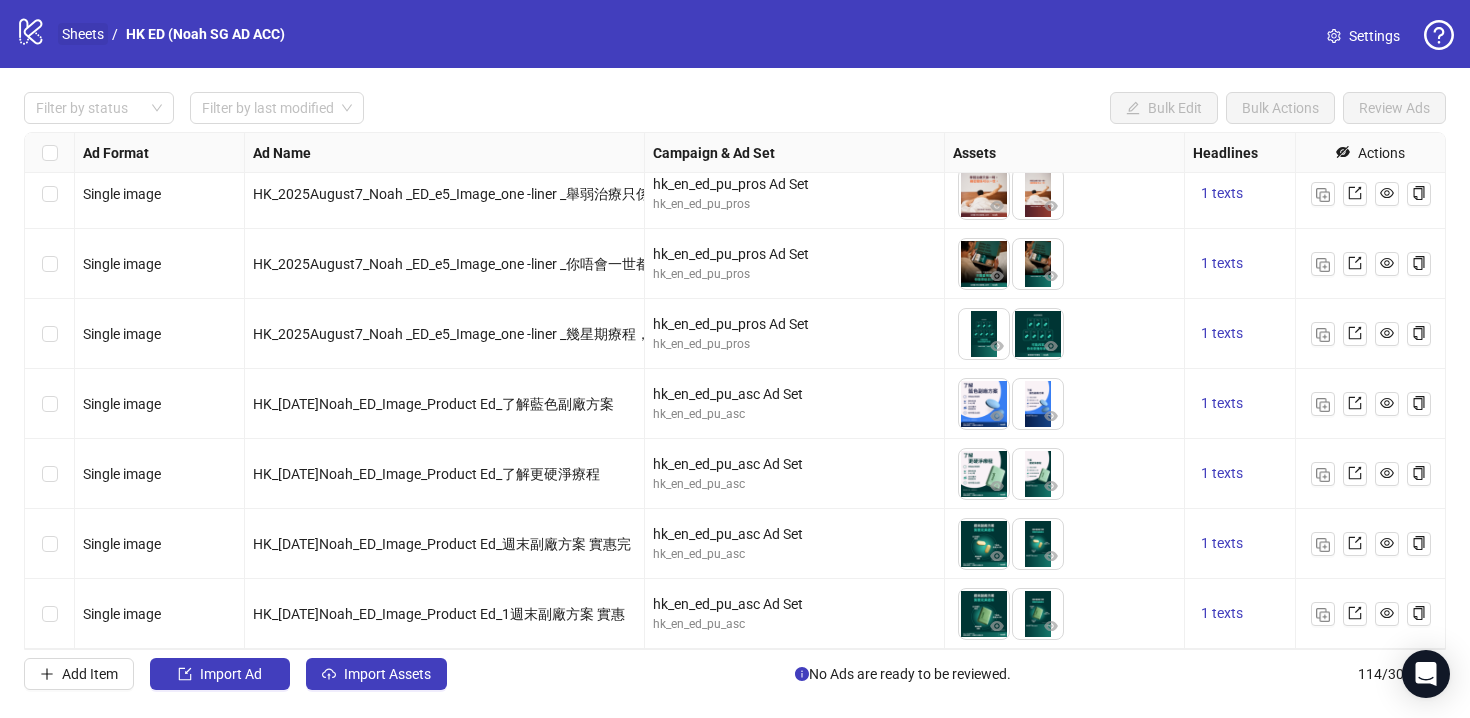 click on "Sheets" at bounding box center [83, 34] 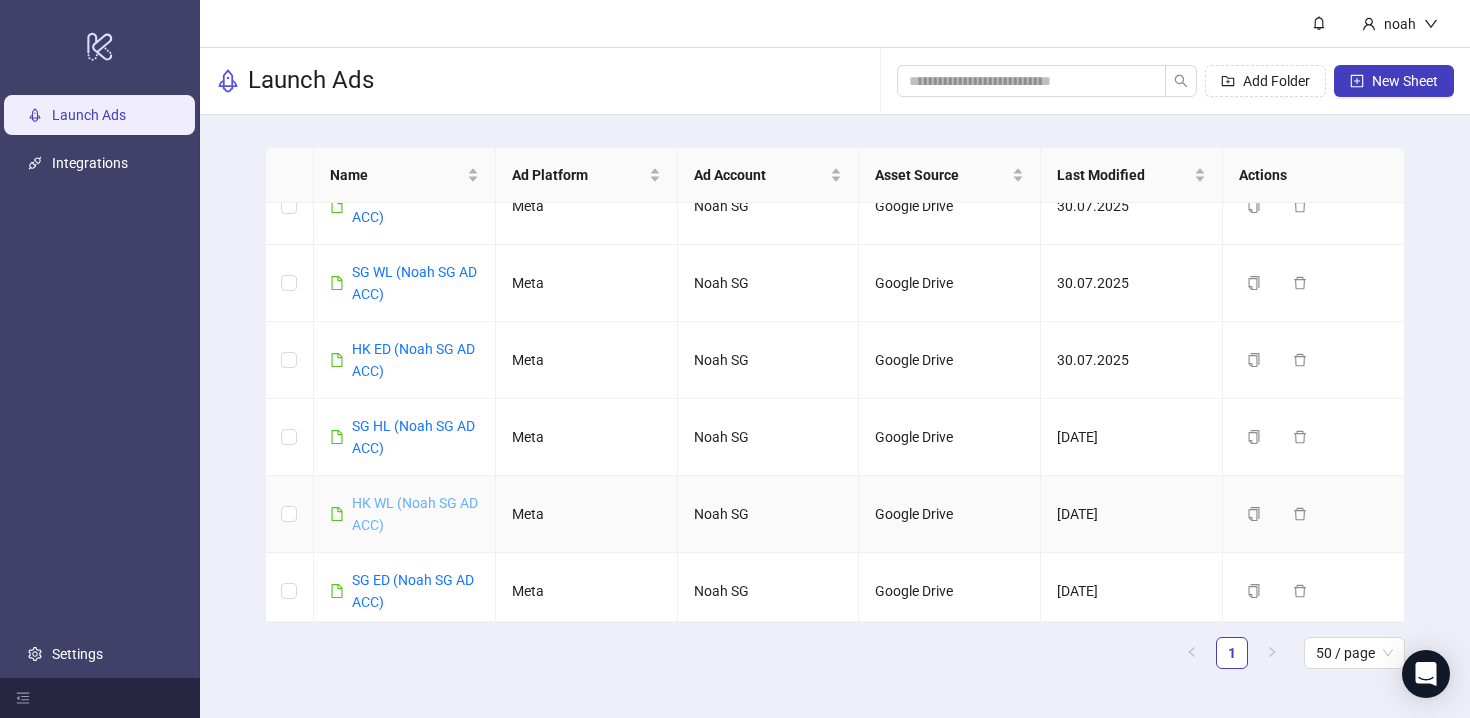 scroll, scrollTop: 294, scrollLeft: 0, axis: vertical 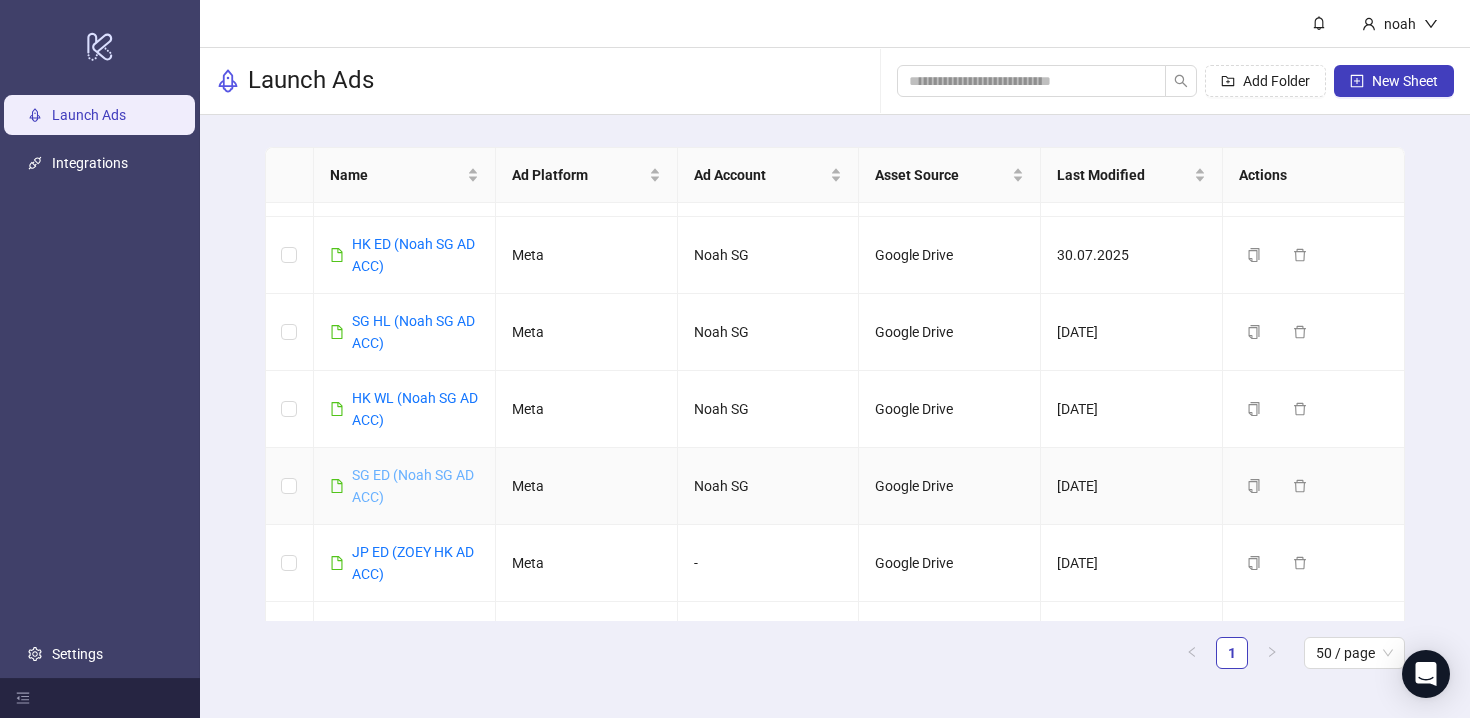click on "SG ED (Noah SG AD ACC)" at bounding box center [413, 486] 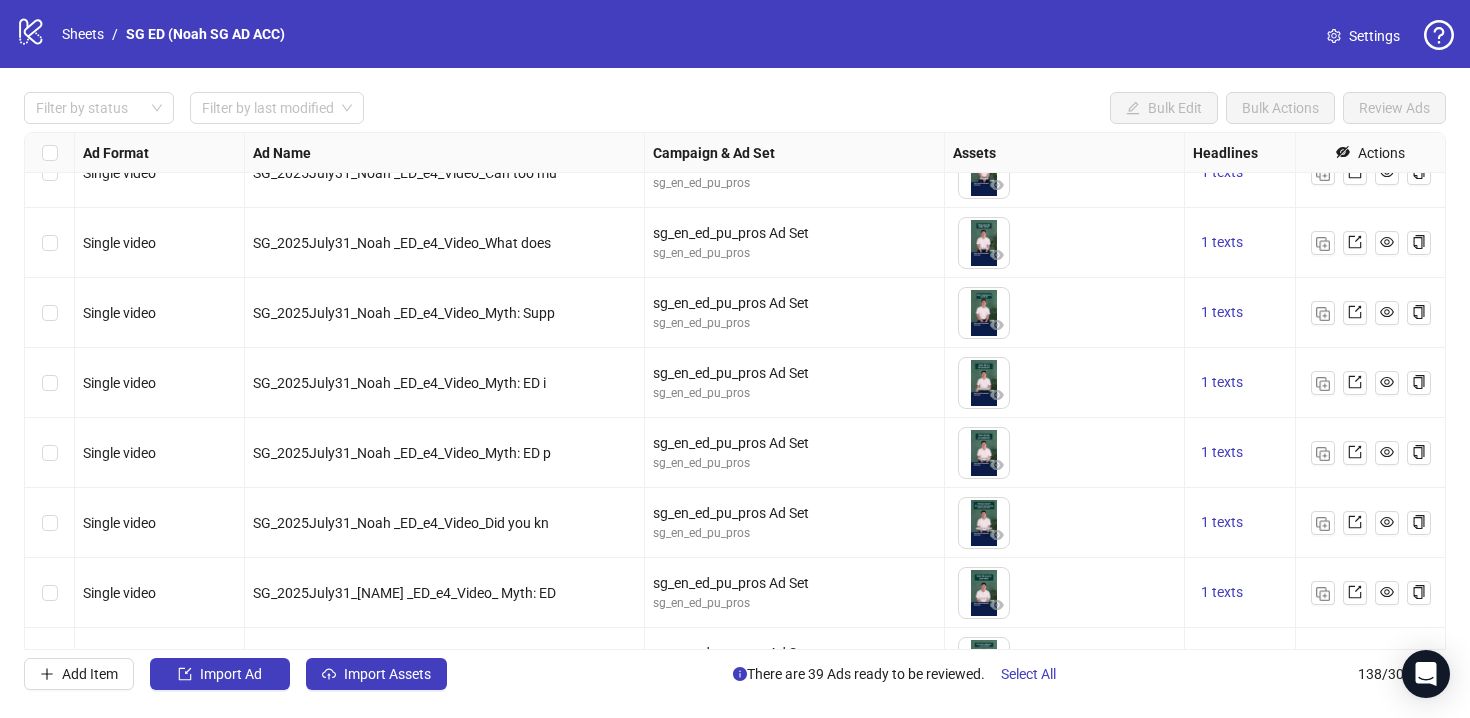 scroll, scrollTop: 7608, scrollLeft: 0, axis: vertical 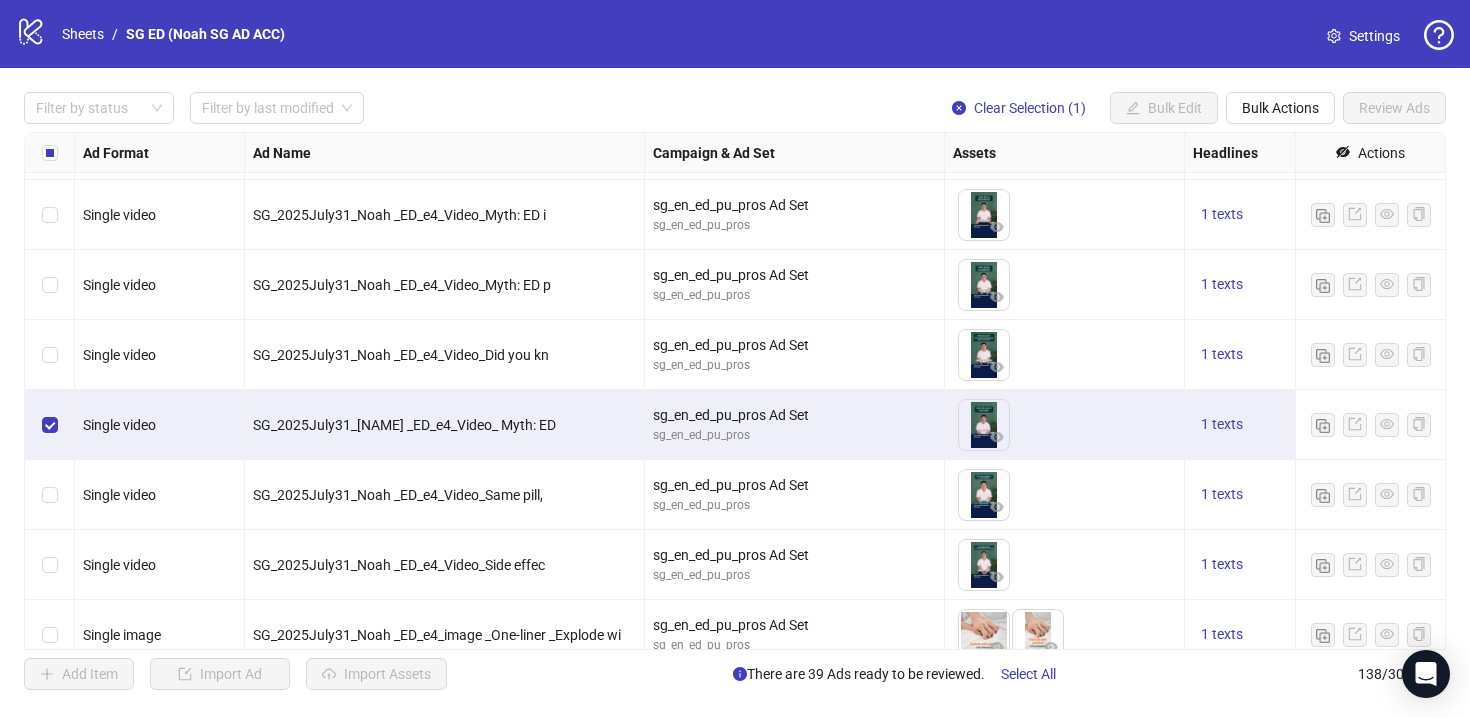 click at bounding box center (50, 565) 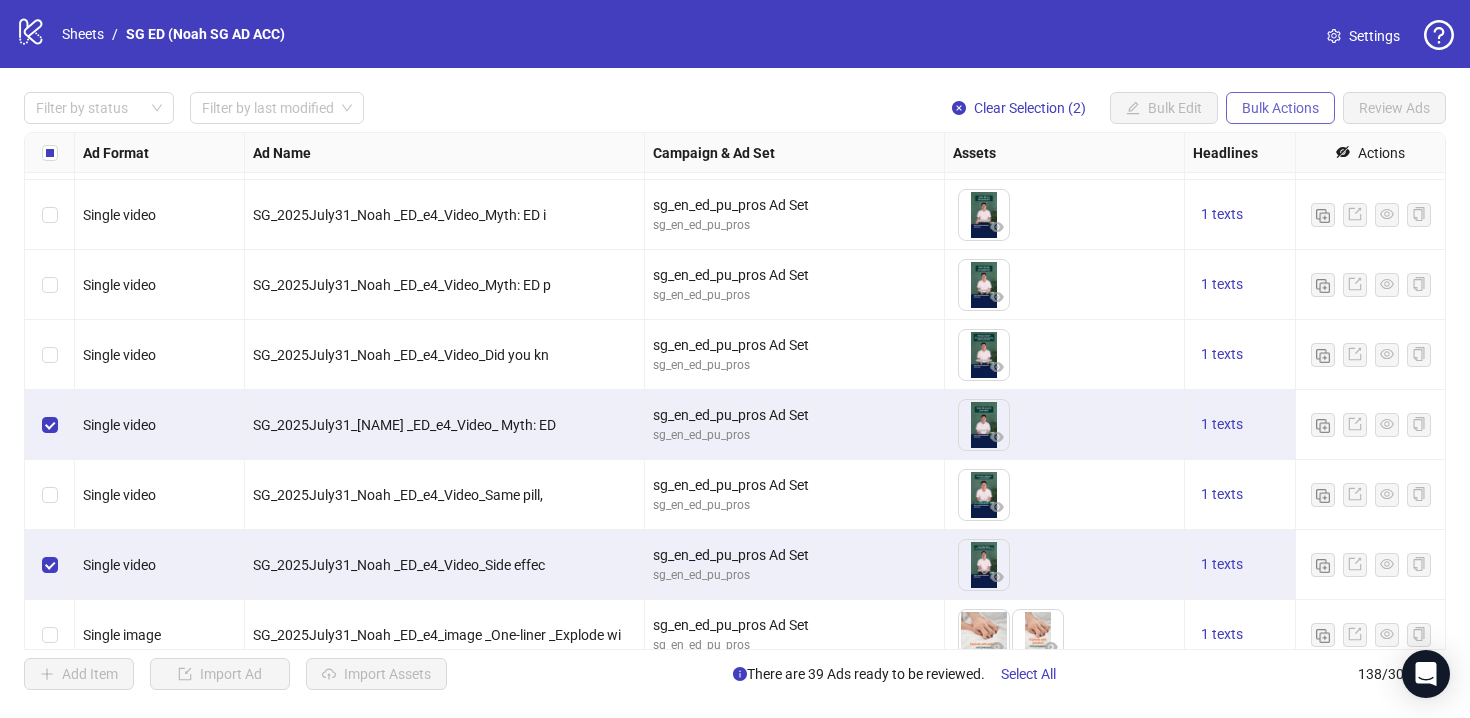 click on "Bulk Actions" at bounding box center (1280, 108) 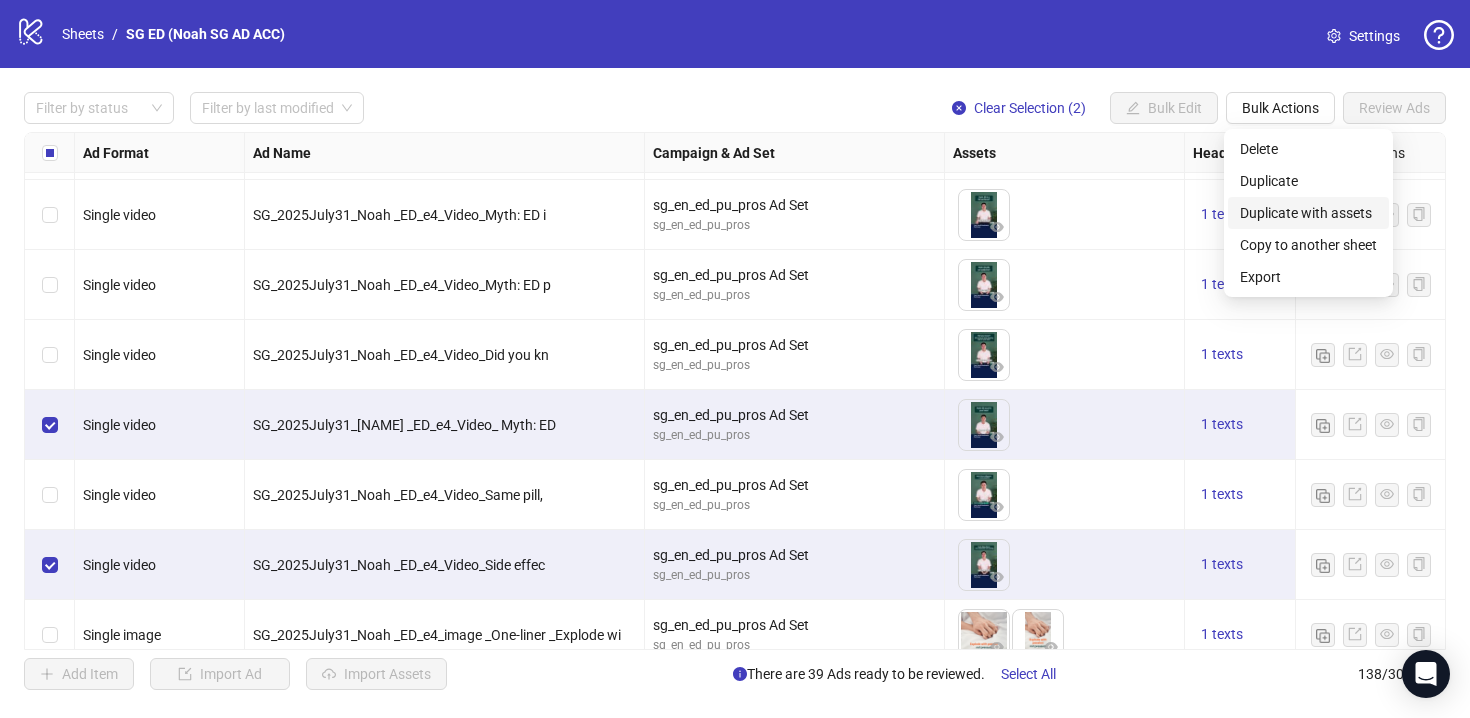 click on "Duplicate with assets" at bounding box center [1308, 213] 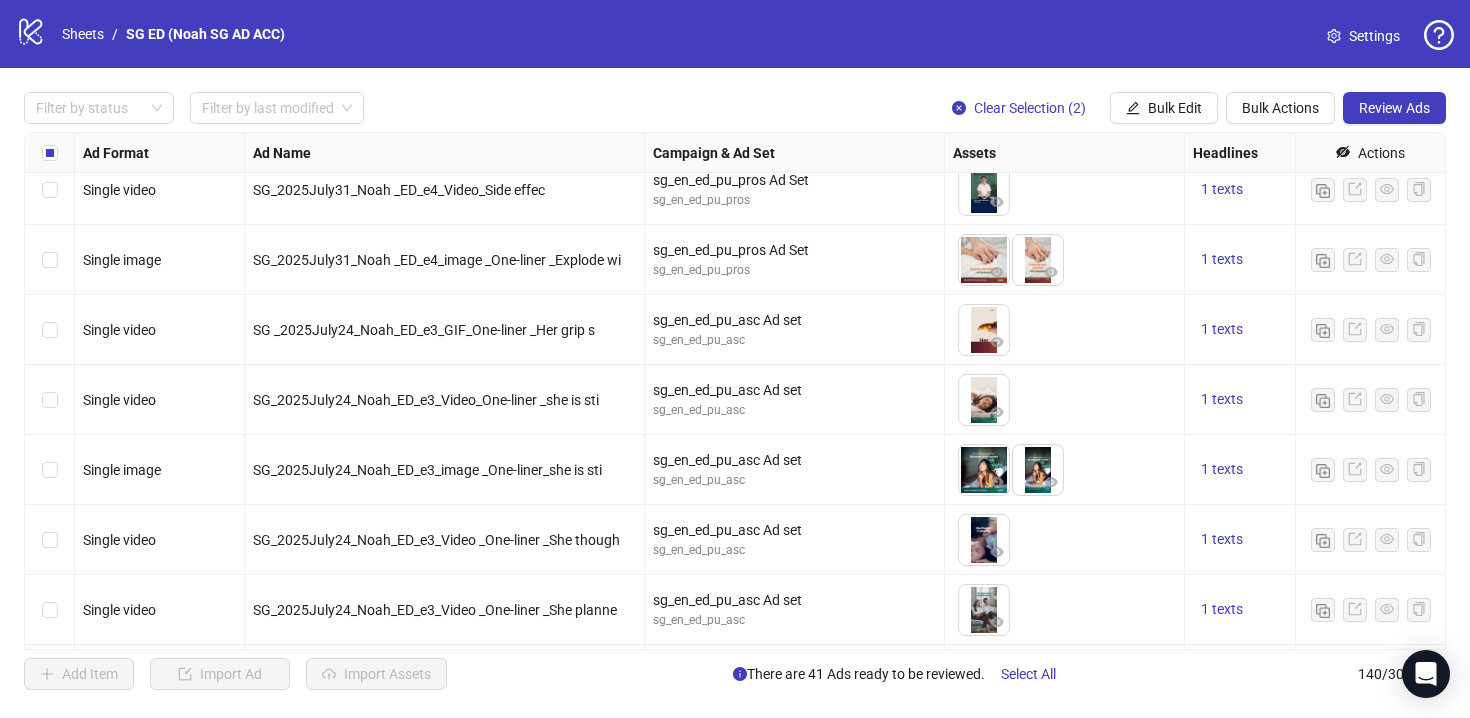 scroll, scrollTop: 8057, scrollLeft: 0, axis: vertical 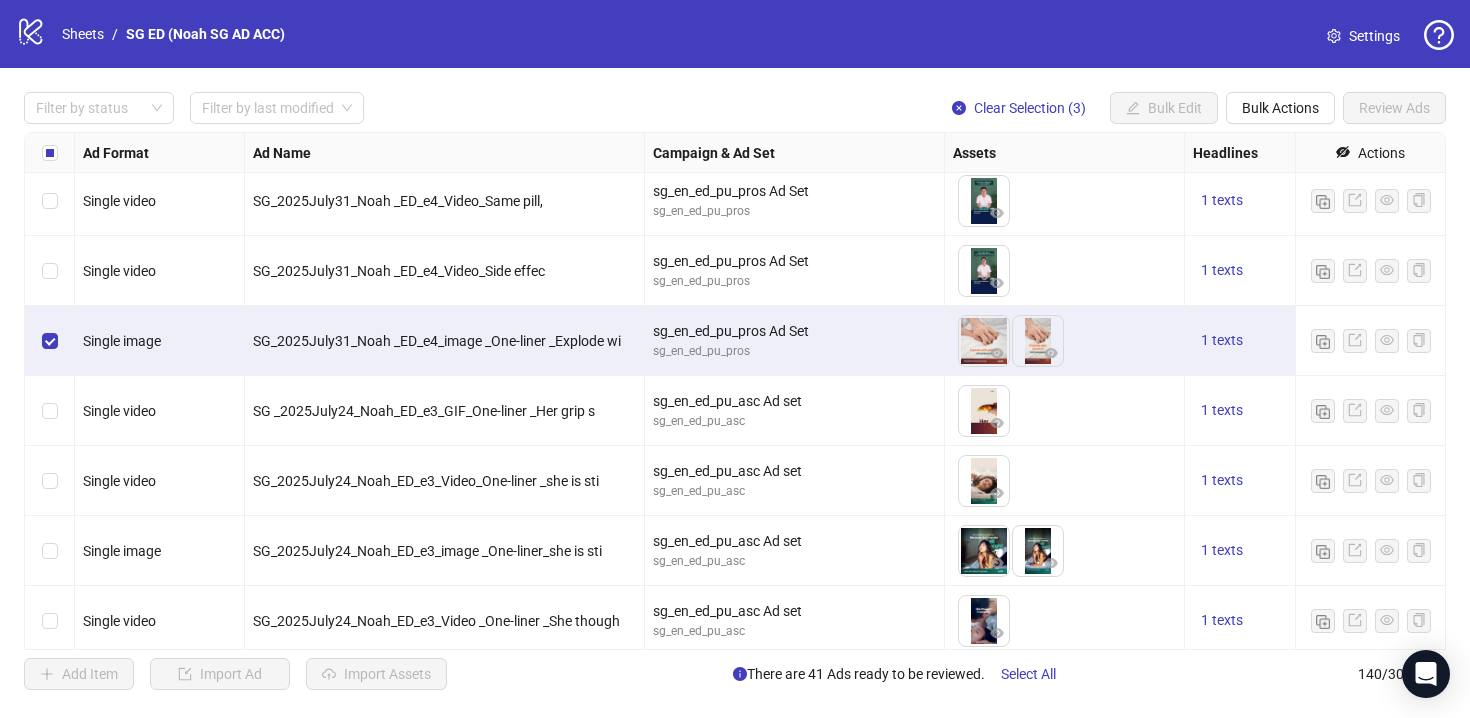 click on "Filter by status Filter by last modified Clear Selection (3) Bulk Edit Bulk Actions Review Ads Ad Format Ad Name Campaign & Ad Set Assets Headlines Primary Texts Descriptions Destination URL App Product Page ID Display URL Leadgen Form Product Set ID Call to Action Actions Single video SG_2025July31_[NAME] _ED_e4_Video_Did you kn sg_en_ed_pu_pros Ad Set sg_en_ed_pu_pros
To pick up a draggable item, press the space bar.
While dragging, use the arrow keys to move the item.
Press space again to drop the item in its new position, or press escape to cancel.
1 texts 1 texts Single video SG_2025July31_[NAME] _ED_e4_Video_ Myth: ED  sg_en_ed_pu_pros Ad Set sg_en_ed_pu_pros
To pick up a draggable item, press the space bar.
While dragging, use the arrow keys to move the item.
Press space again to drop the item in its new position, or press escape to cancel.
1 texts 1 texts Single video SG_2025July31_[NAME] _ED_e4_Video_Same pill, sg_en_ed_pu_pros Ad Set sg_en_ed_pu_pros 1 texts 1 texts 140" at bounding box center (735, 391) 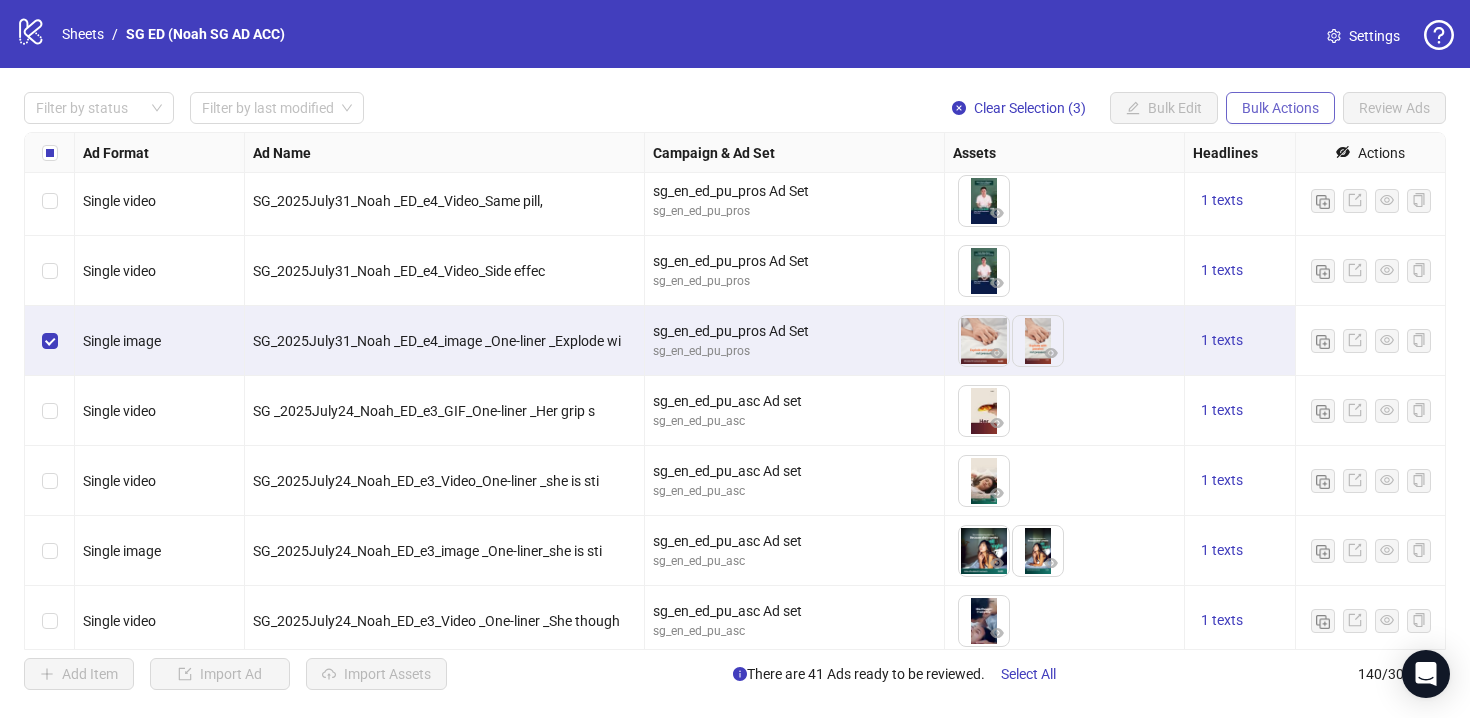 click on "Bulk Actions" at bounding box center (1280, 108) 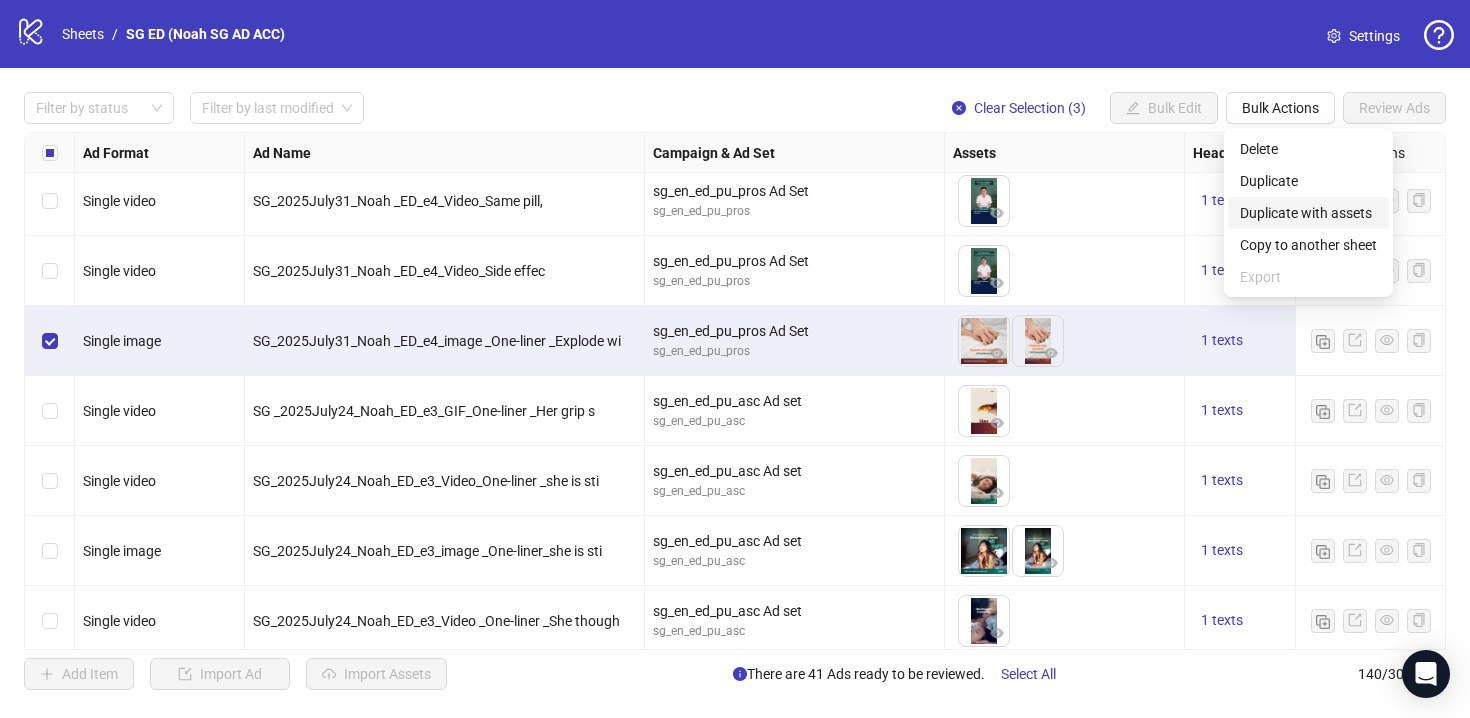 click on "Duplicate with assets" at bounding box center (1308, 213) 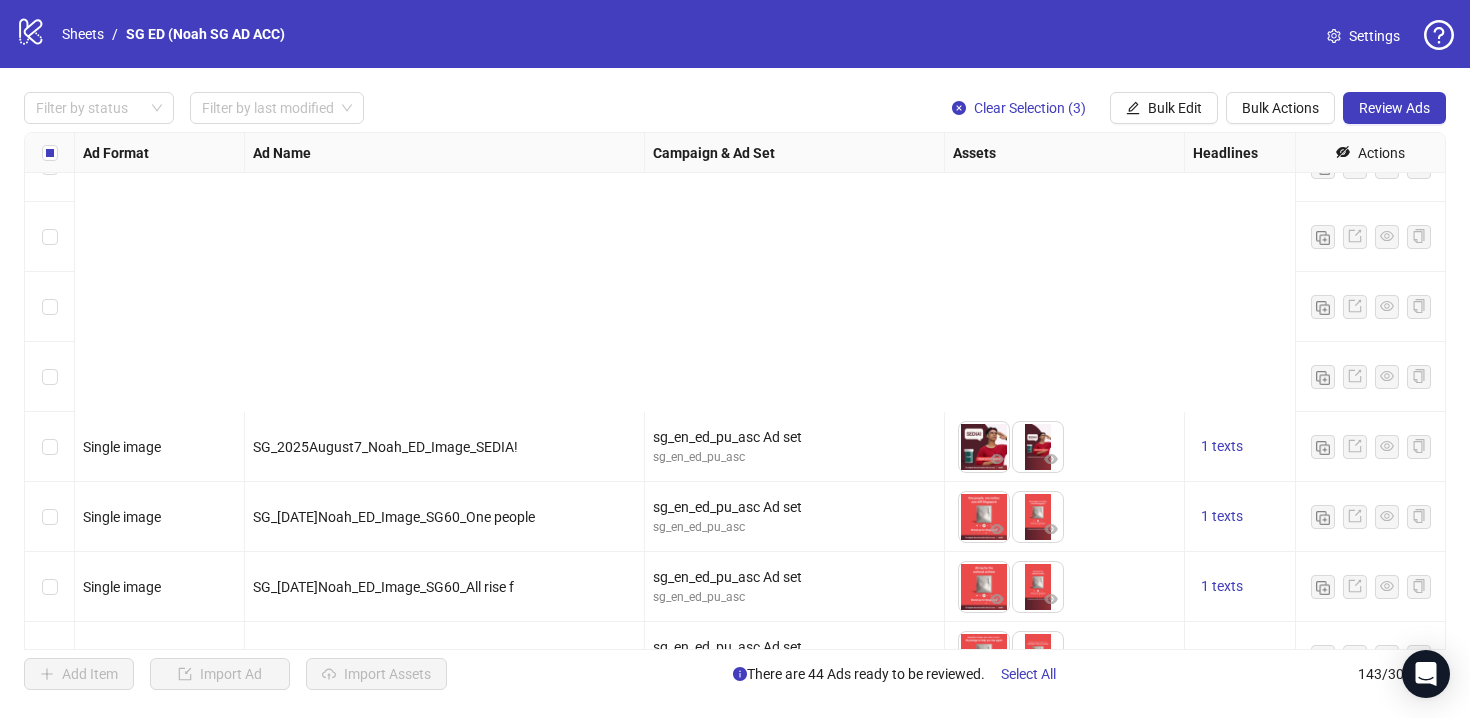 scroll, scrollTop: 9534, scrollLeft: 0, axis: vertical 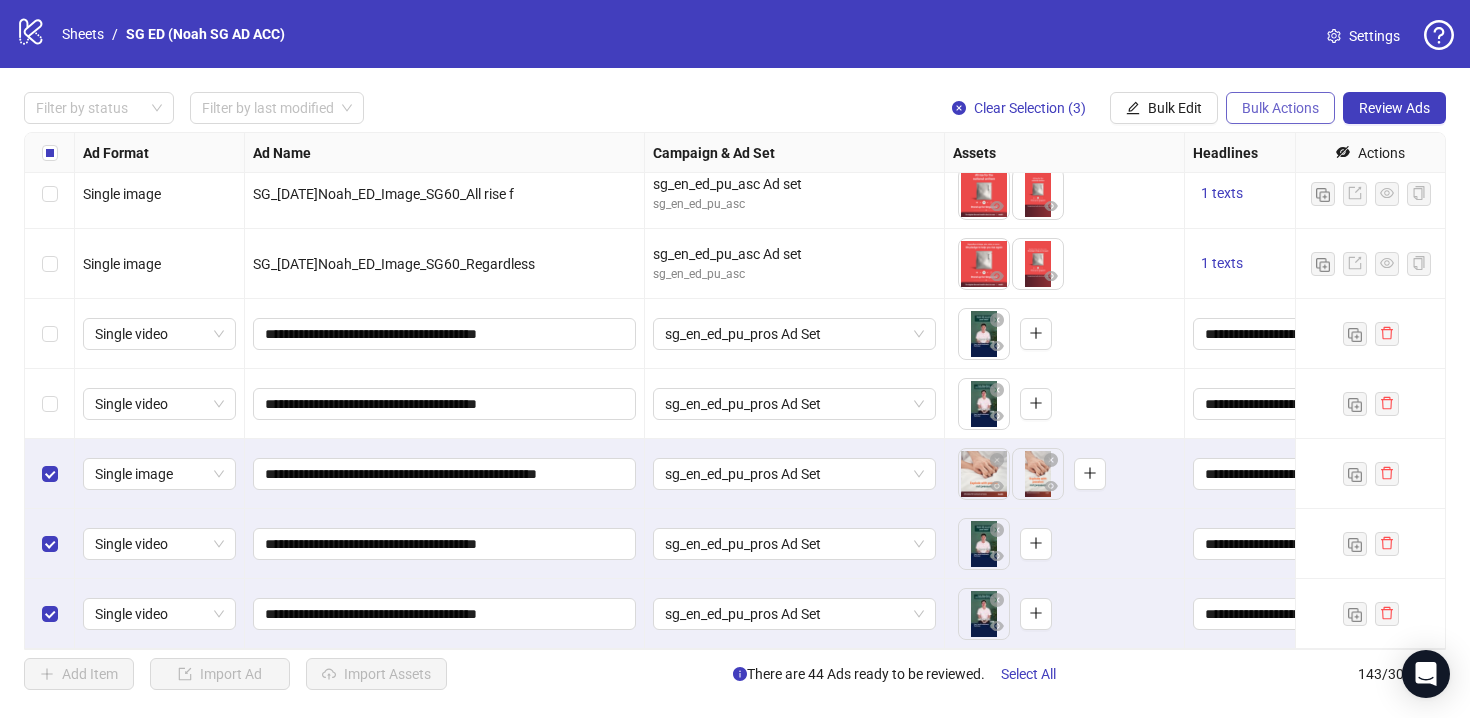 click on "Bulk Actions" at bounding box center (1280, 108) 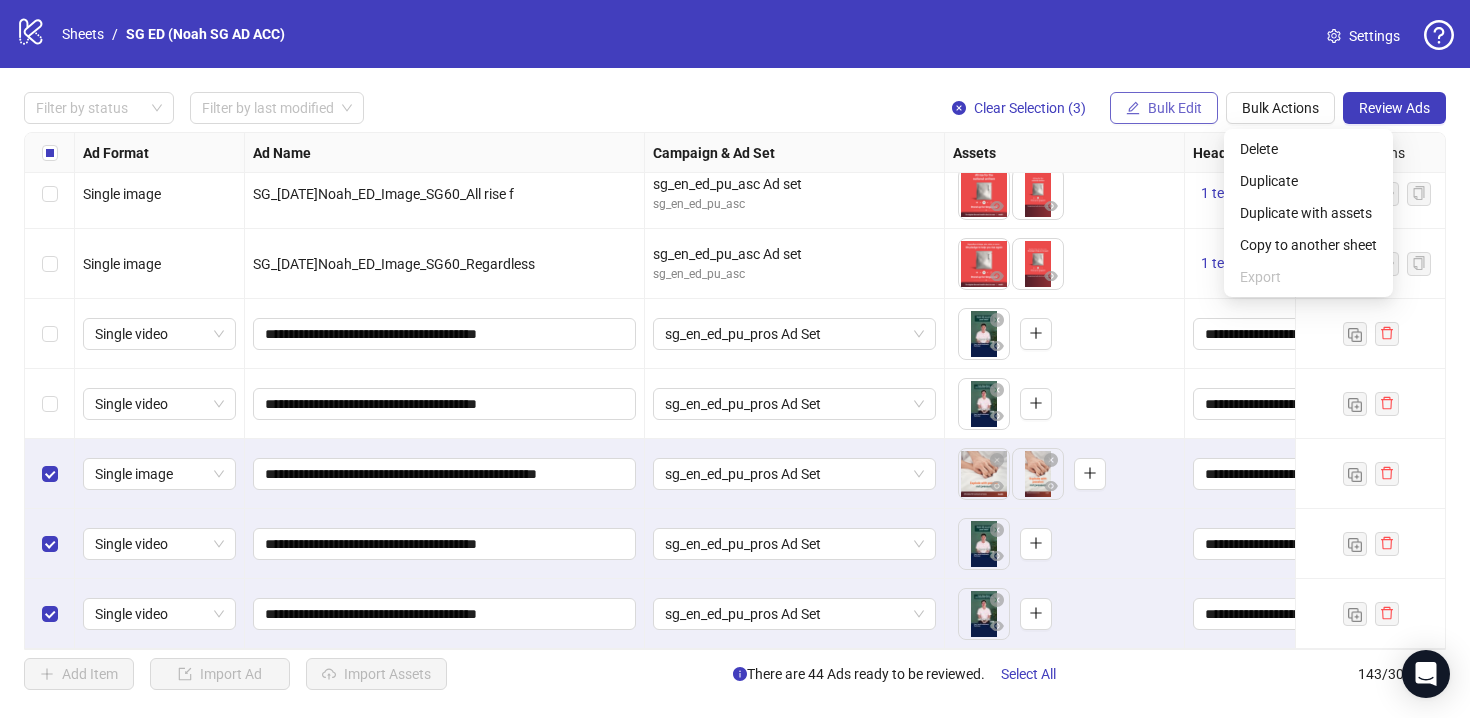 click on "Bulk Edit" at bounding box center [1164, 108] 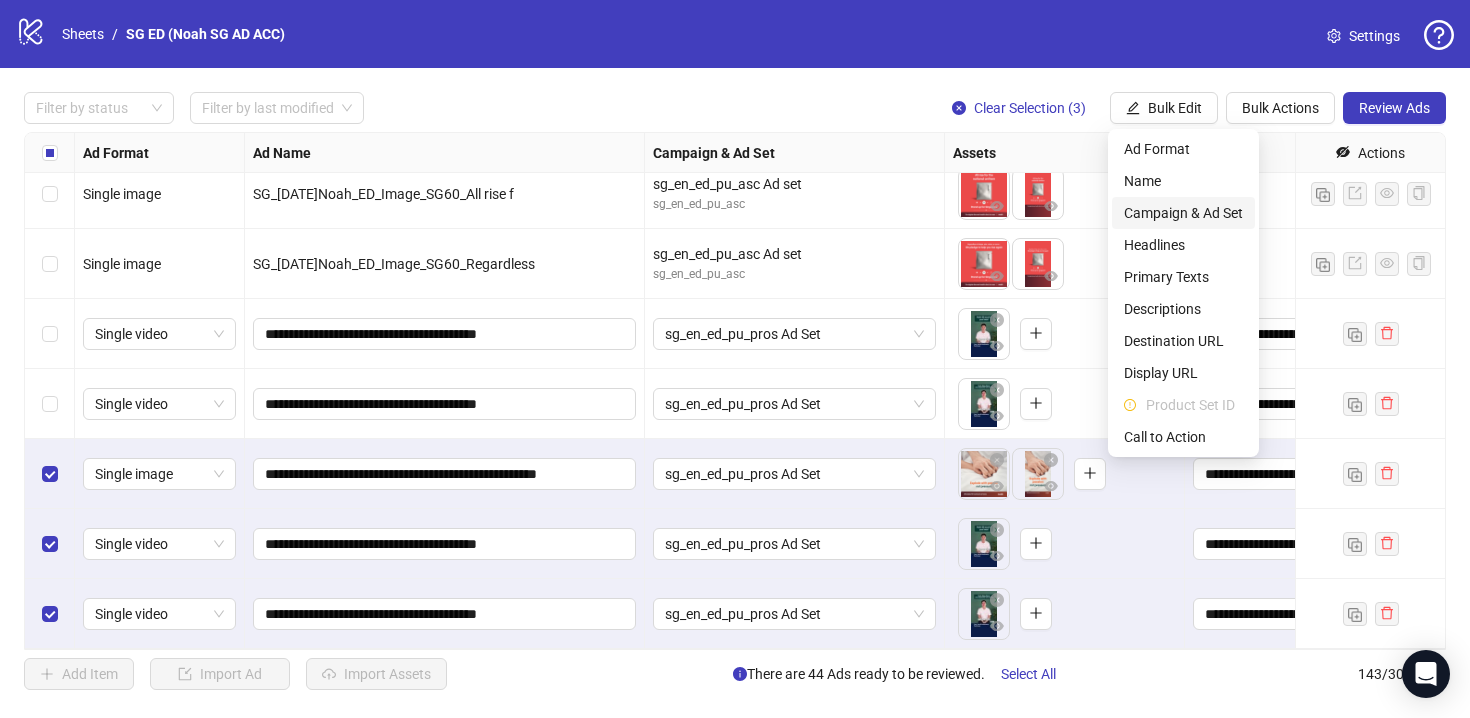 click on "Campaign & Ad Set" at bounding box center [1183, 213] 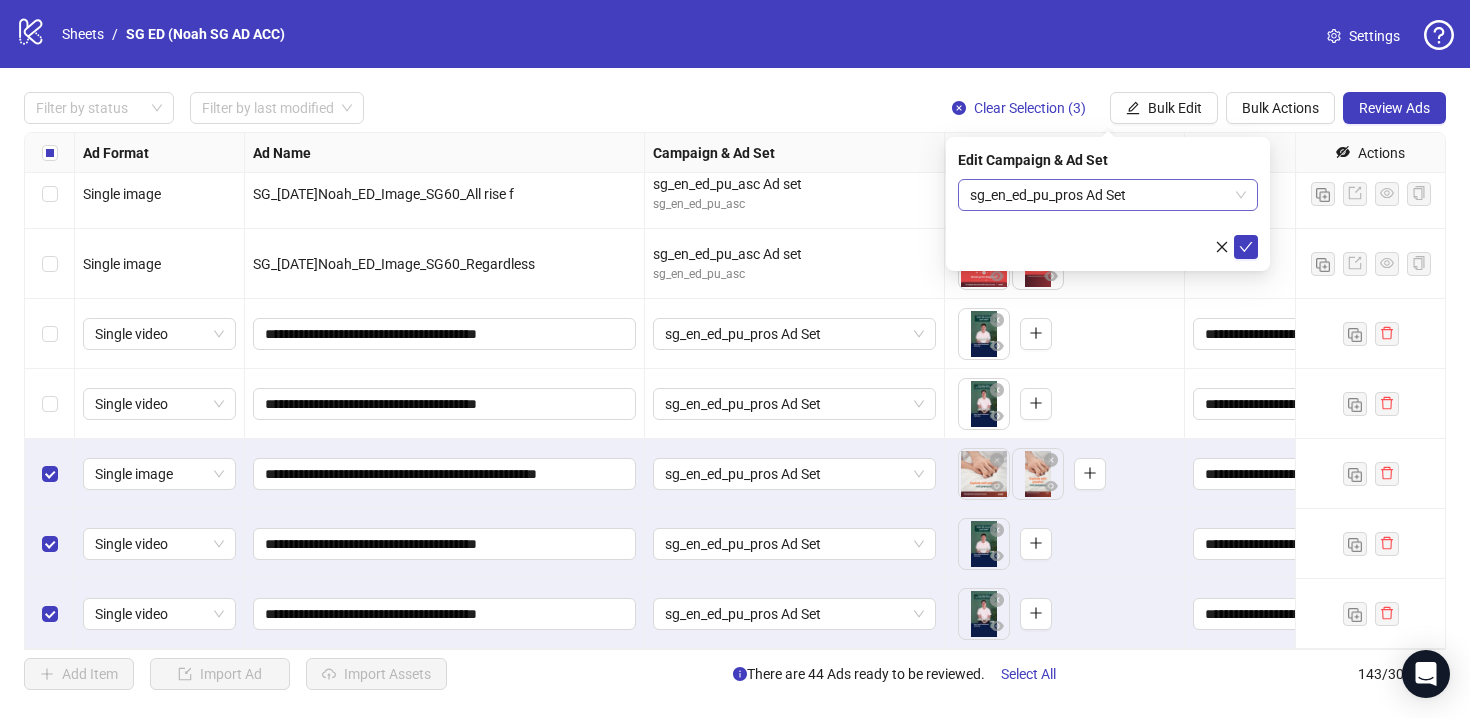 click on "sg_en_ed_pu_pros Ad Set" at bounding box center (1108, 195) 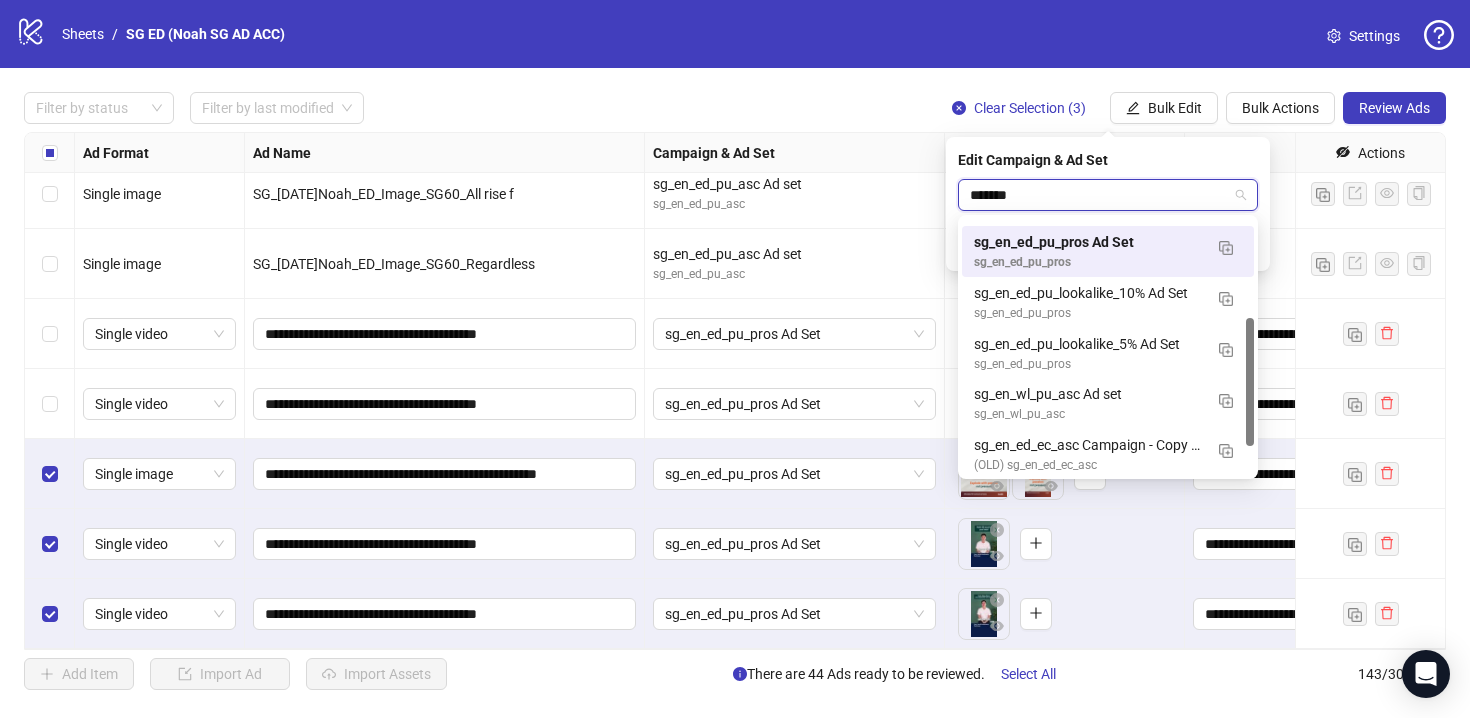 scroll, scrollTop: 0, scrollLeft: 0, axis: both 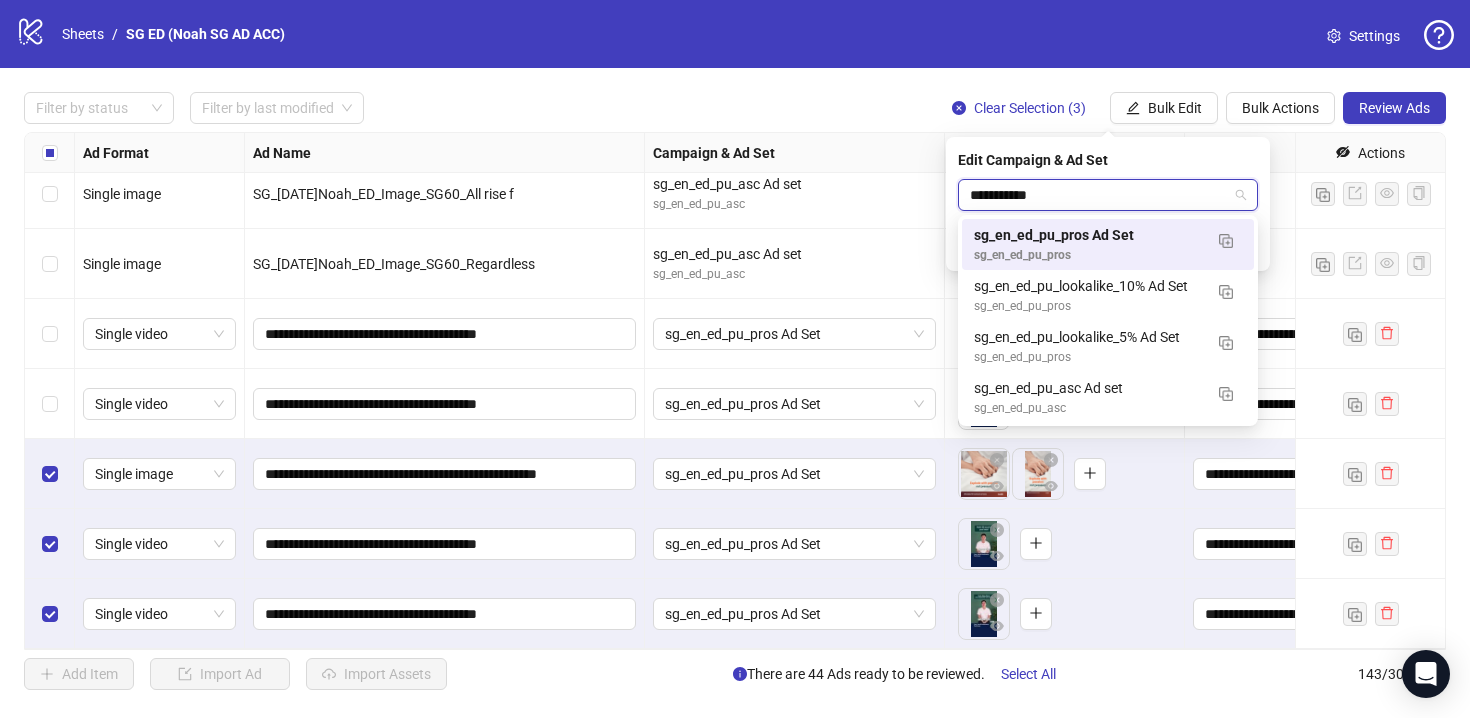 type on "**********" 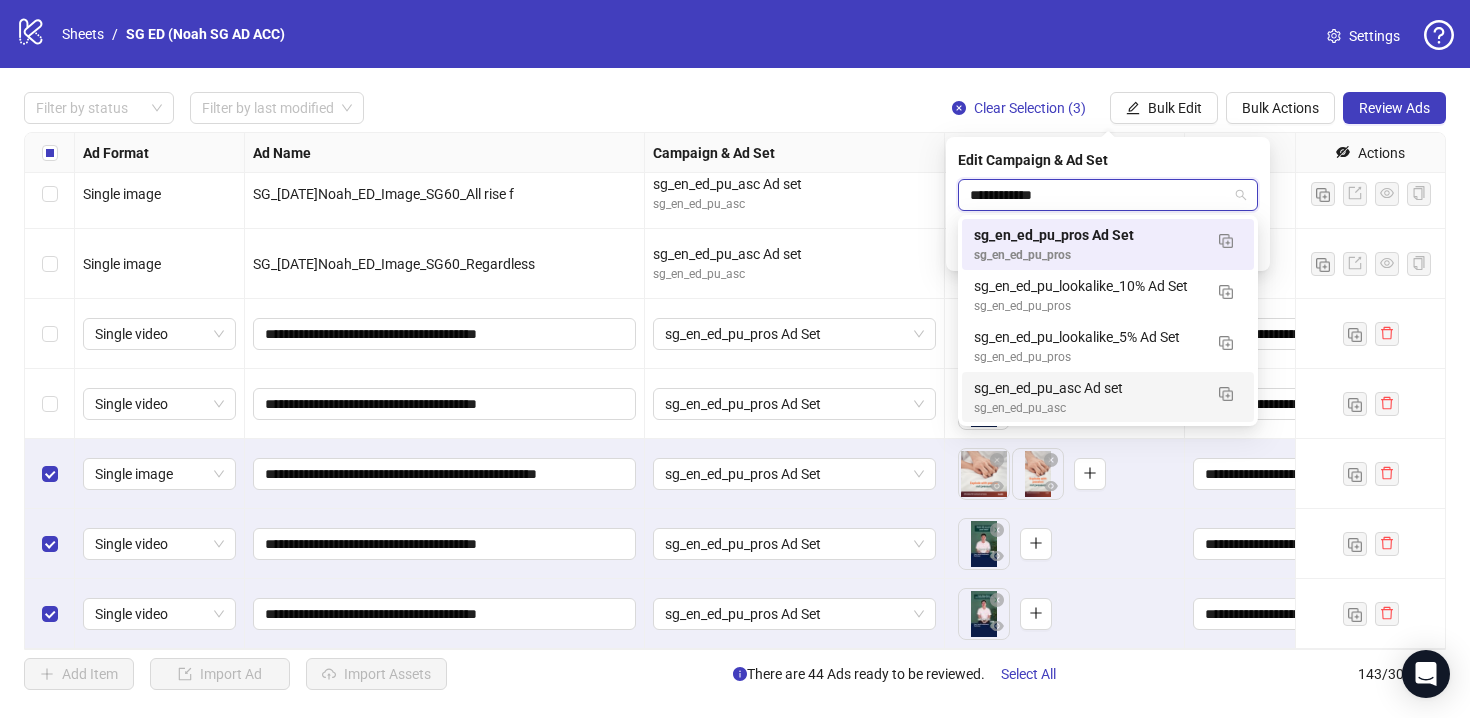 click on "sg_en_ed_pu_asc Ad set sg_en_ed_pu_asc" at bounding box center [1108, 397] 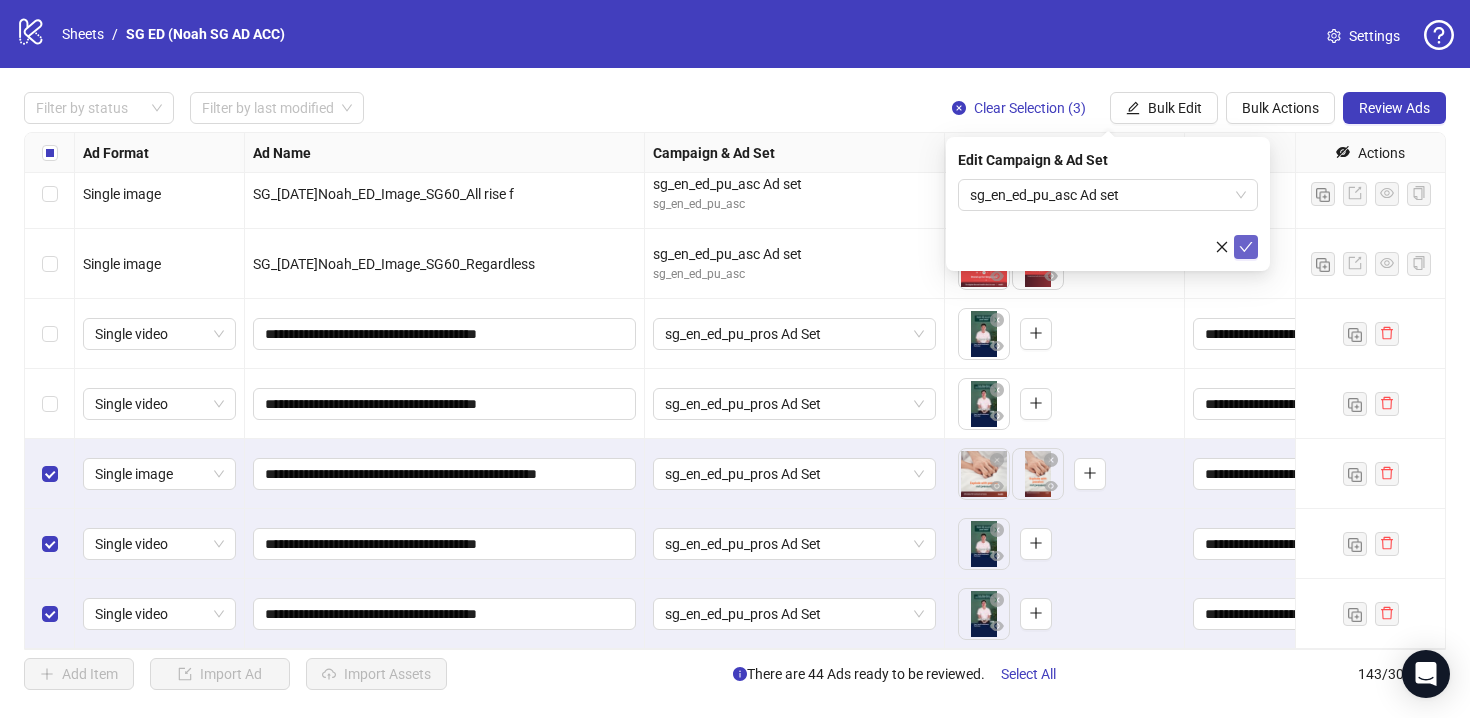 click 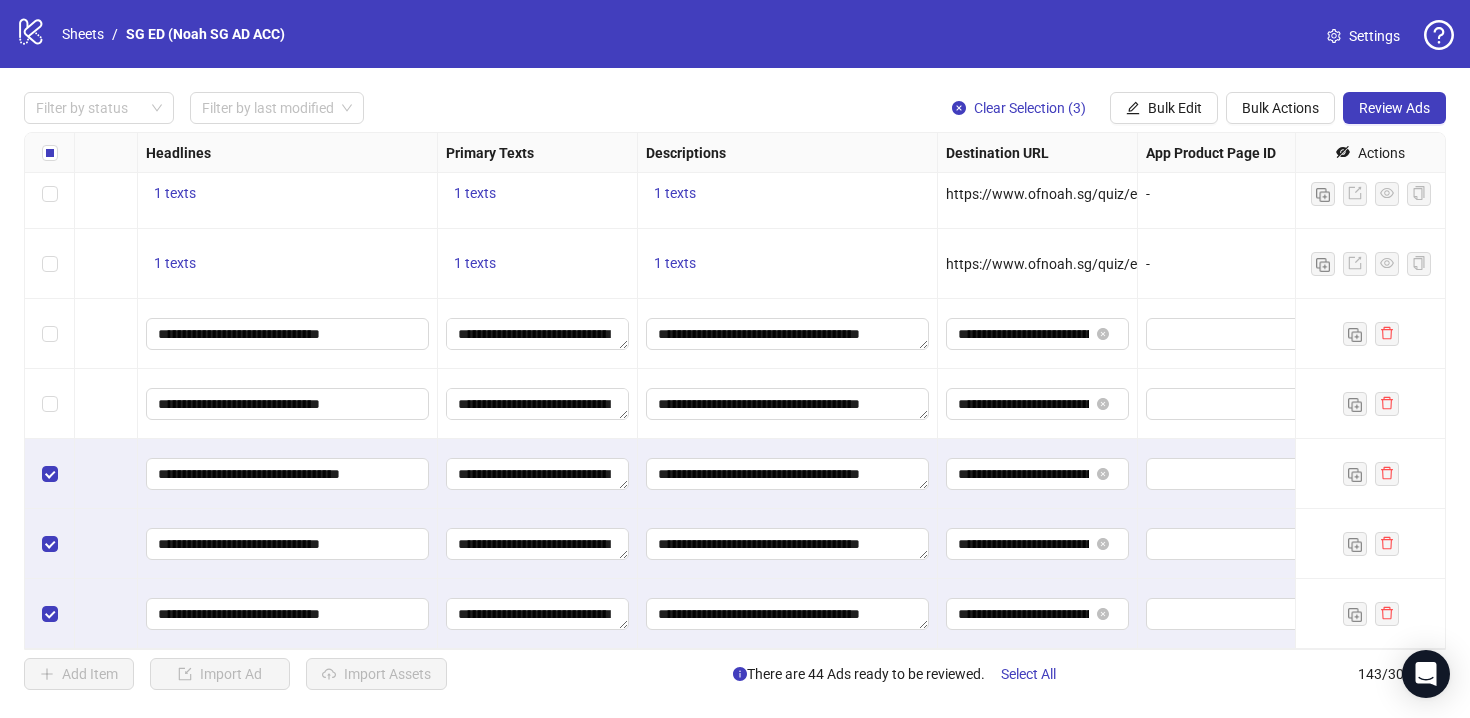 scroll, scrollTop: 9534, scrollLeft: 1053, axis: both 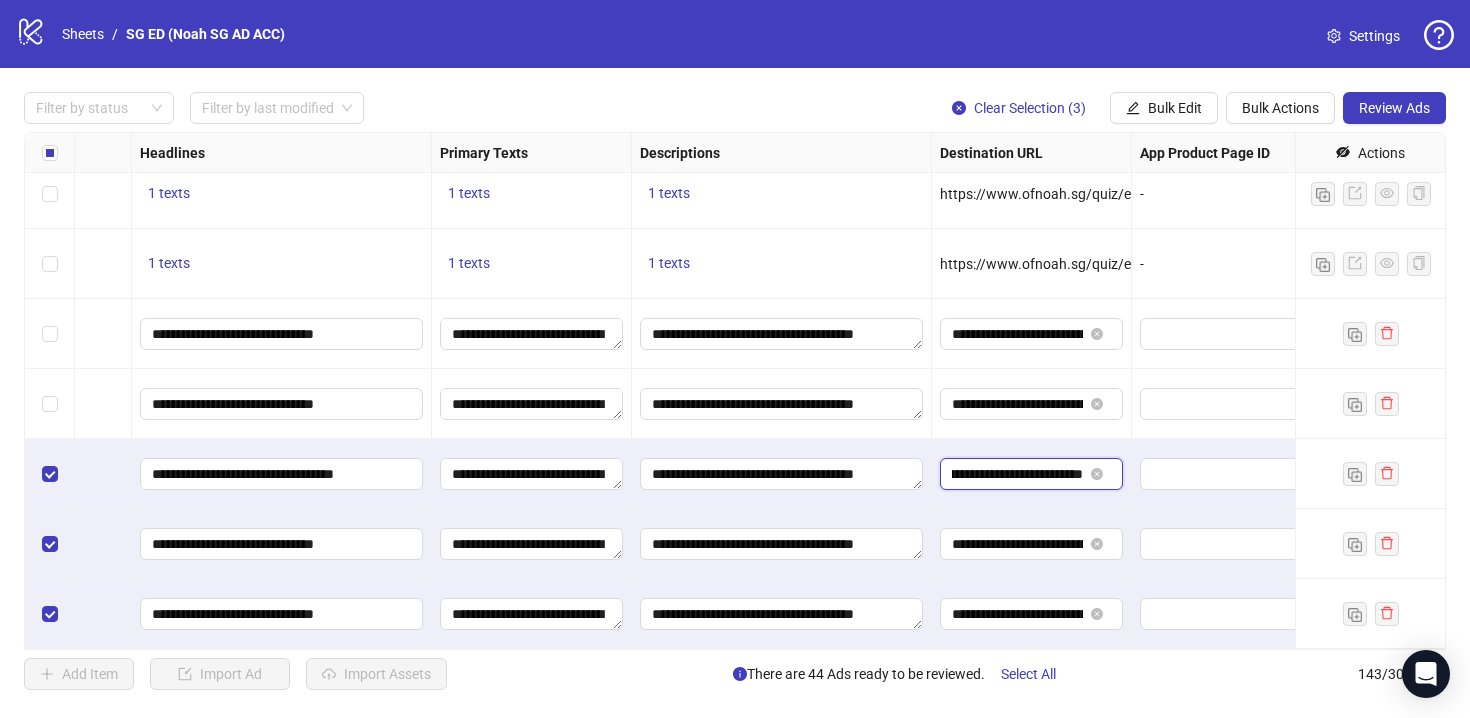 drag, startPoint x: 1026, startPoint y: 478, endPoint x: 1131, endPoint y: 476, distance: 105.01904 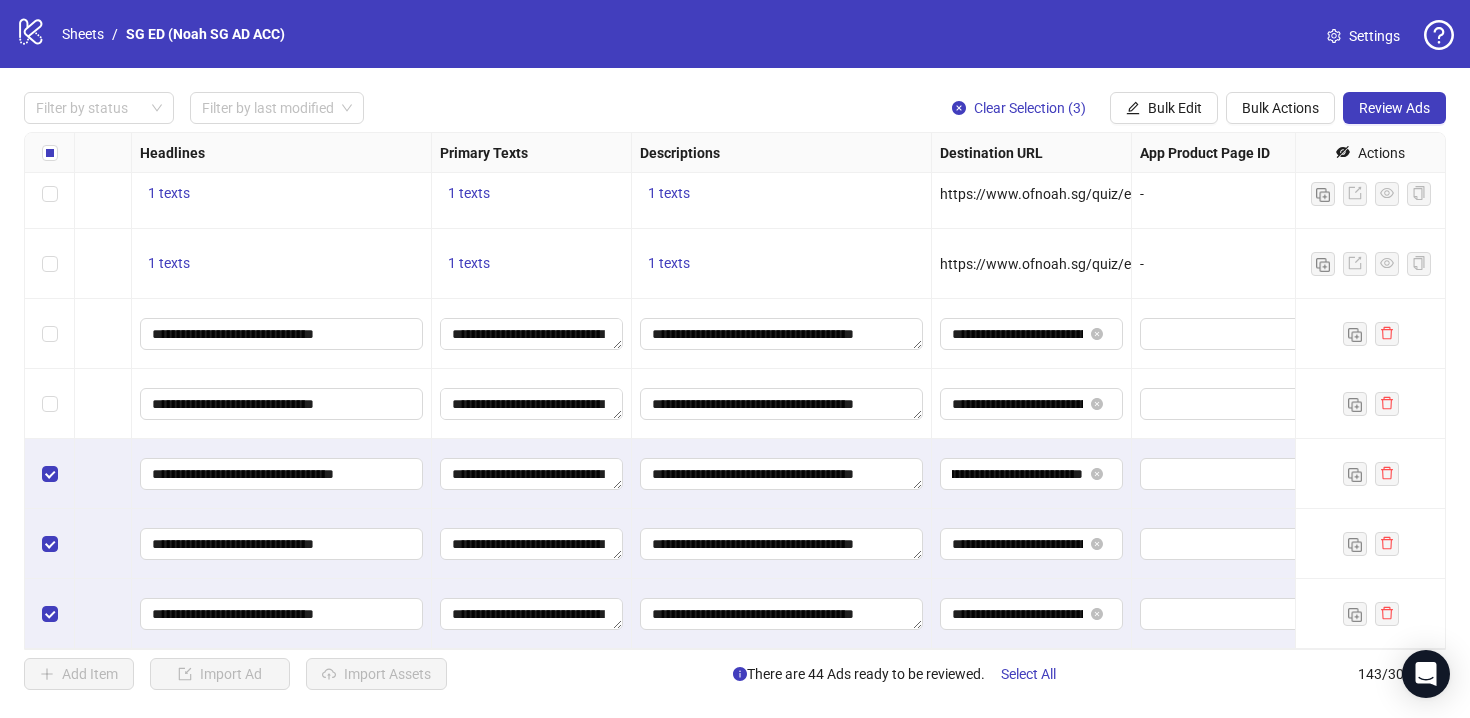 click on "**********" at bounding box center (1032, 544) 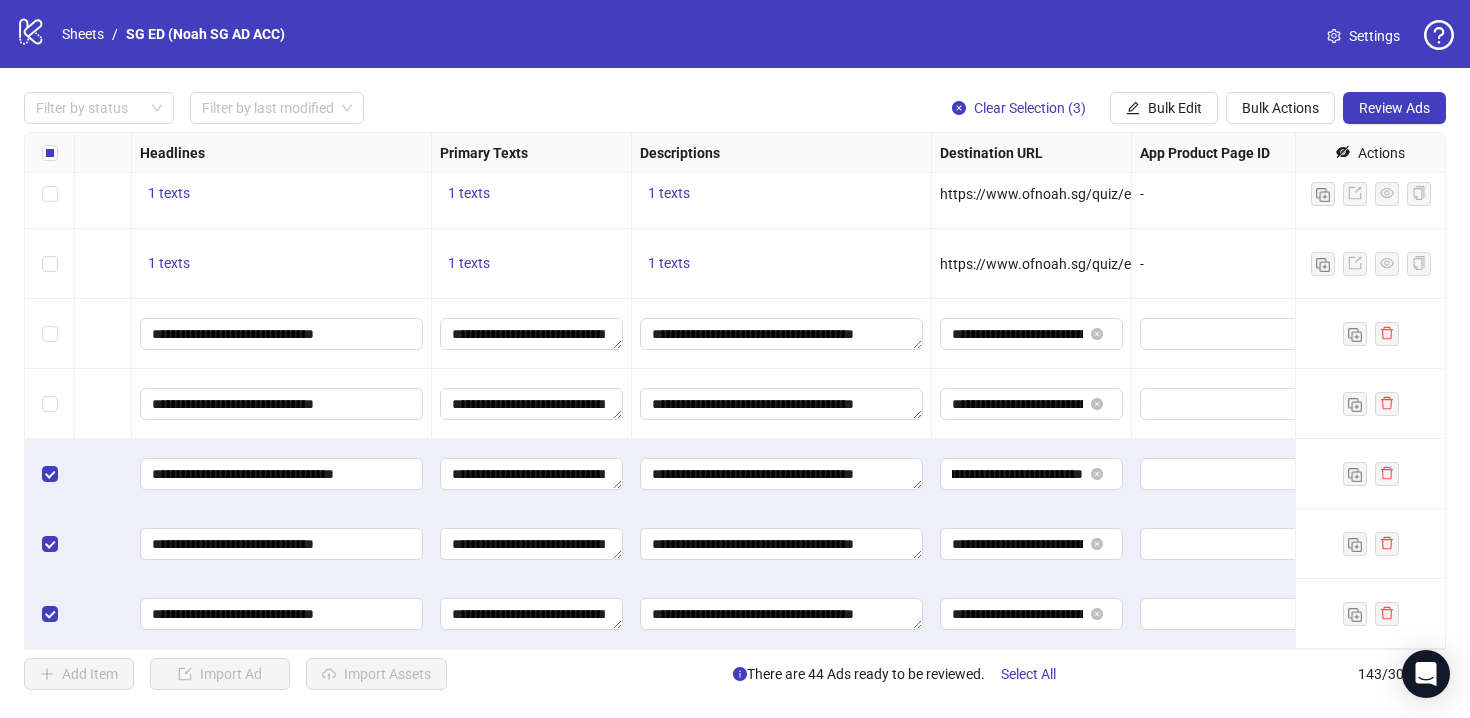 scroll, scrollTop: 0, scrollLeft: 0, axis: both 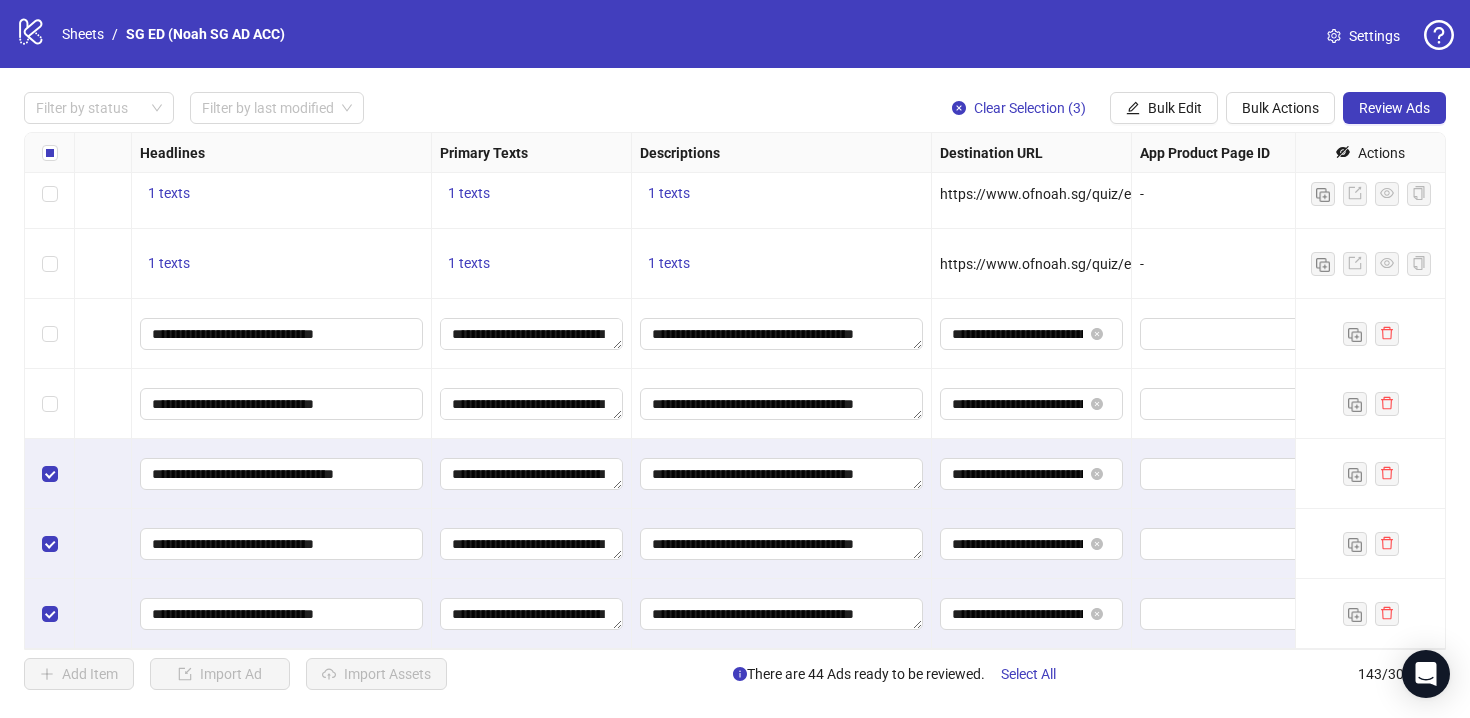 click on "https://www.ofnoah.sg/quiz/ed-quiz" at bounding box center [1054, 264] 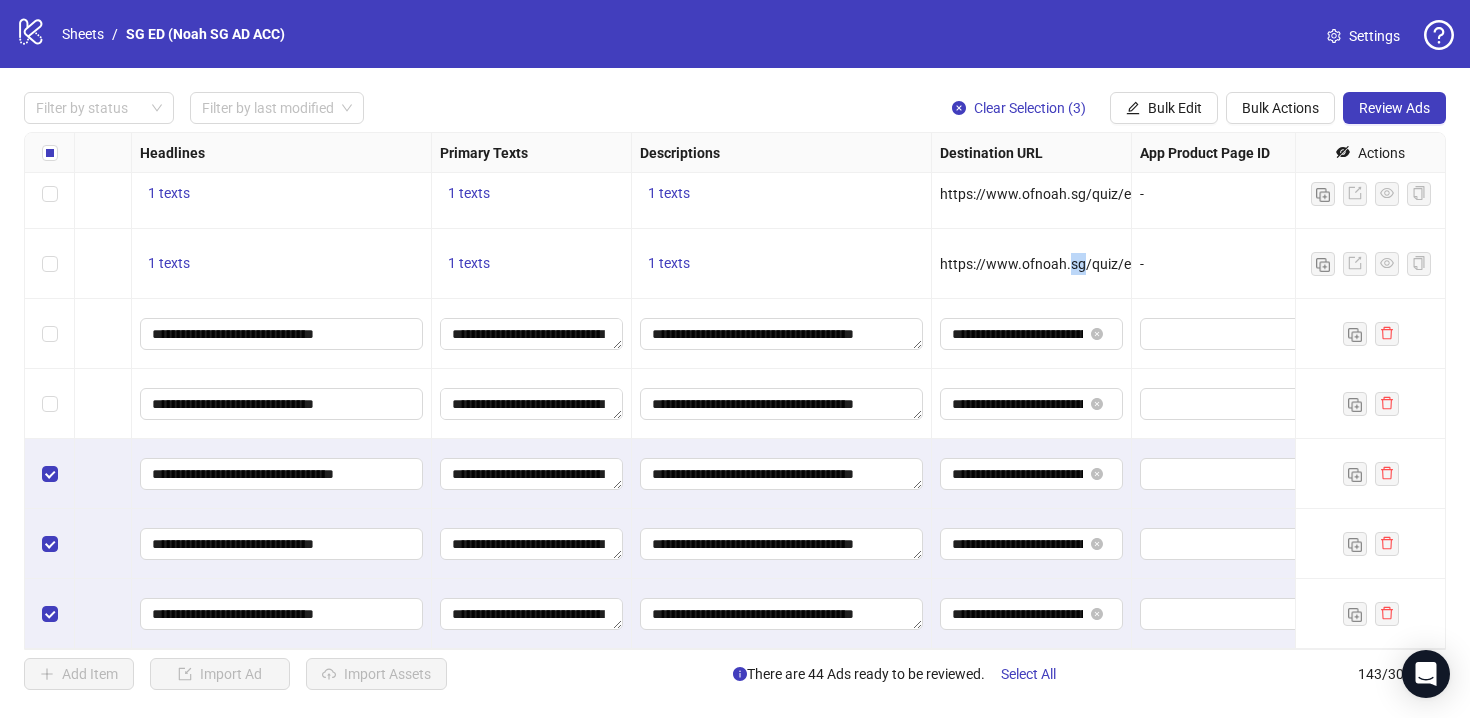 click on "https://www.ofnoah.sg/quiz/ed-quiz" at bounding box center [1054, 264] 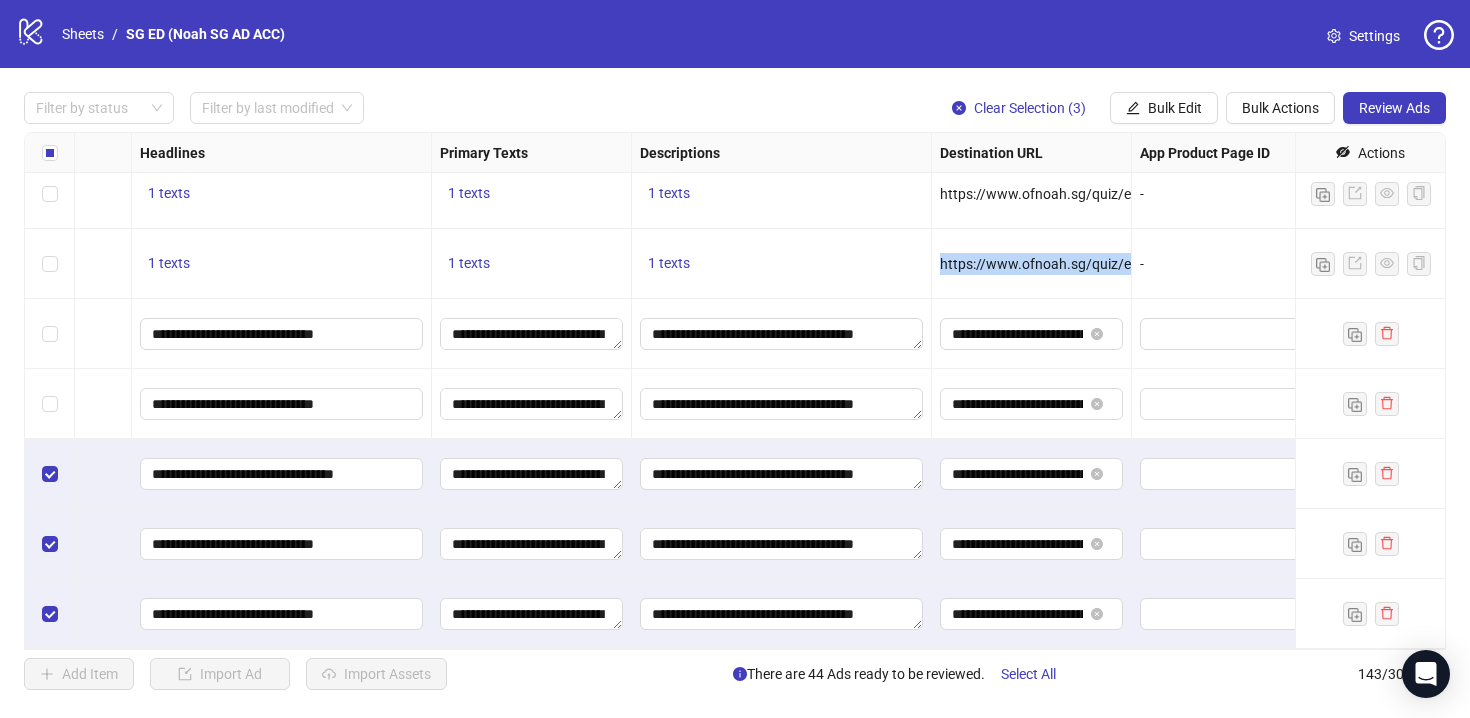 copy on "https://www.ofnoah.sg/quiz/ed-quiz" 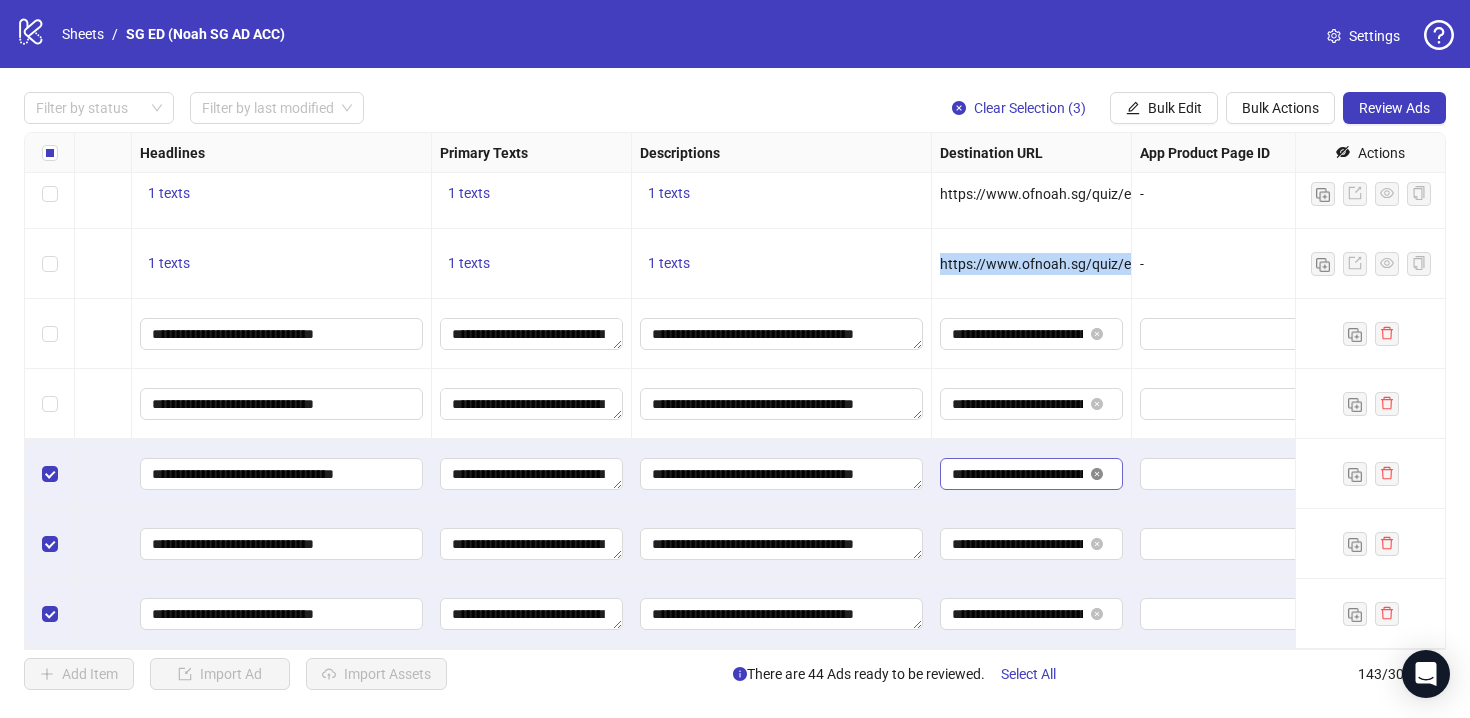 click 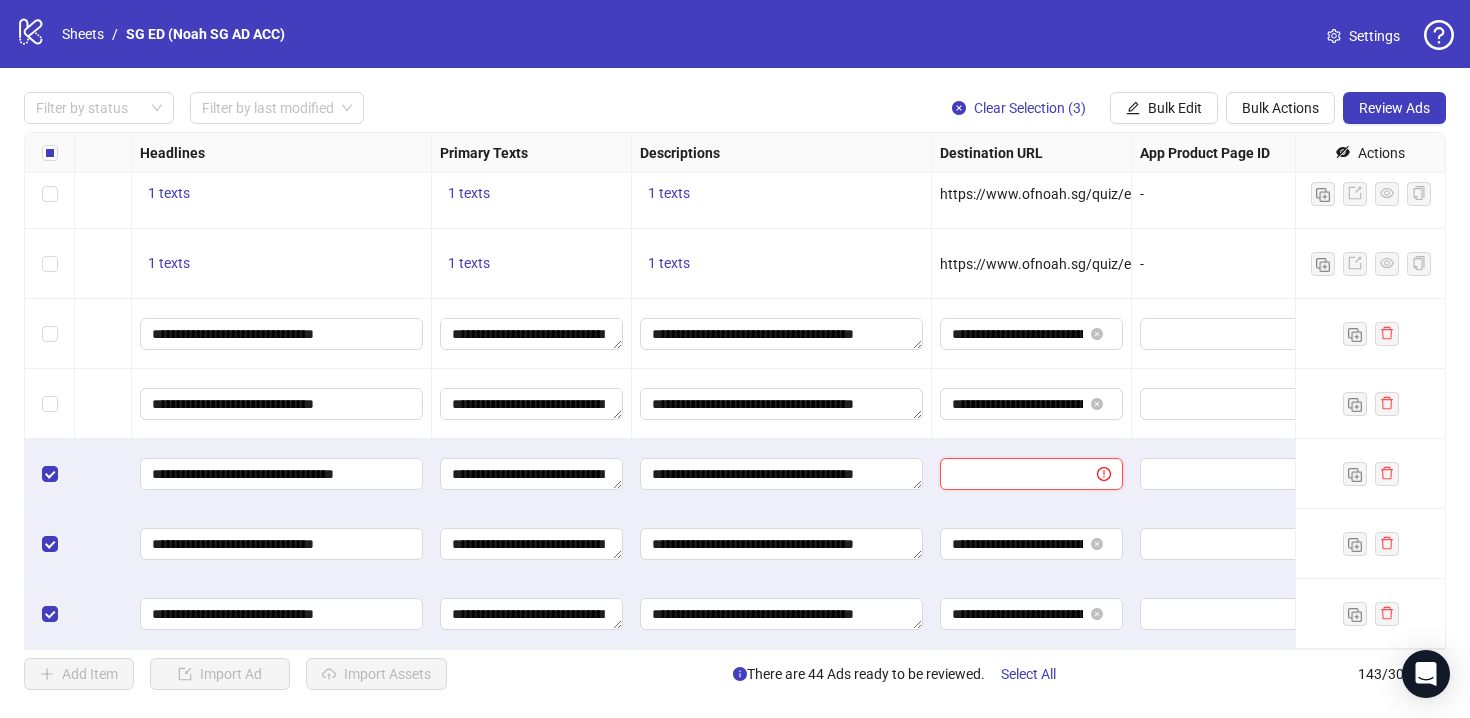paste on "**********" 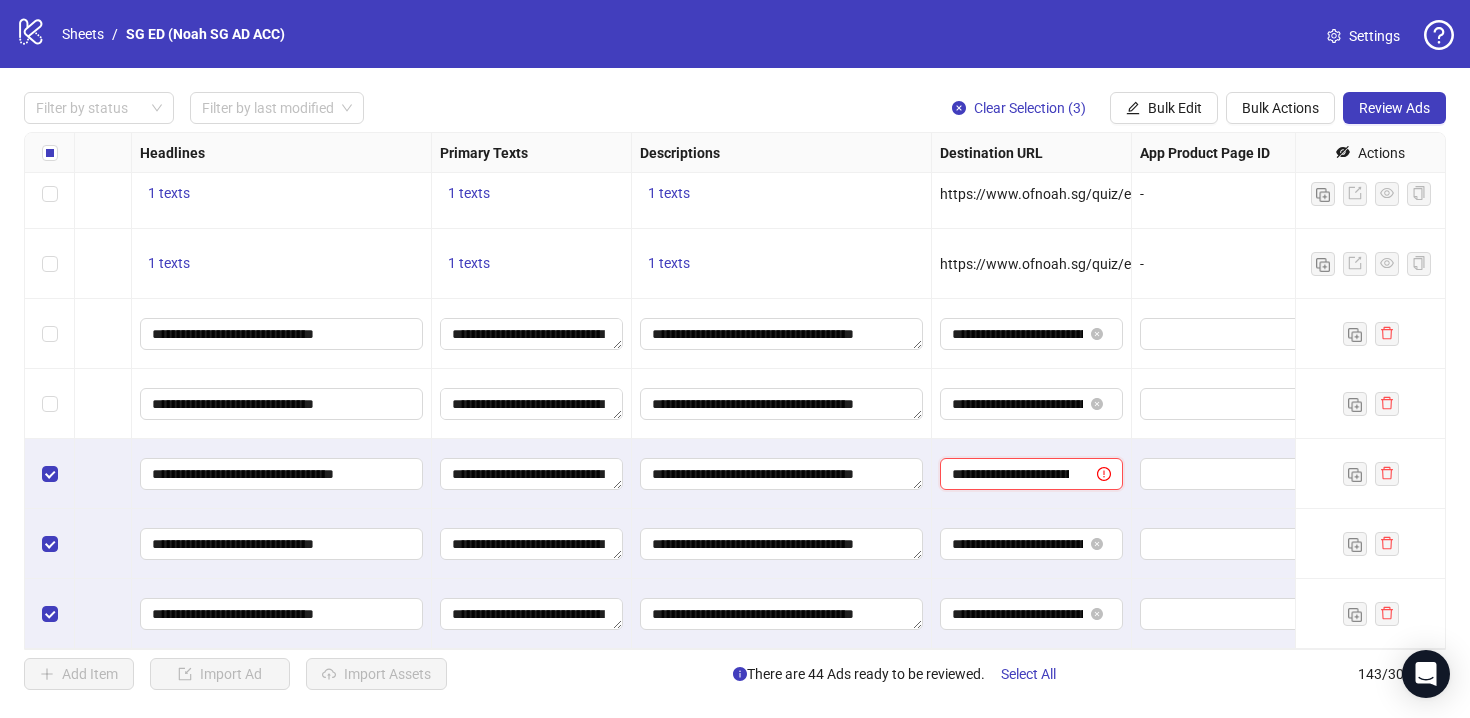 scroll, scrollTop: 0, scrollLeft: 94, axis: horizontal 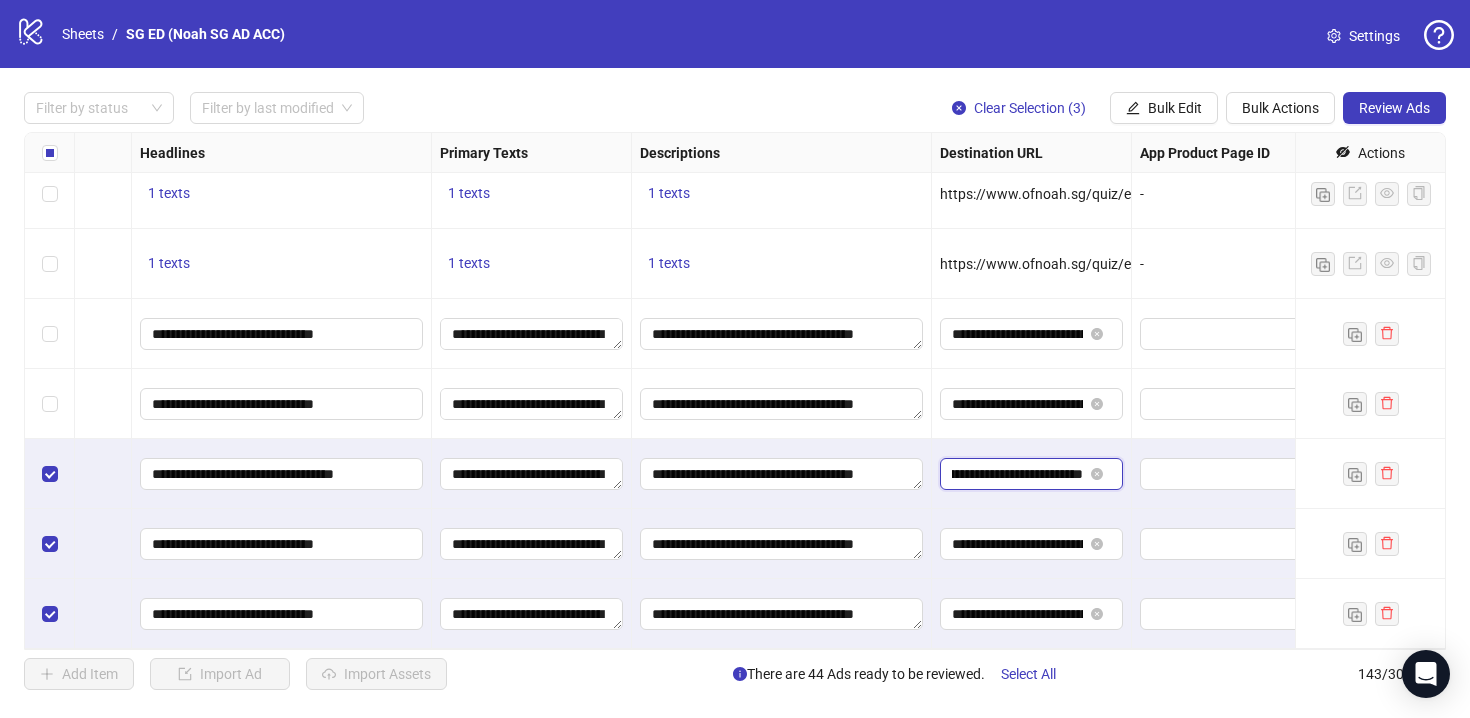 type on "**********" 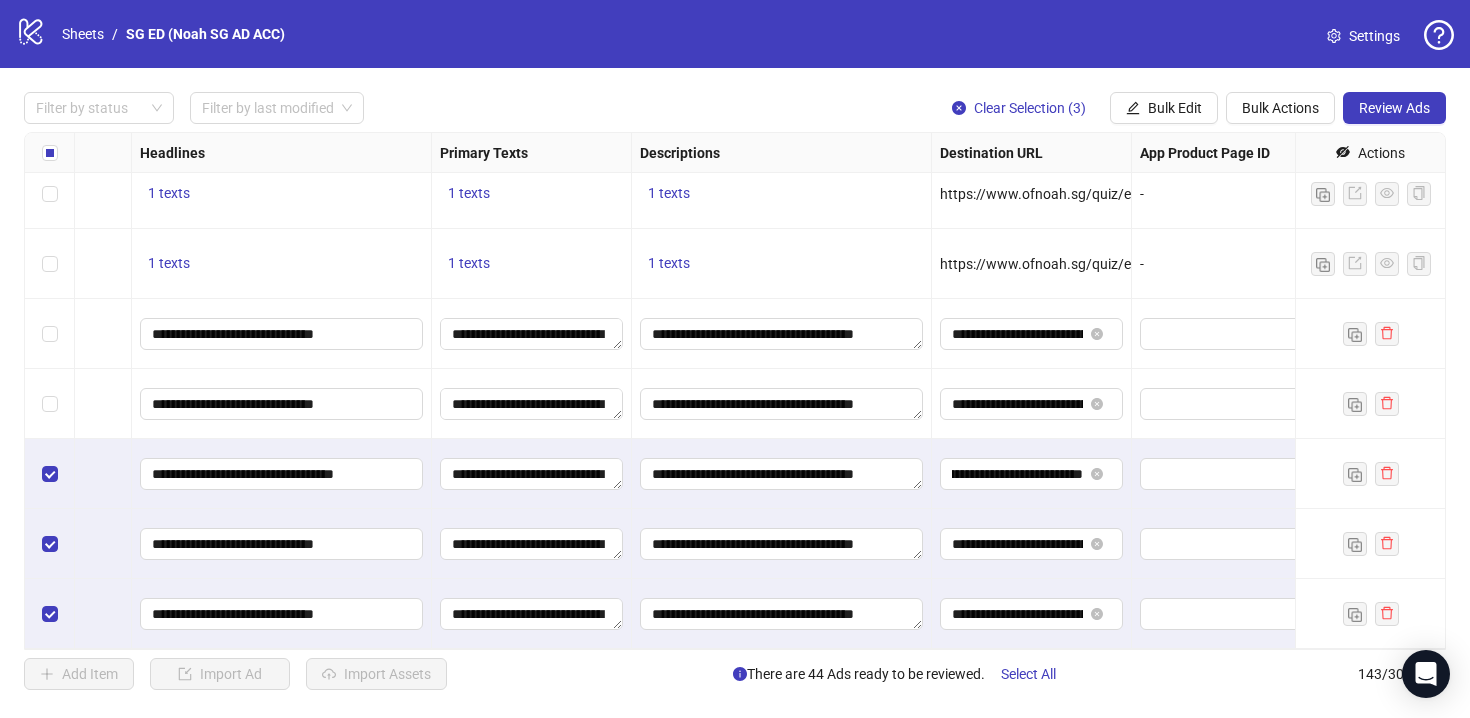 click on "**********" at bounding box center [1032, 474] 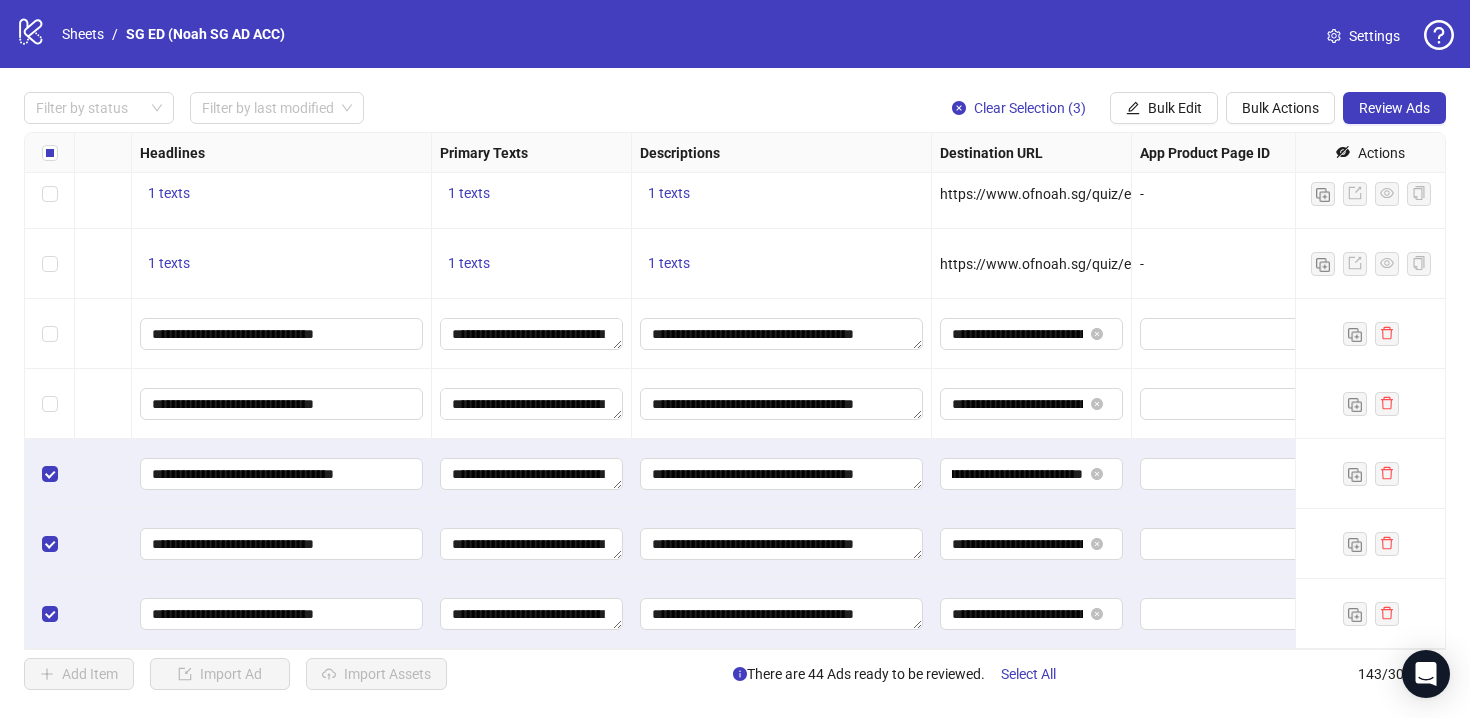 scroll, scrollTop: 0, scrollLeft: 0, axis: both 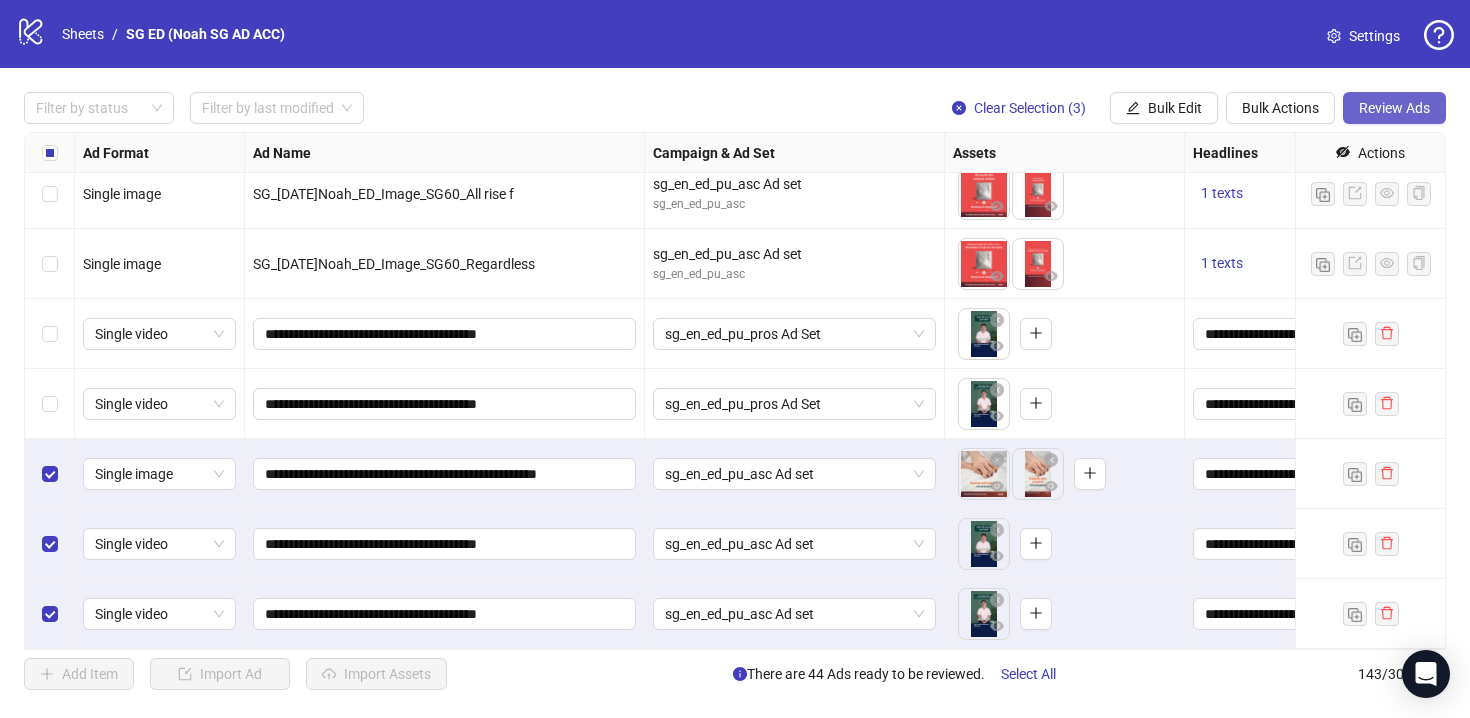 click on "Review Ads" at bounding box center (1394, 108) 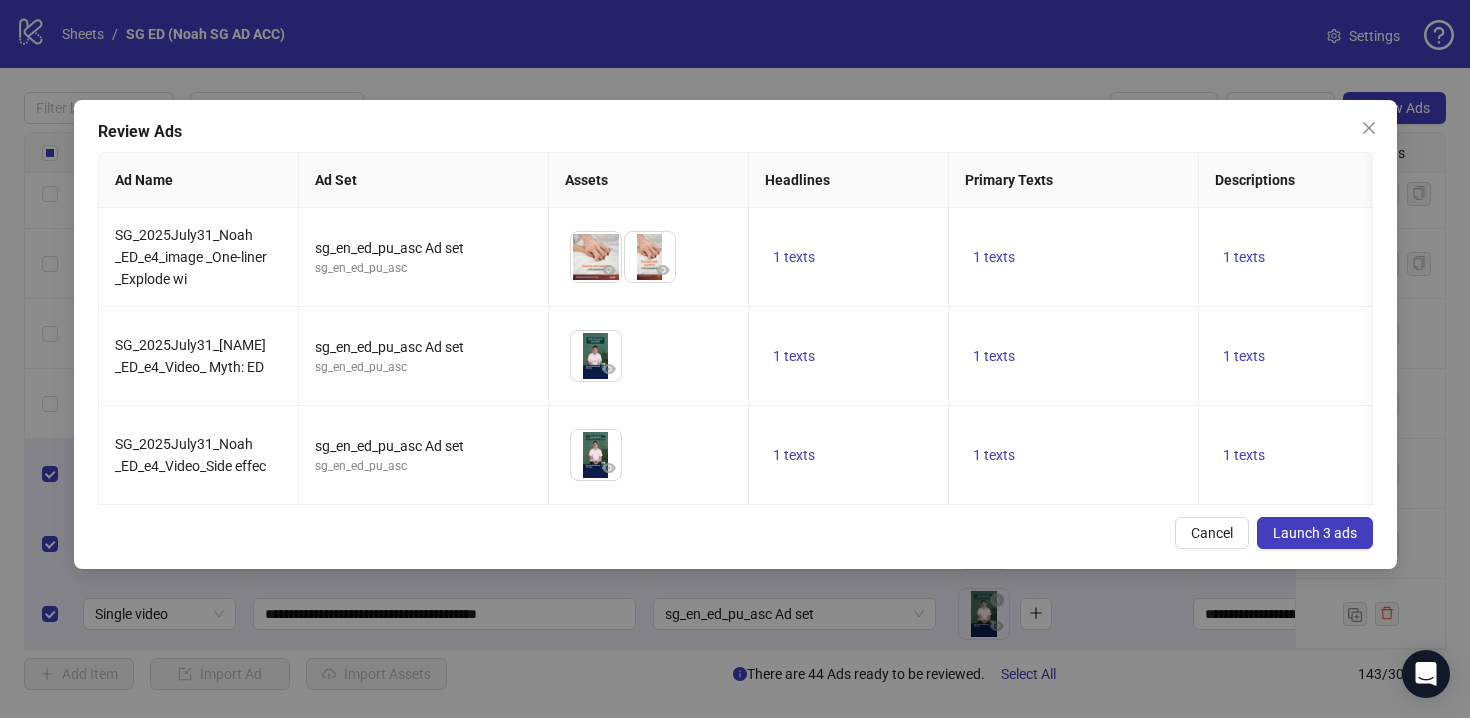 click on "Launch 3 ads" at bounding box center [1315, 533] 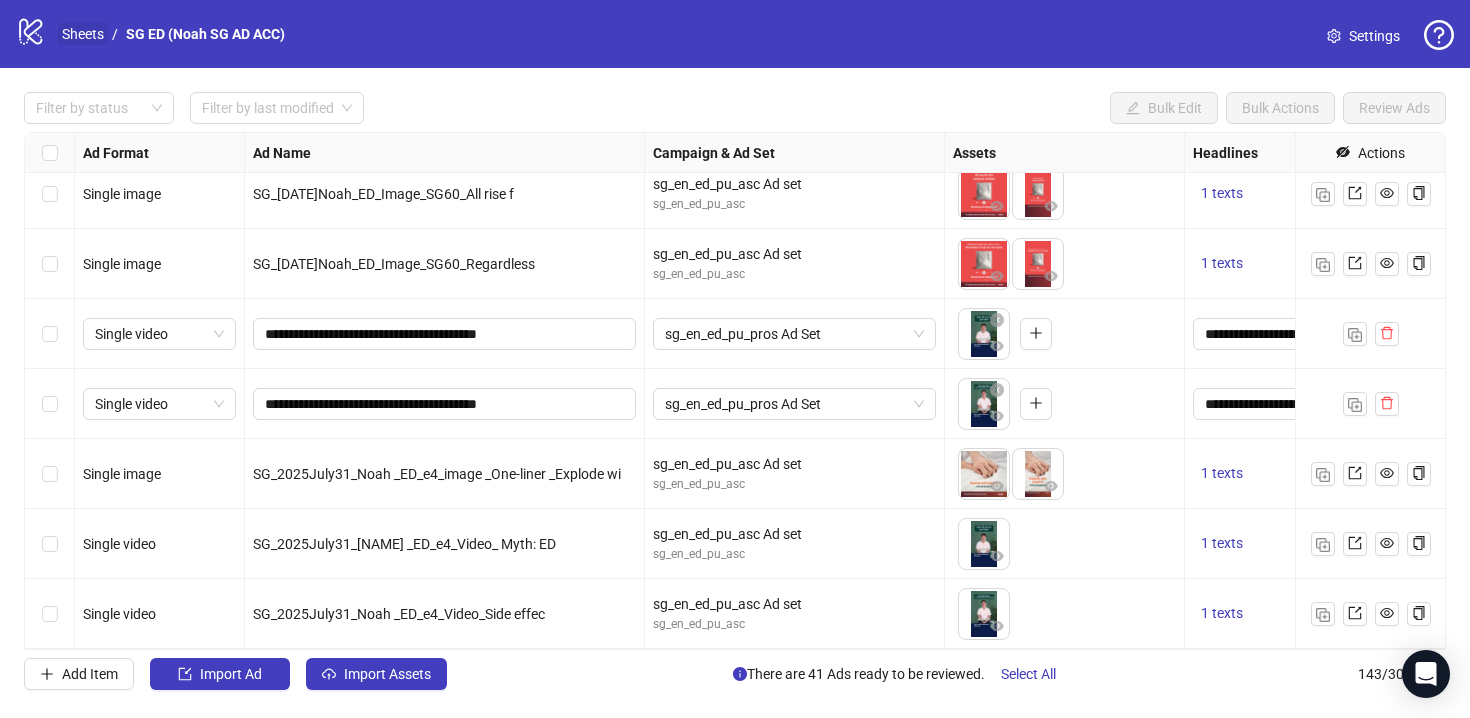 click on "Sheets" at bounding box center (83, 34) 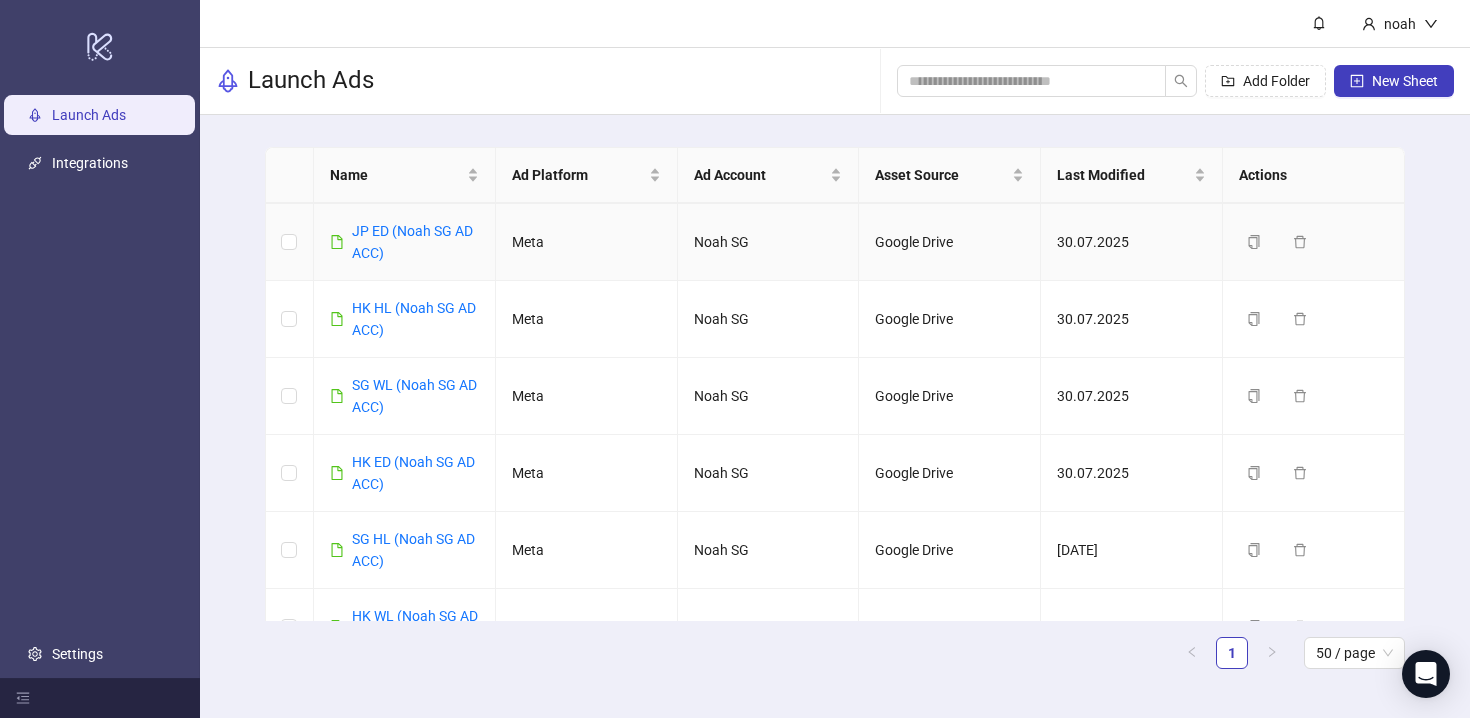 scroll, scrollTop: 80, scrollLeft: 0, axis: vertical 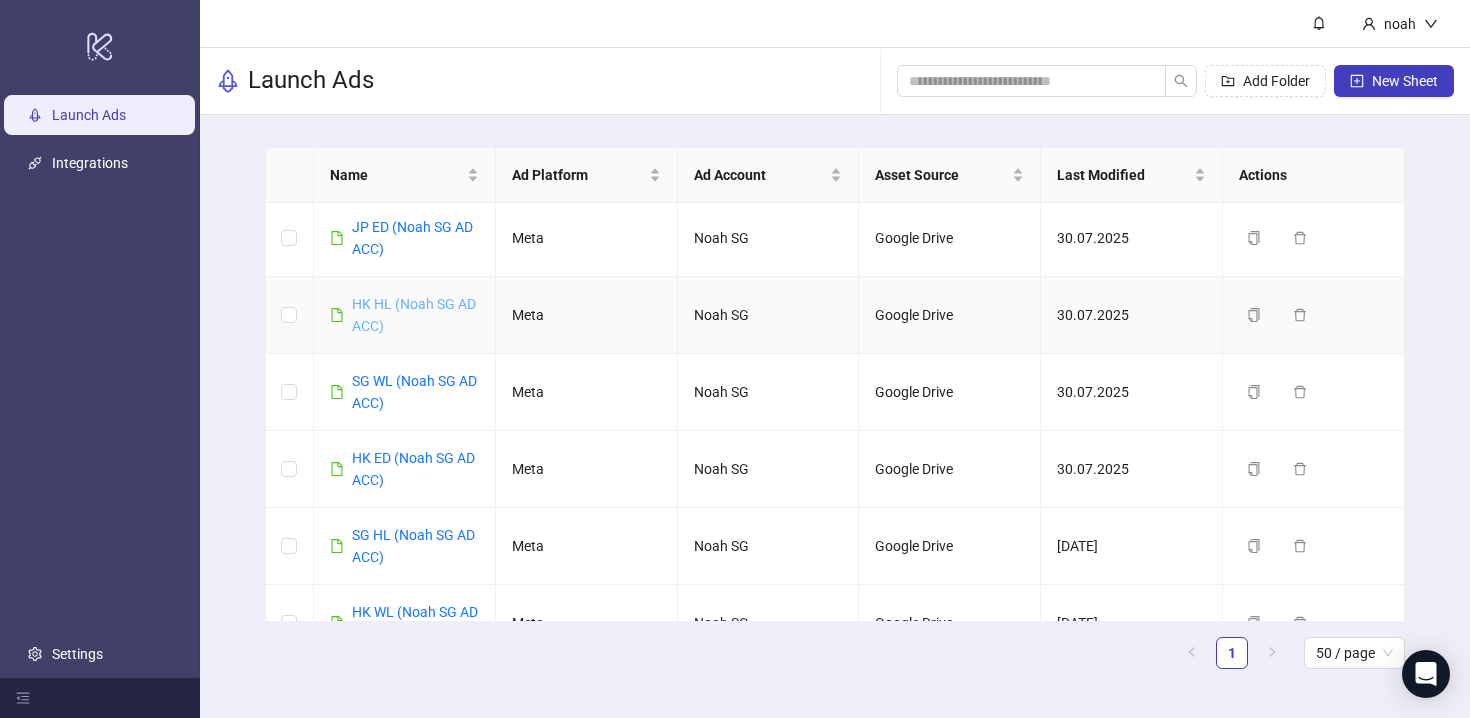 click on "HK HL (Noah SG AD ACC)" at bounding box center (414, 315) 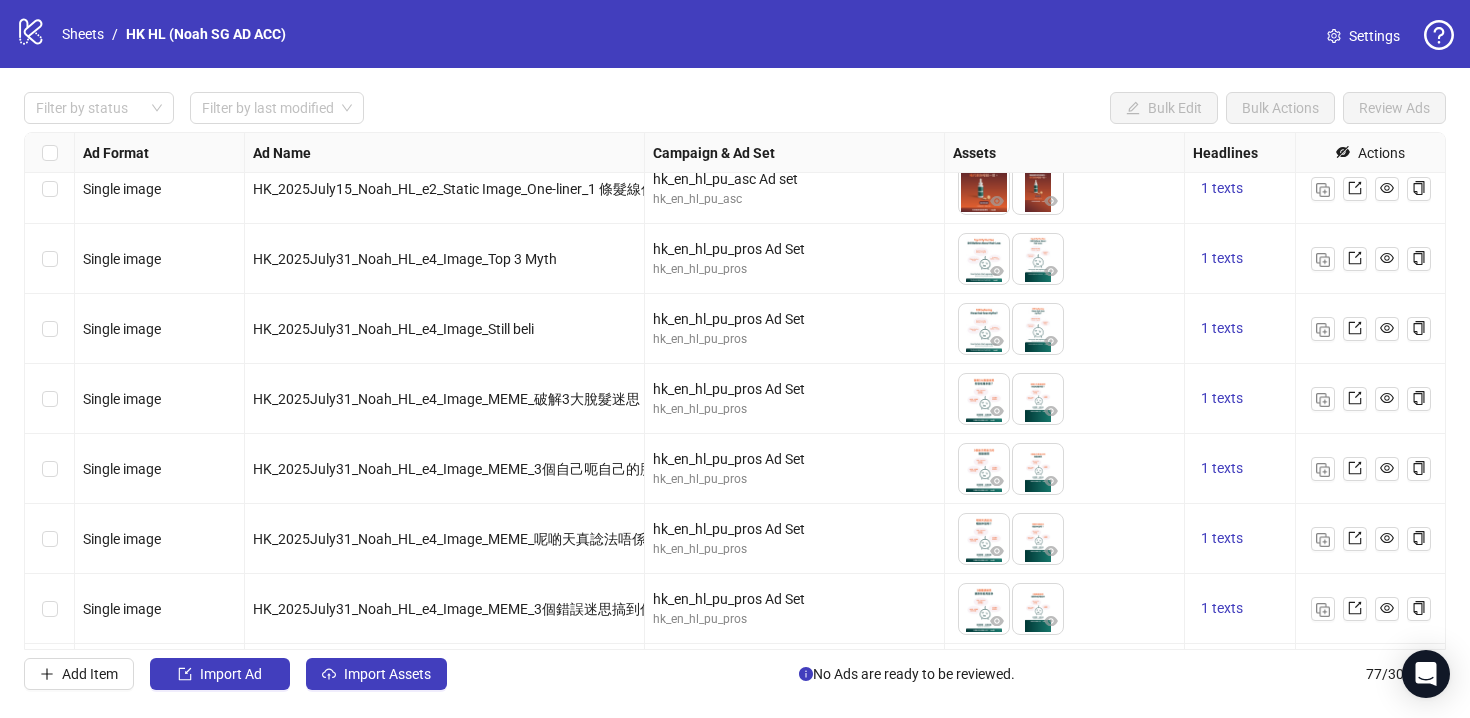 scroll, scrollTop: 3688, scrollLeft: 0, axis: vertical 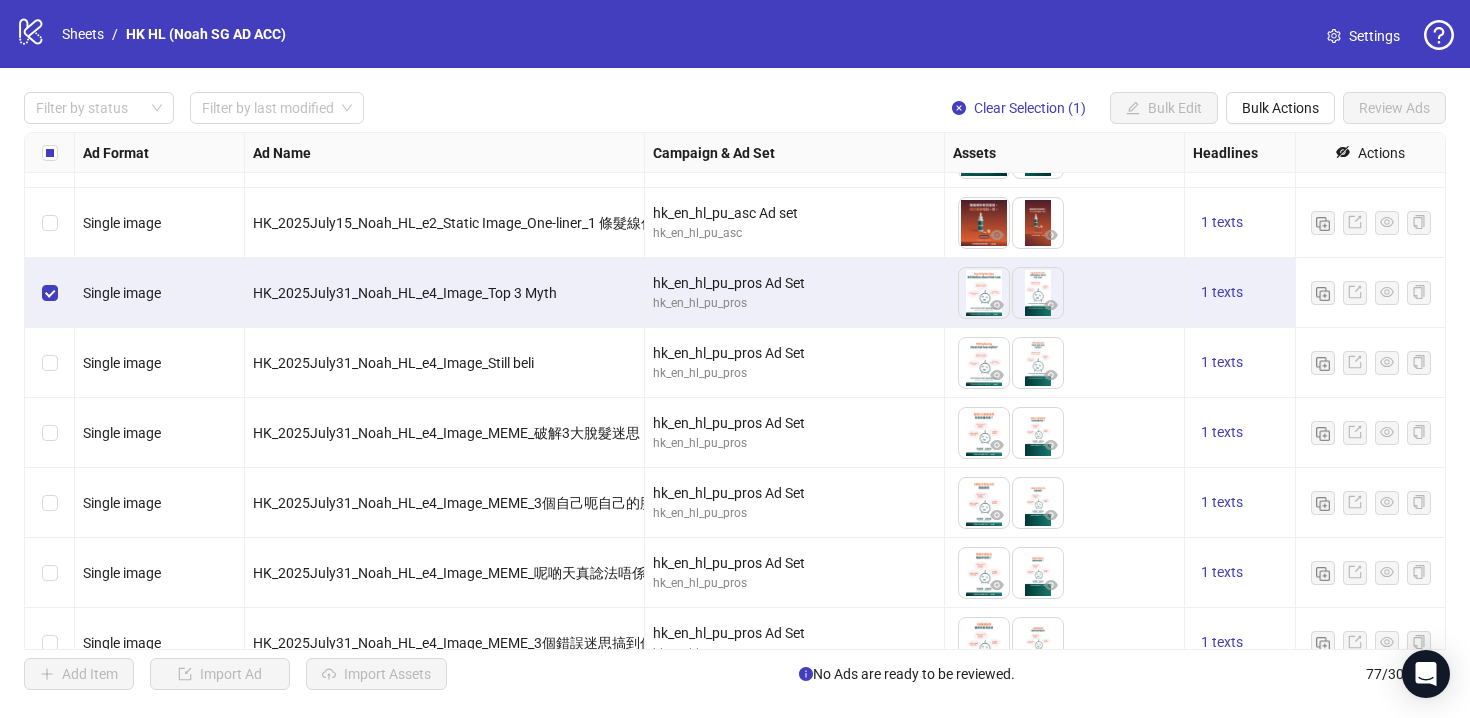 click at bounding box center [50, 433] 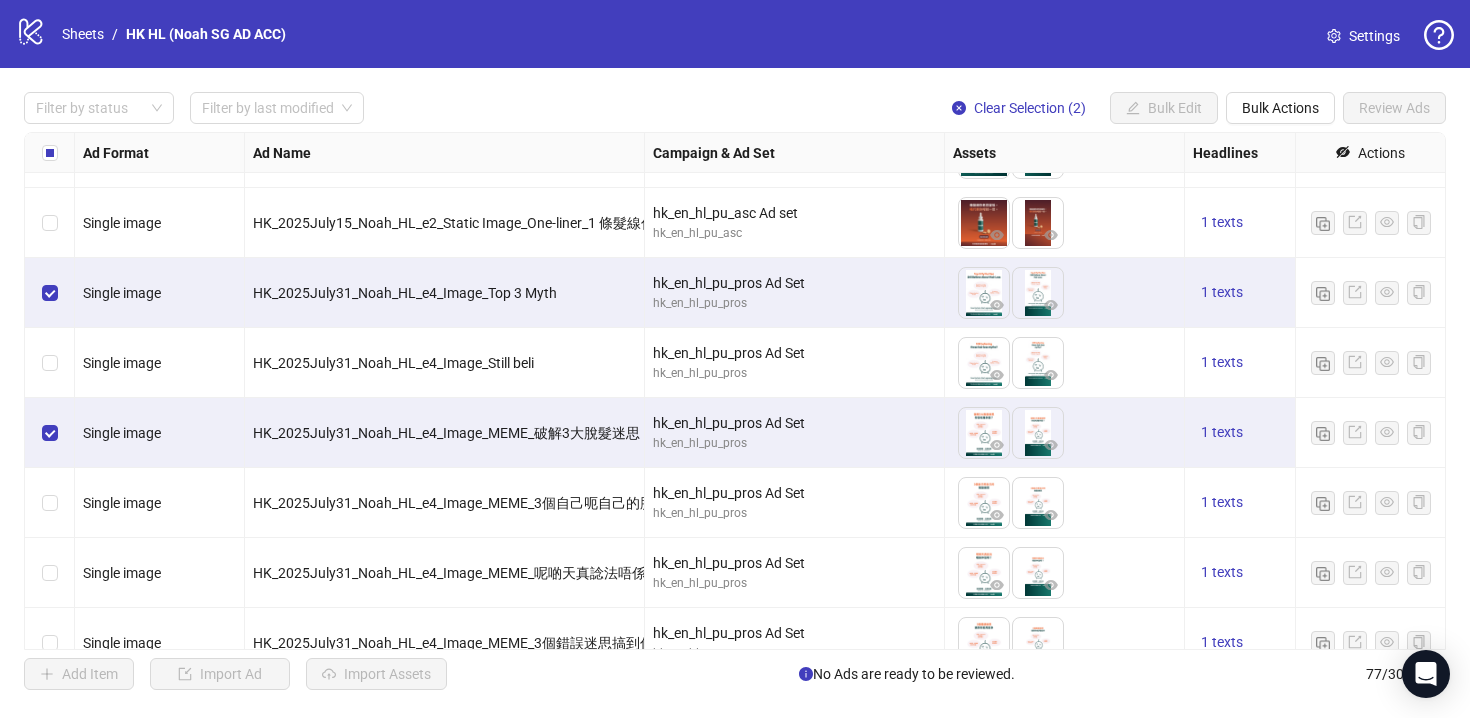 scroll, scrollTop: 3838, scrollLeft: 0, axis: vertical 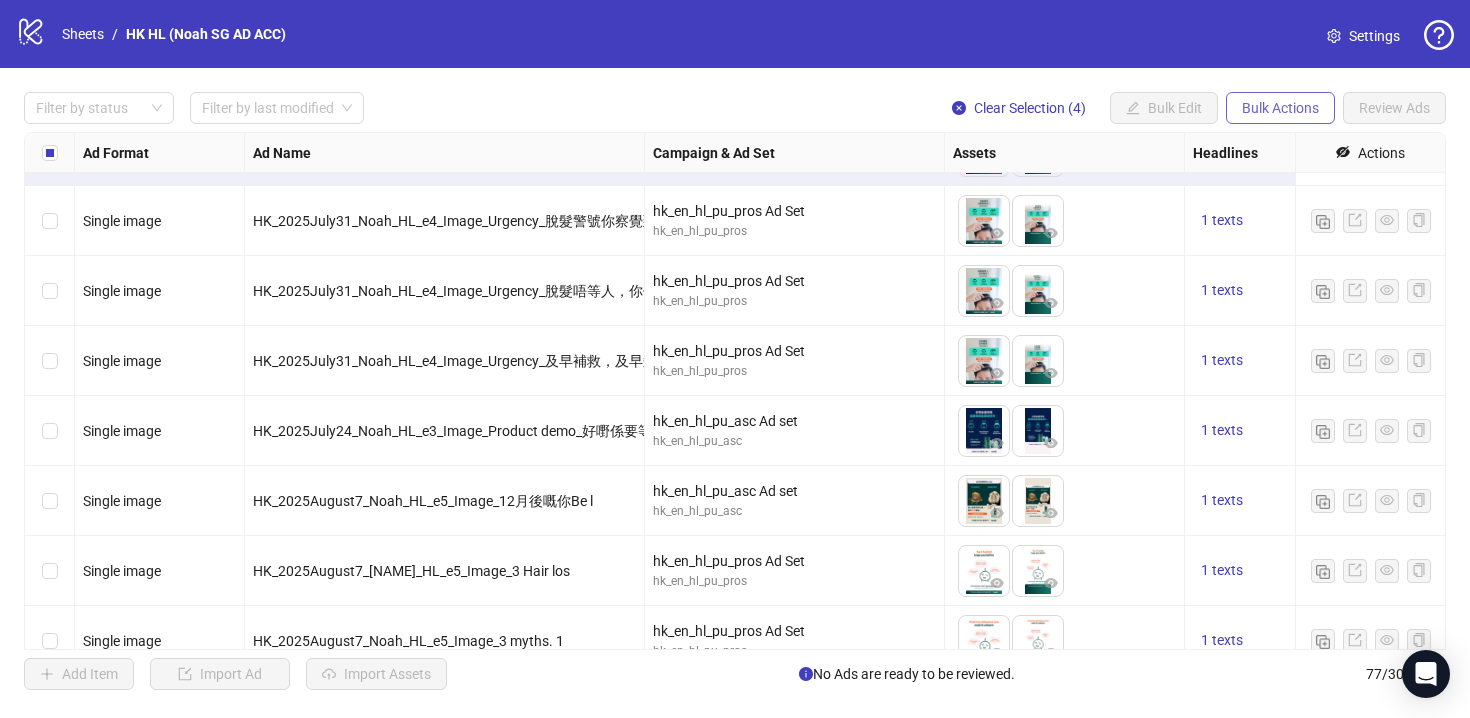 click on "Bulk Actions" at bounding box center [1280, 108] 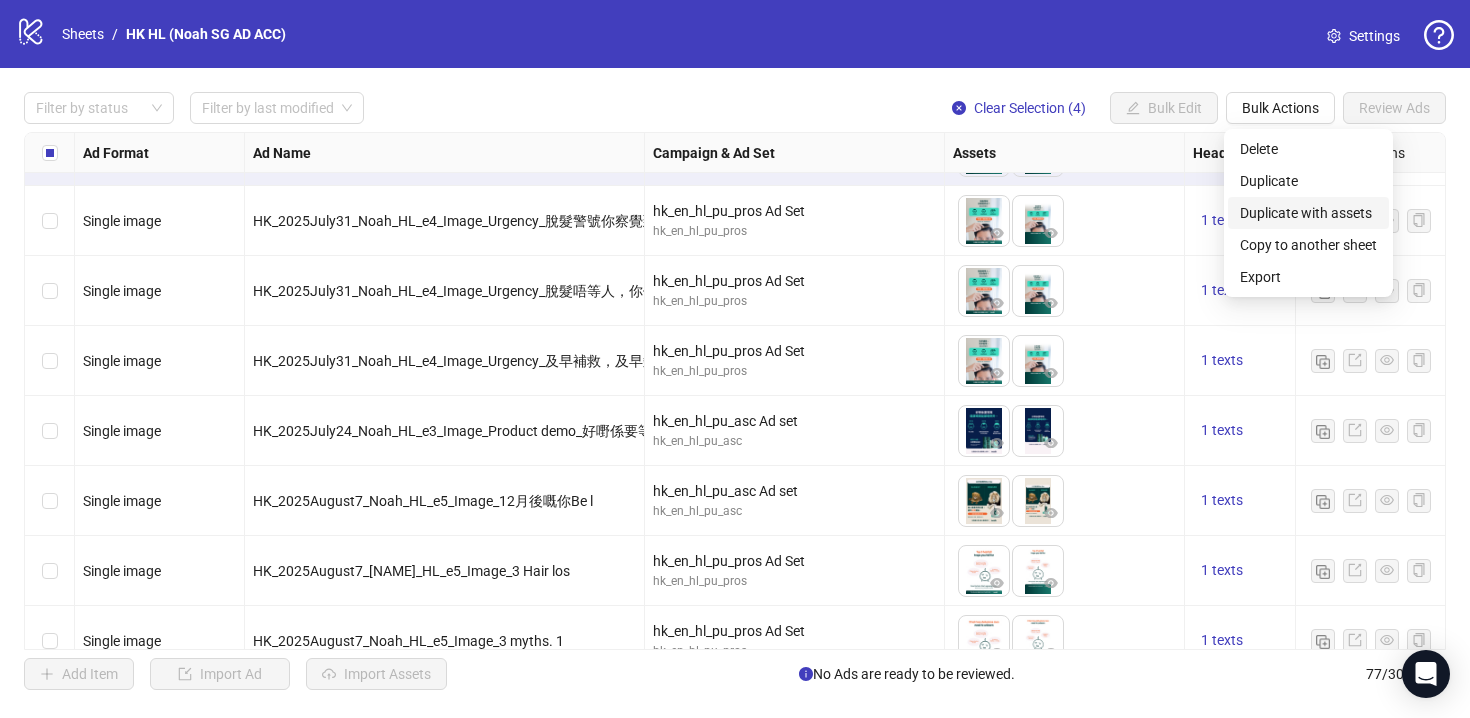 click on "Duplicate with assets" at bounding box center [1308, 213] 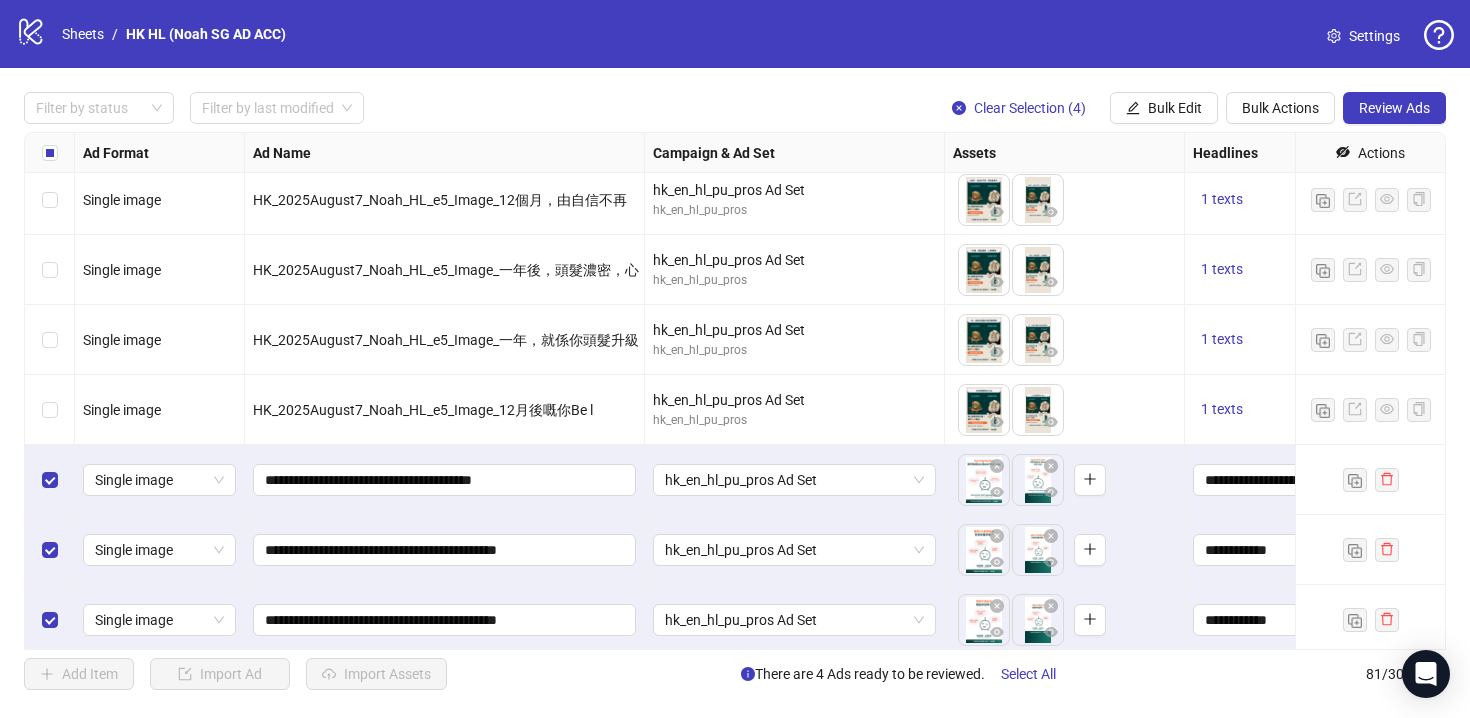scroll, scrollTop: 5194, scrollLeft: 0, axis: vertical 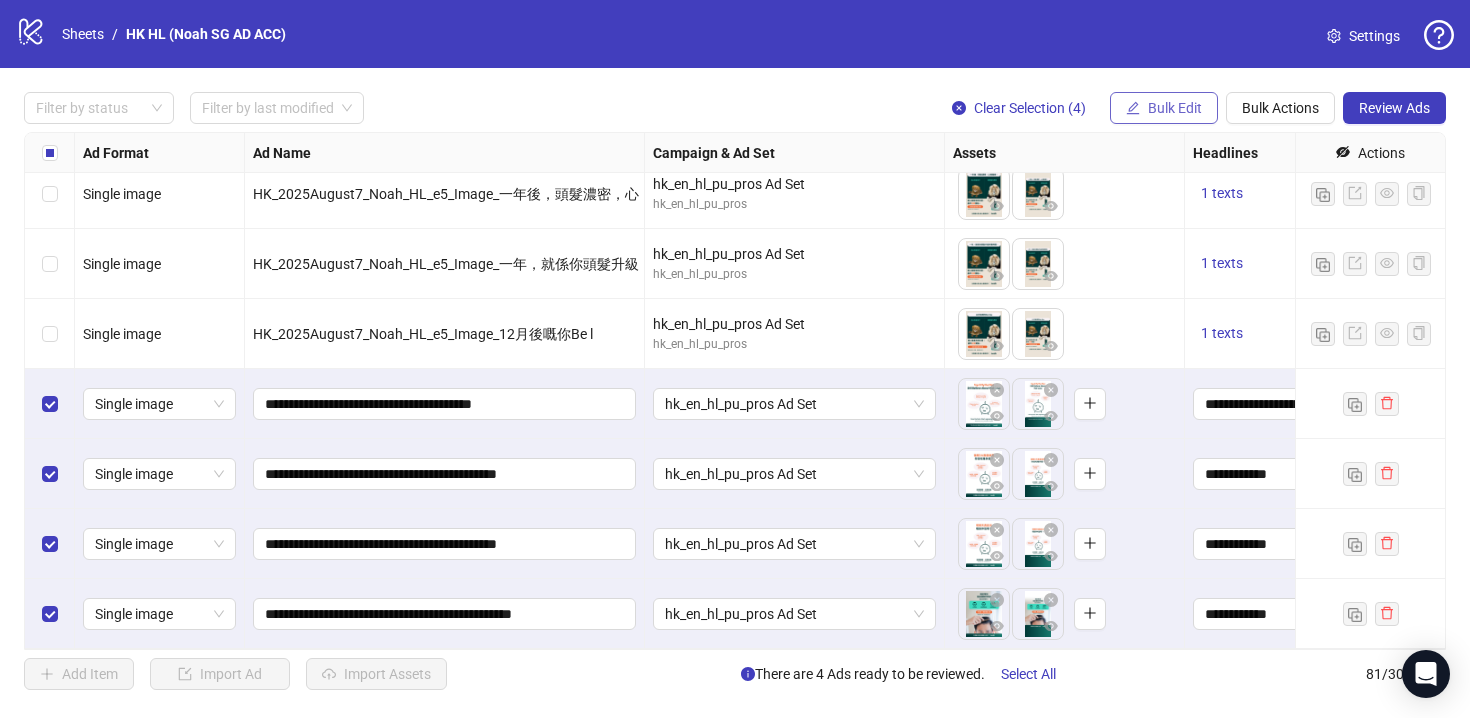 click on "Bulk Edit" at bounding box center [1175, 108] 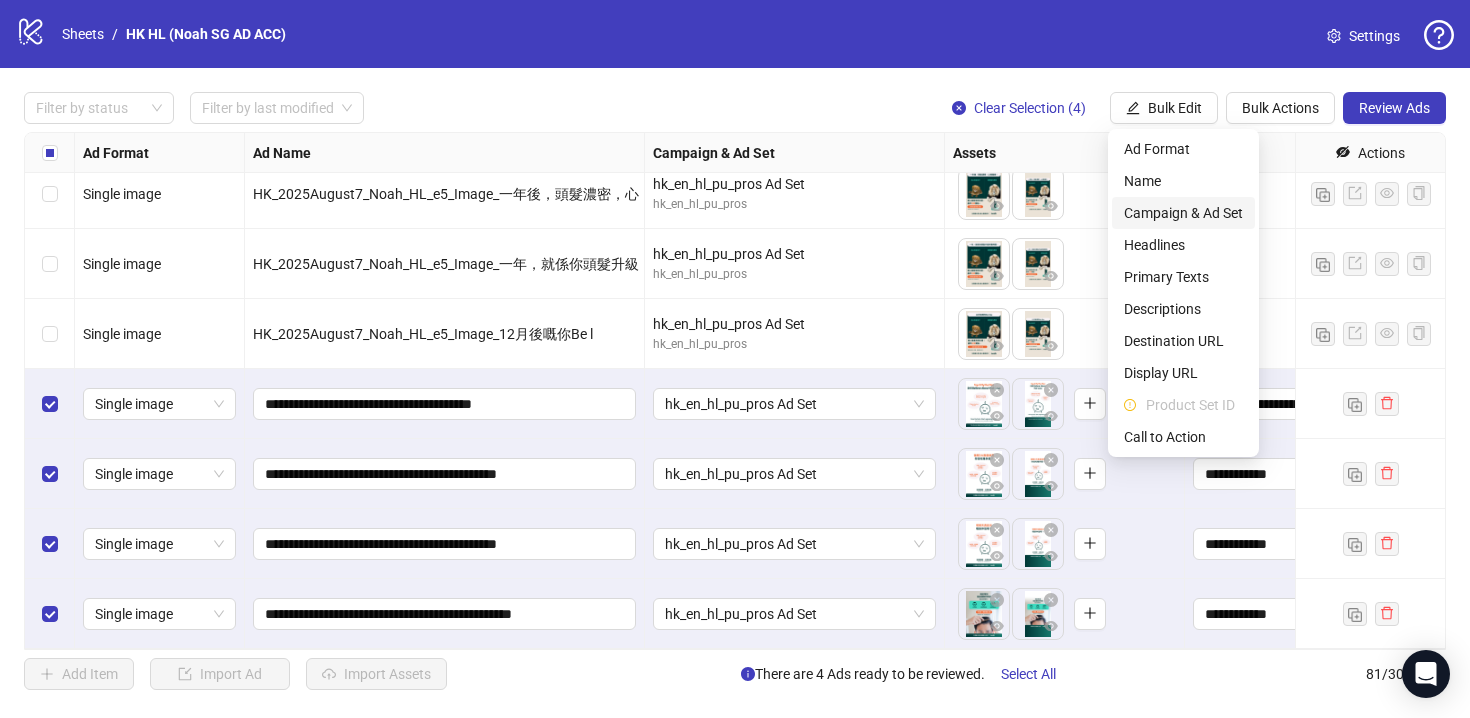 click on "Campaign & Ad Set" at bounding box center [1183, 213] 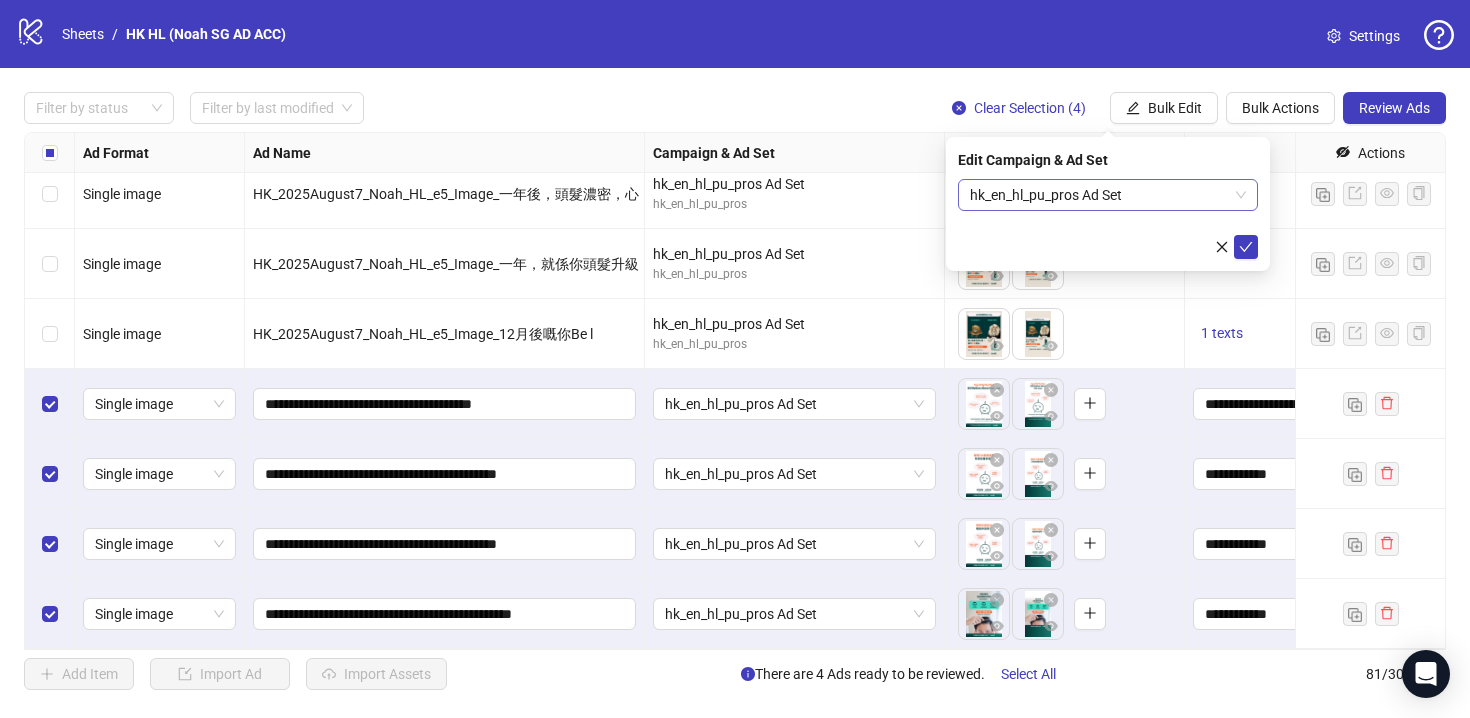 click on "hk_en_hl_pu_pros Ad Set" at bounding box center [1108, 195] 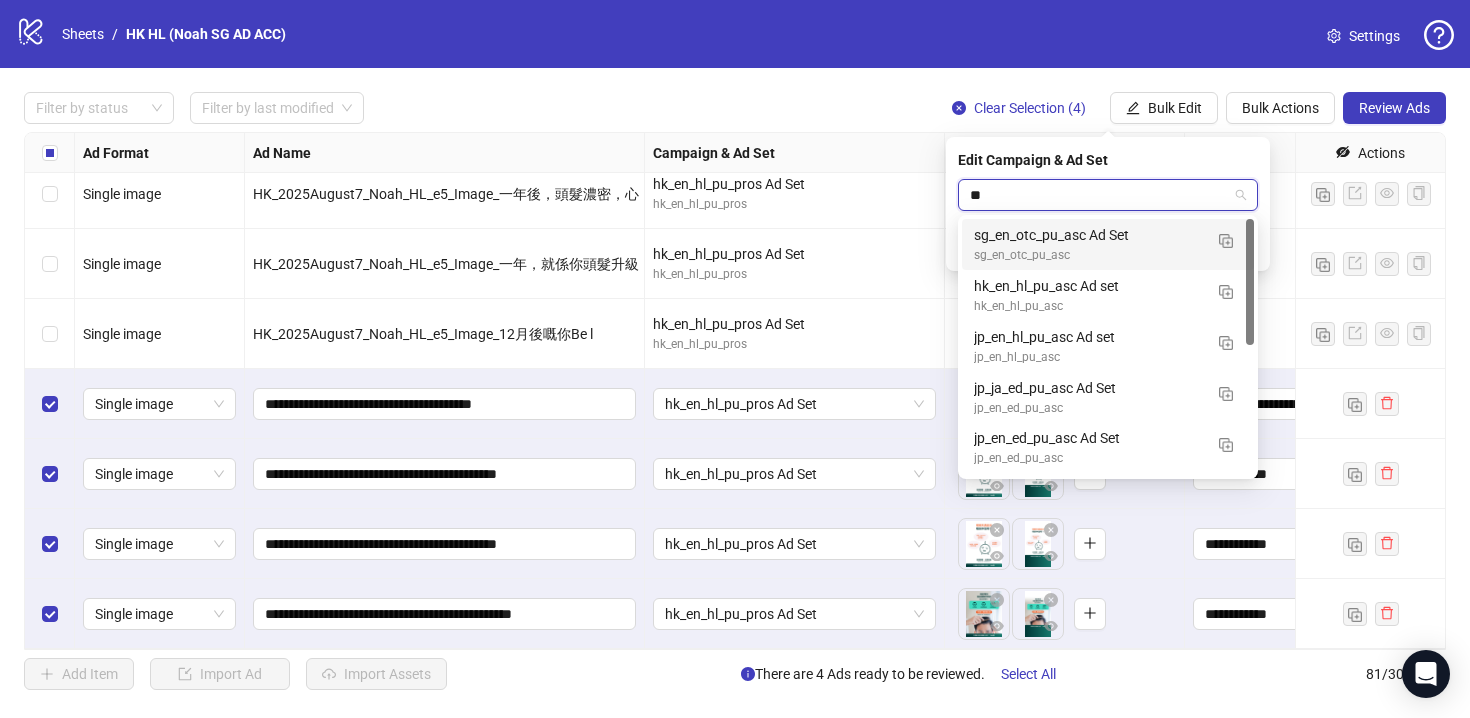 type on "***" 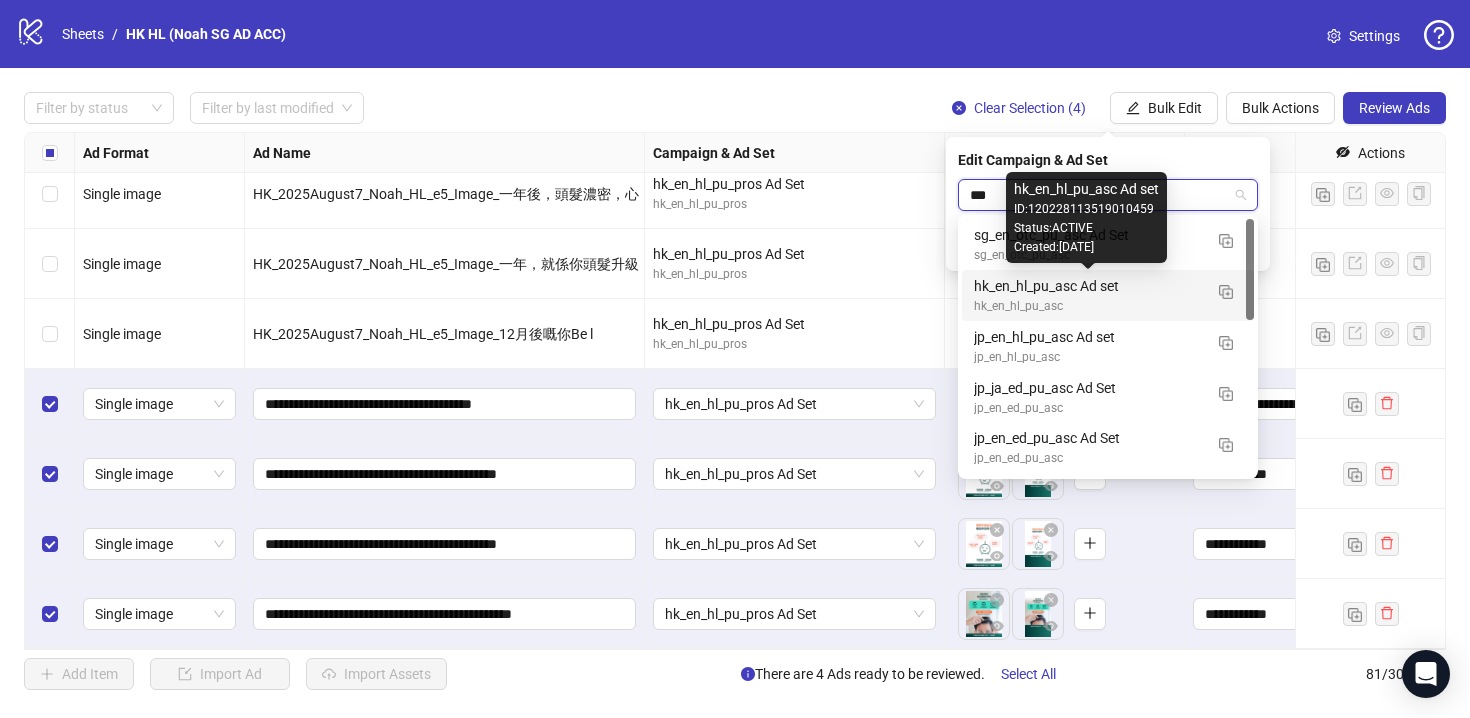 click on "hk_en_hl_pu_asc Ad set" at bounding box center (1088, 286) 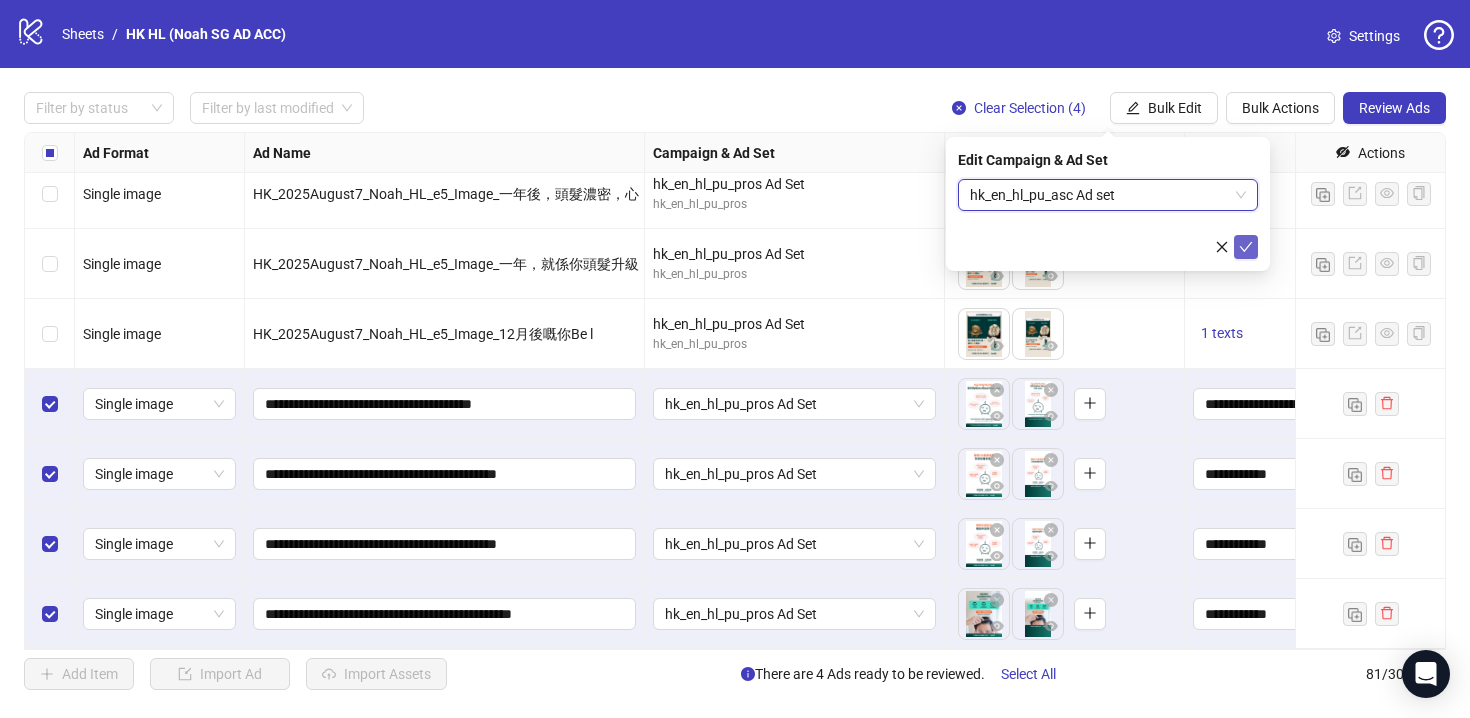 click 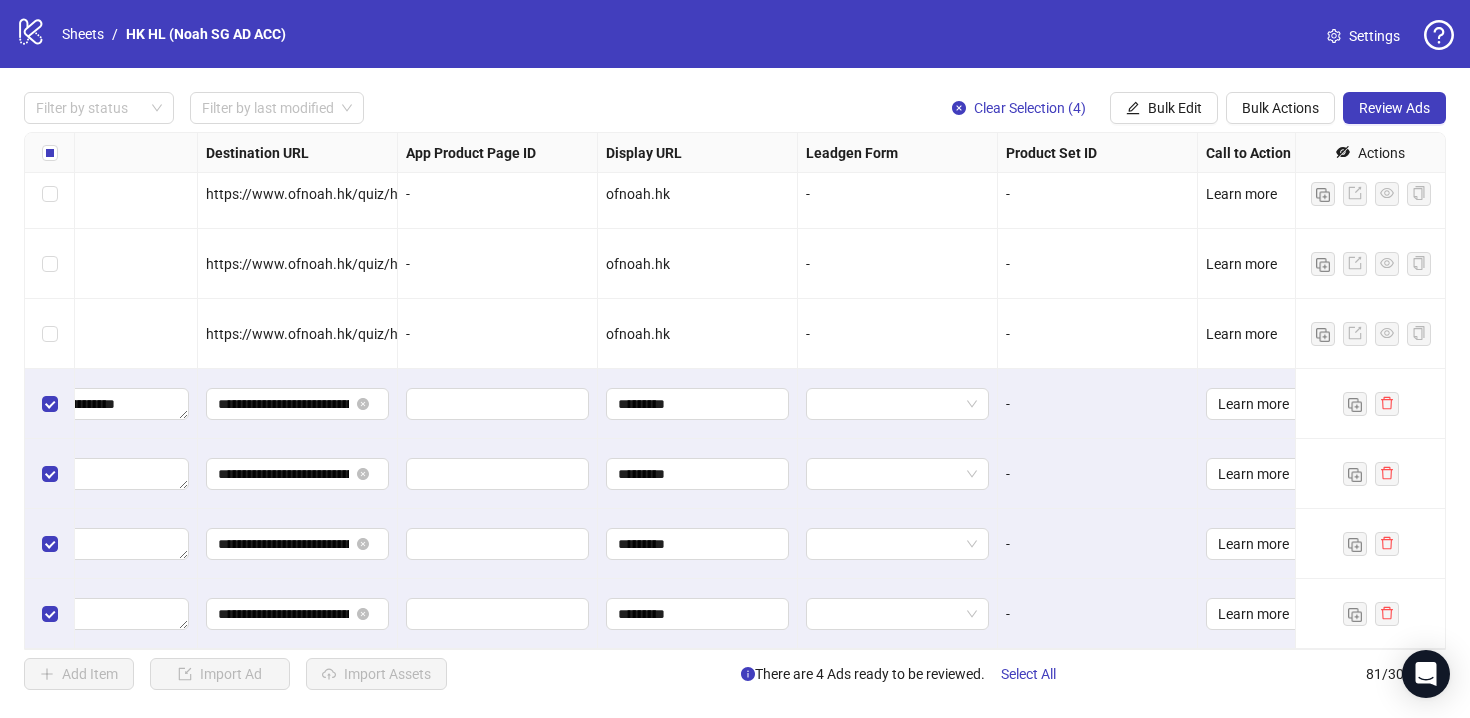 scroll, scrollTop: 5194, scrollLeft: 1850, axis: both 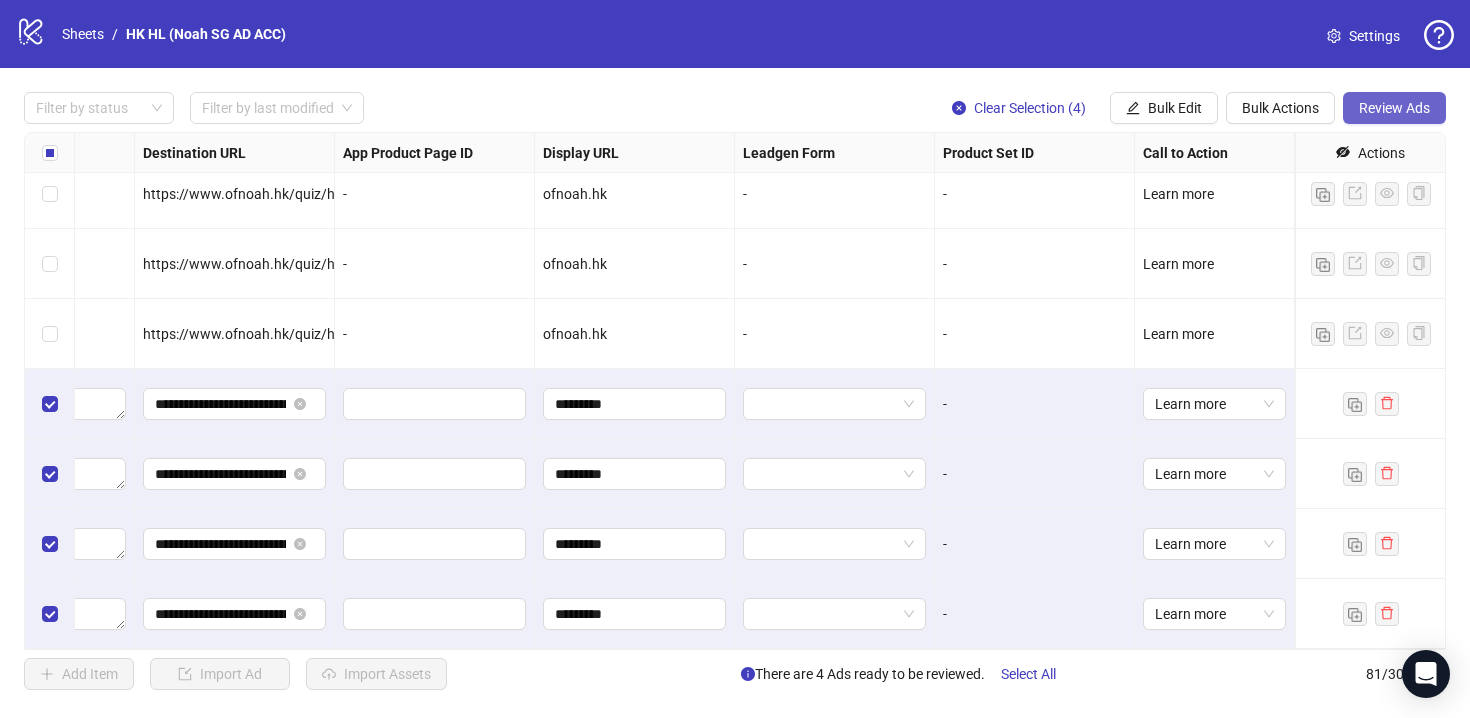 click on "Review Ads" at bounding box center (1394, 108) 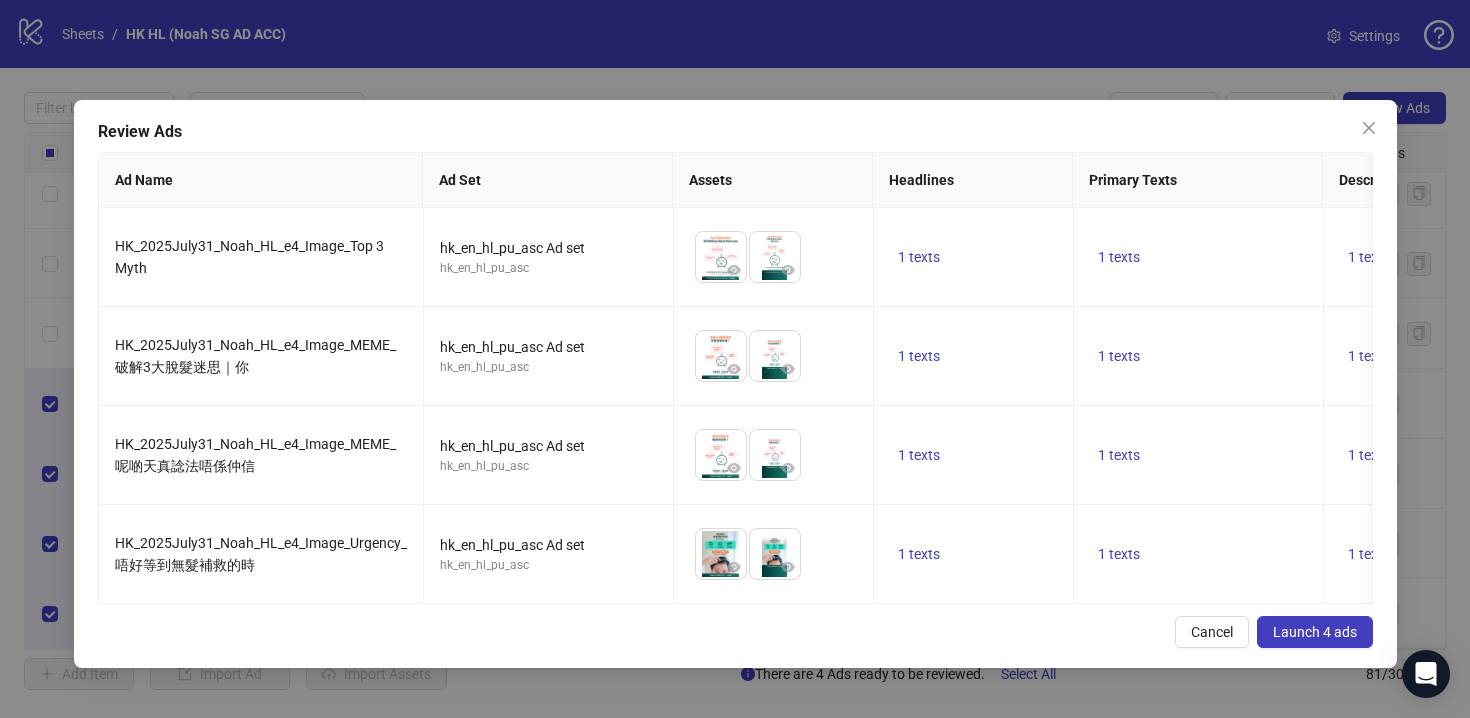 click on "Launch 4 ads" at bounding box center [1315, 632] 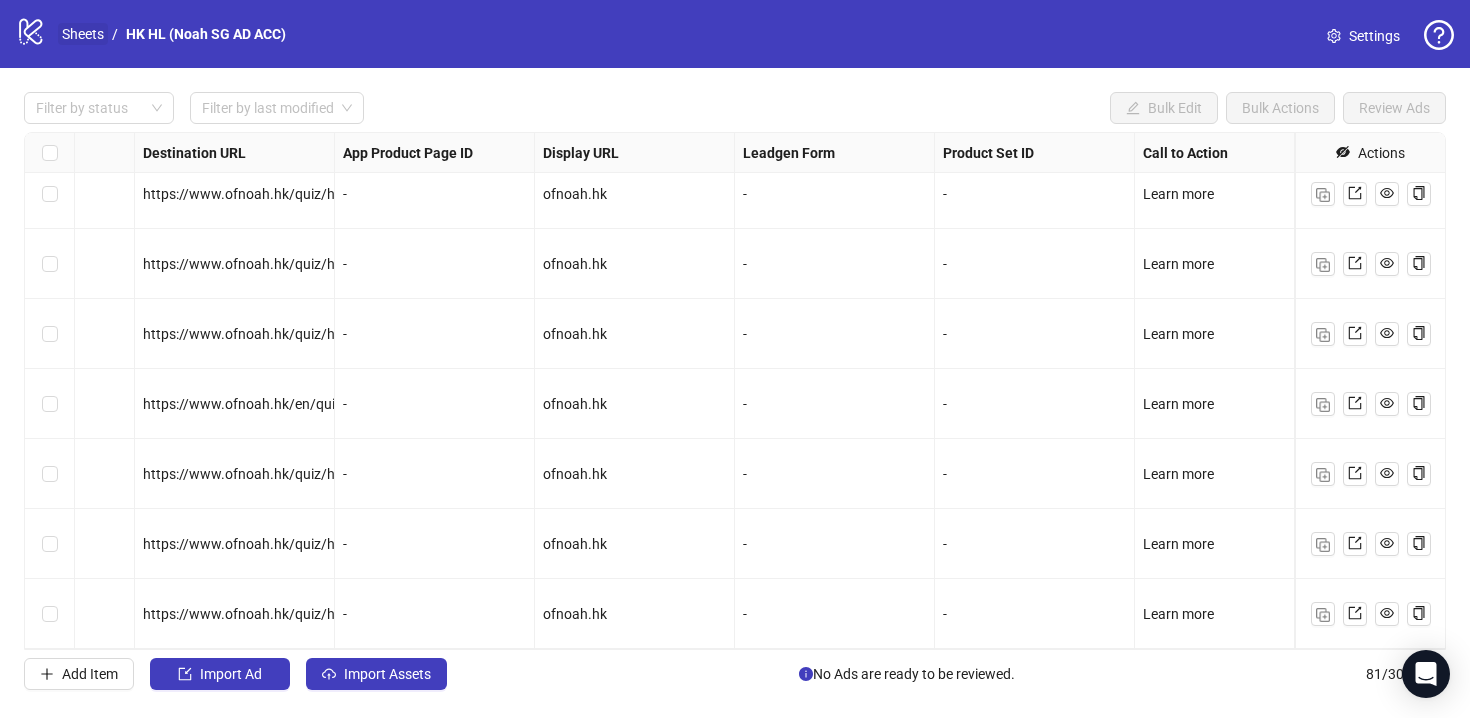 click on "Sheets" at bounding box center (83, 34) 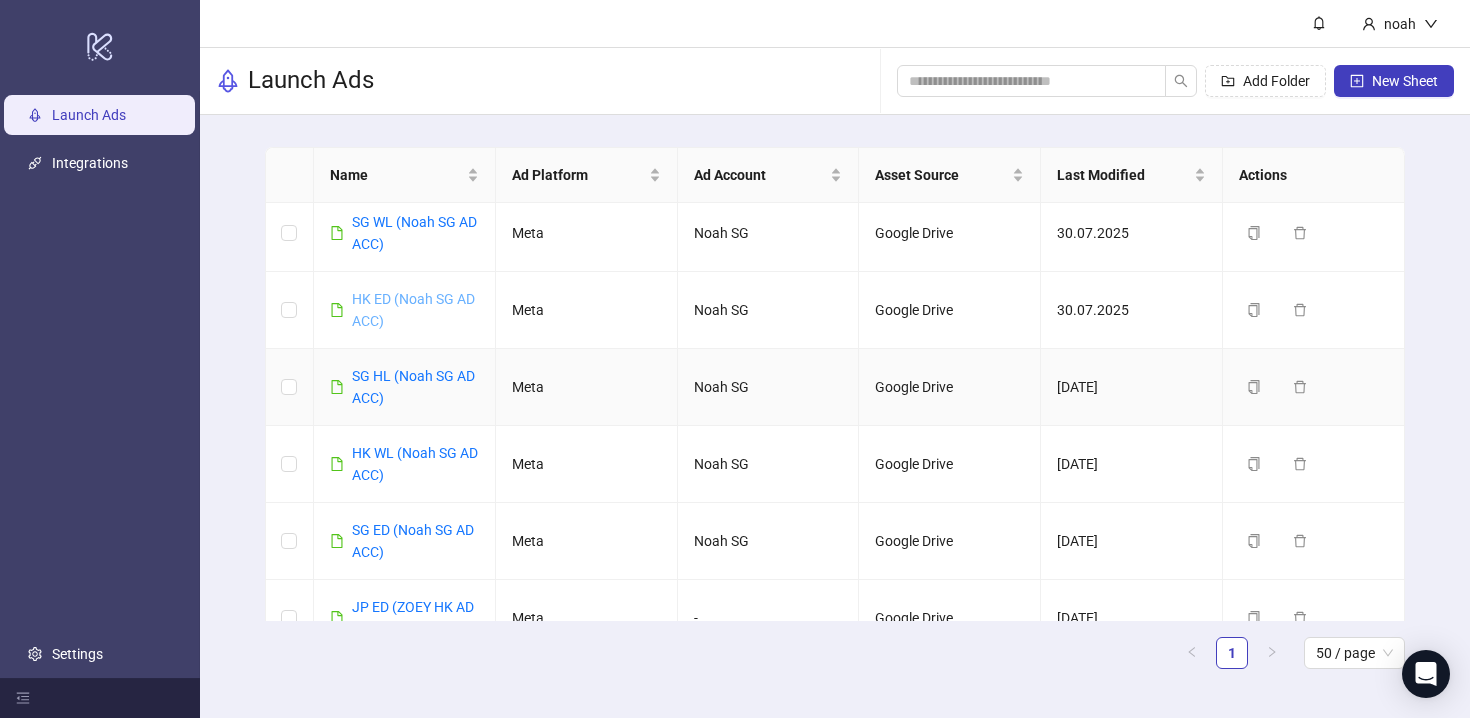 scroll, scrollTop: 311, scrollLeft: 0, axis: vertical 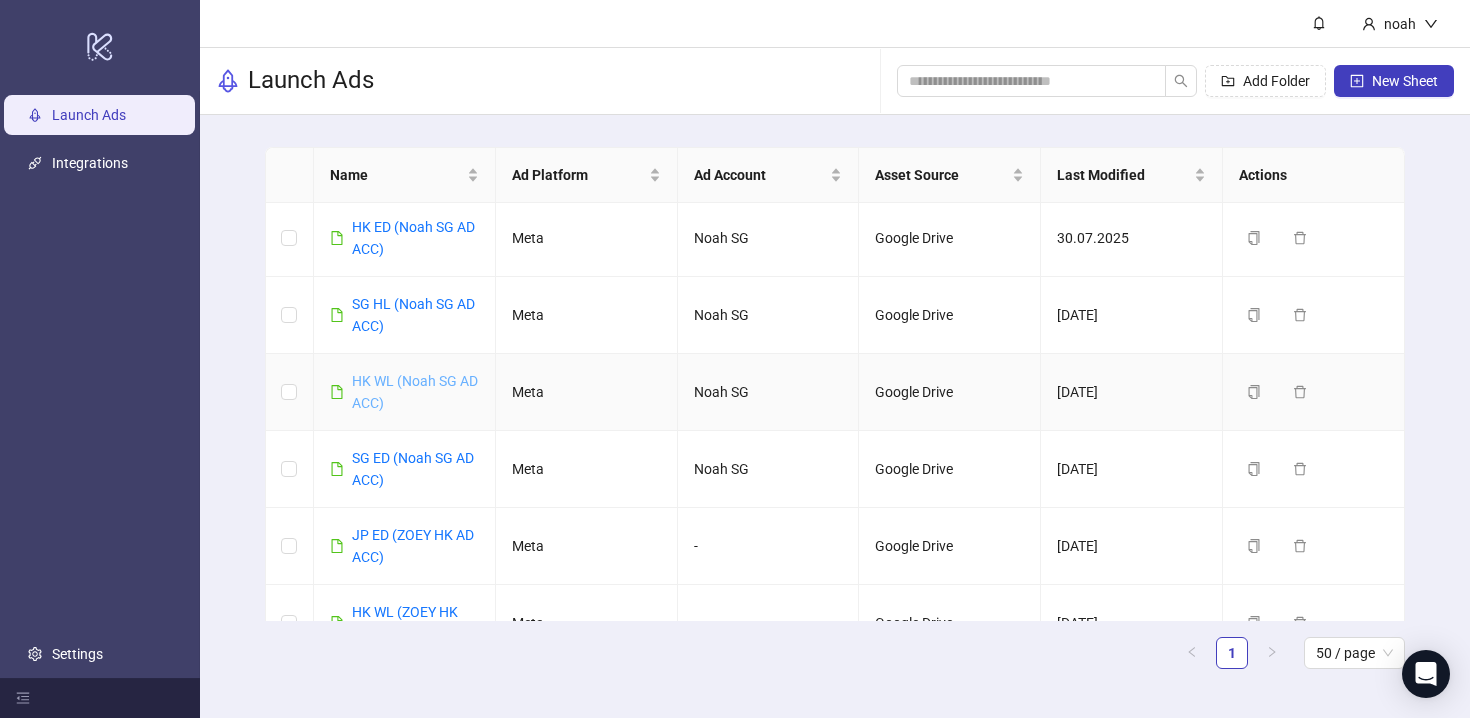 click on "HK WL (Noah SG AD ACC)" at bounding box center (415, 392) 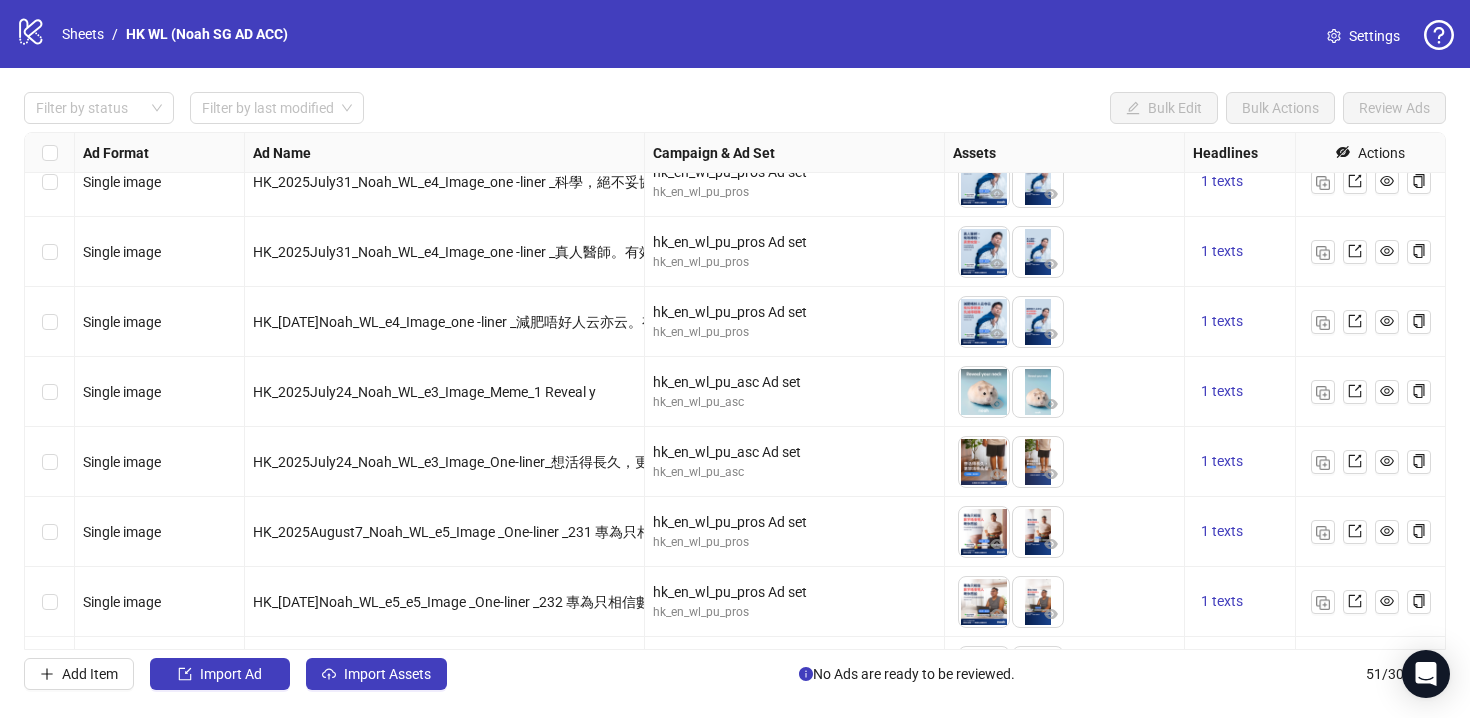 scroll, scrollTop: 2533, scrollLeft: 0, axis: vertical 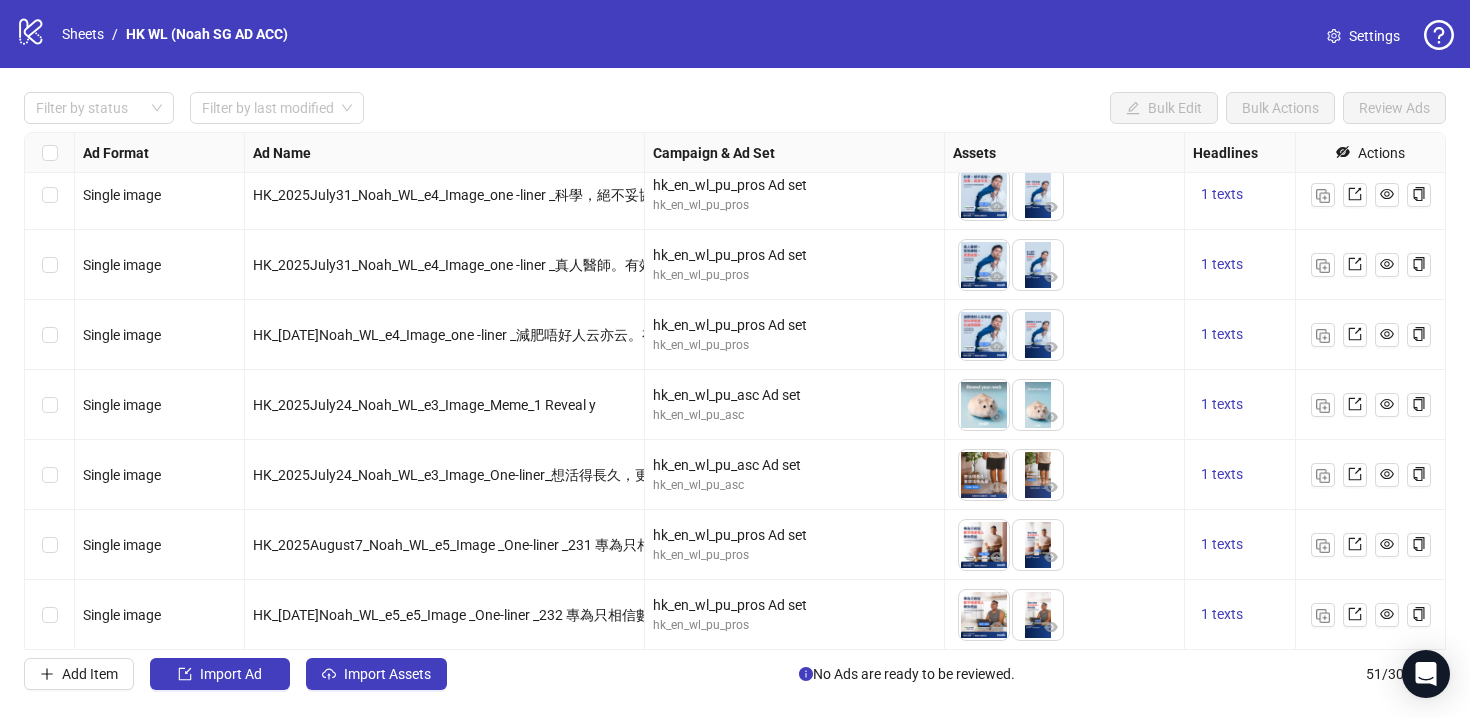 click at bounding box center (50, 405) 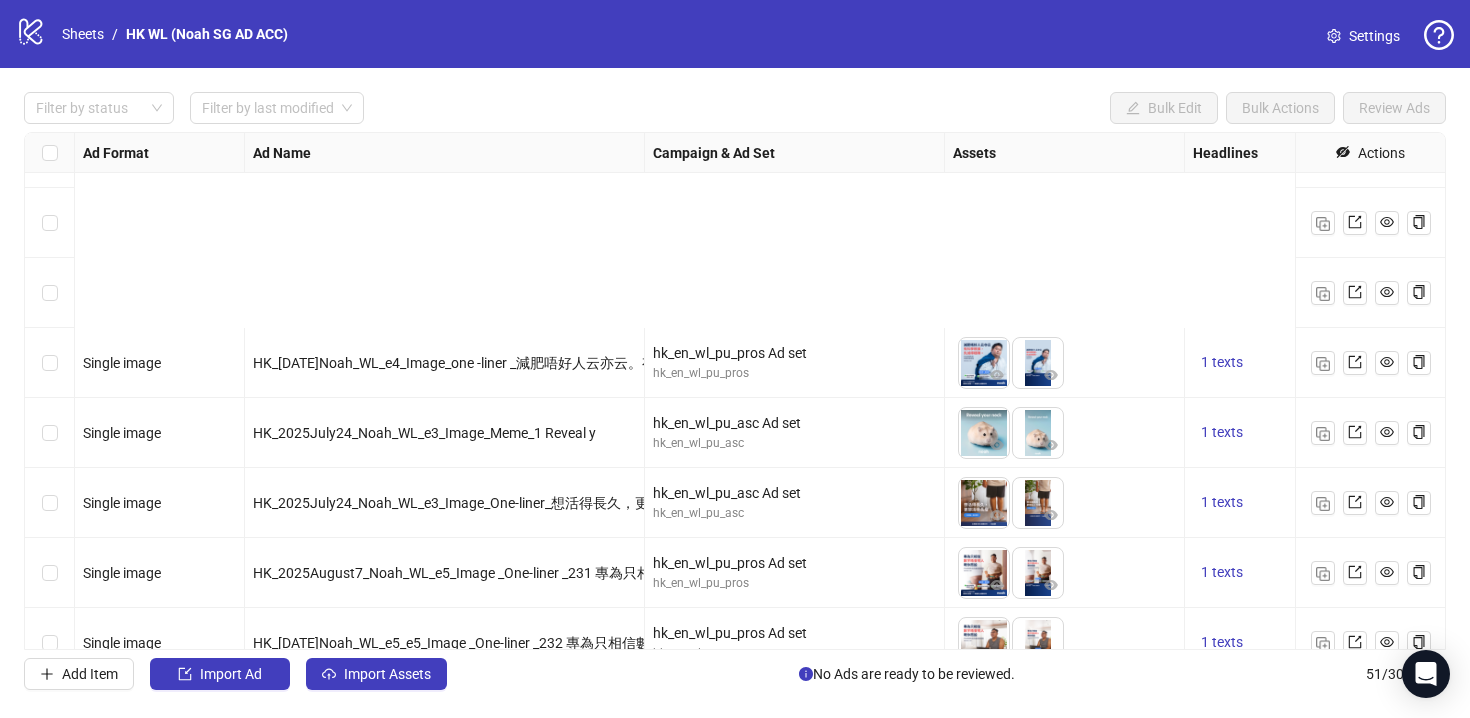 scroll, scrollTop: 3094, scrollLeft: 0, axis: vertical 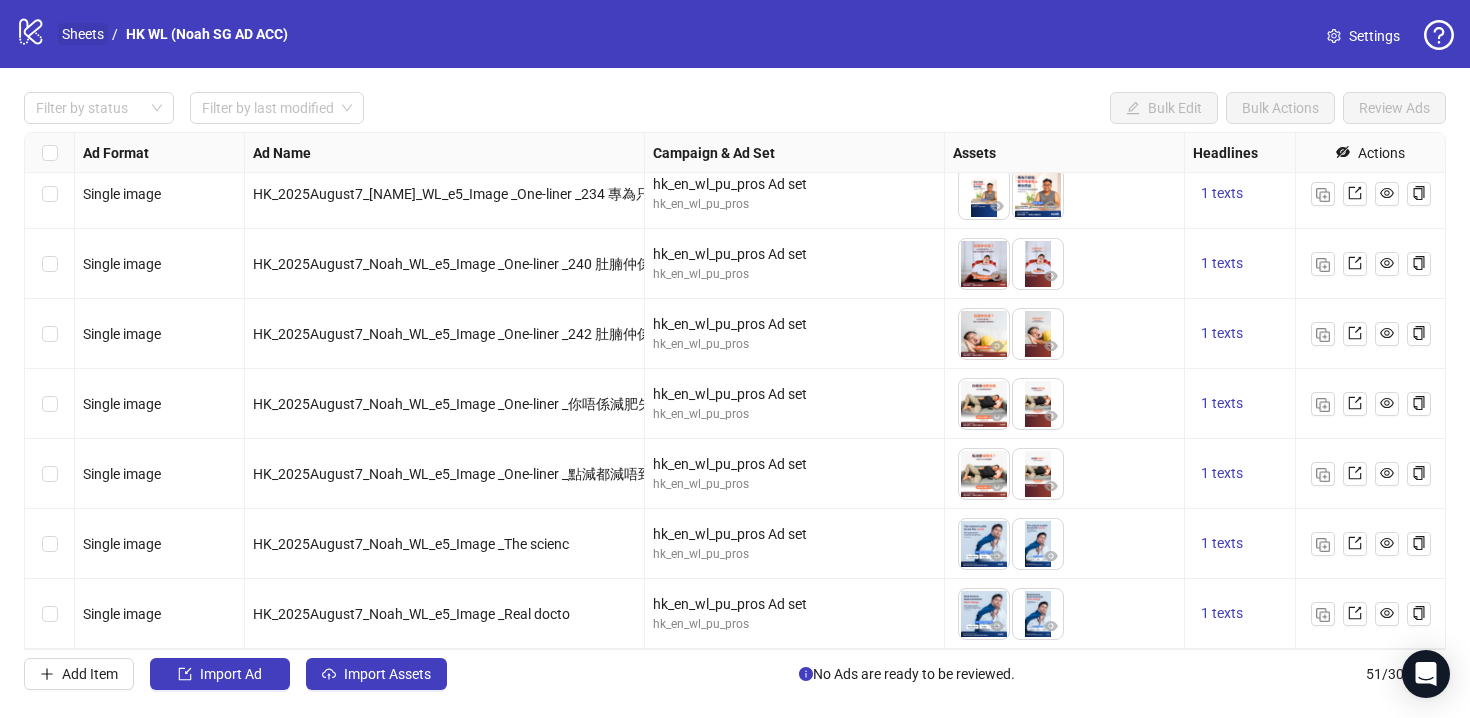 click on "Sheets" at bounding box center (83, 34) 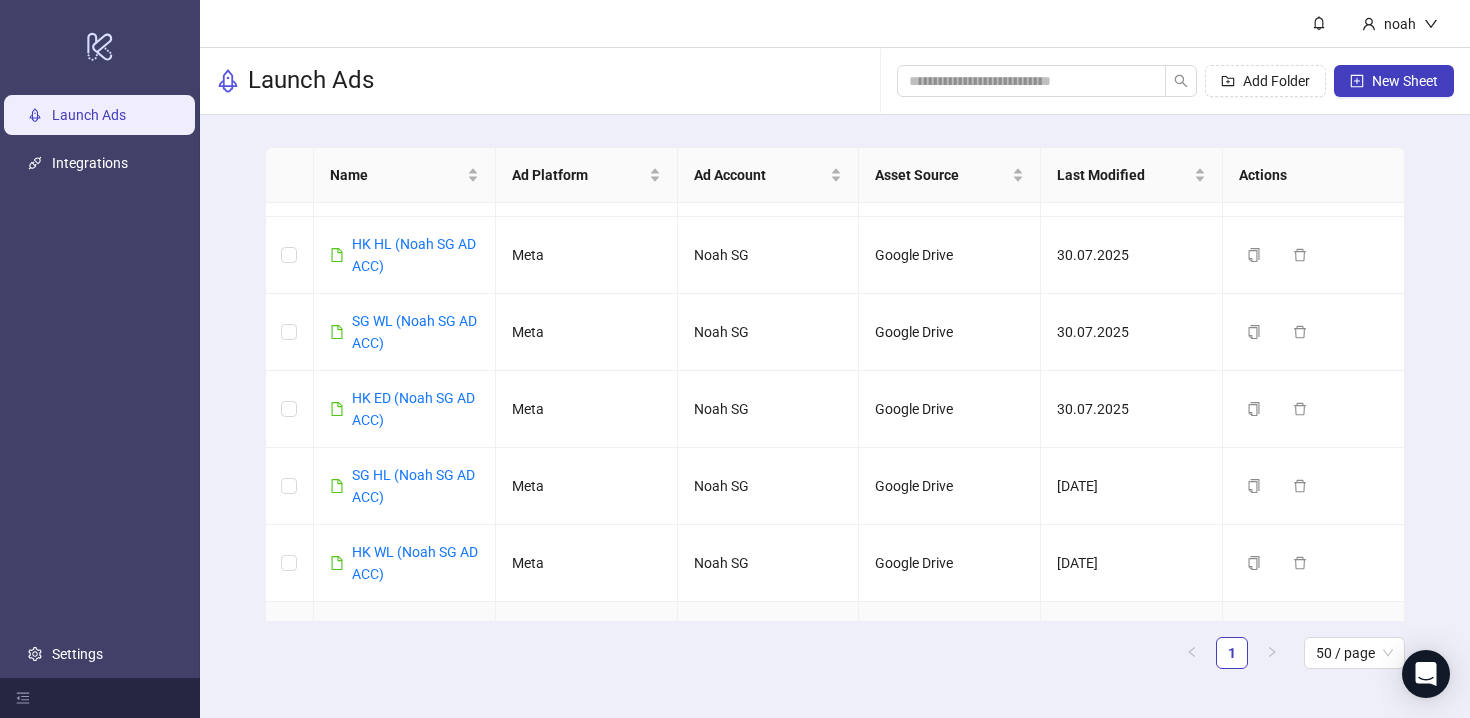 scroll, scrollTop: 139, scrollLeft: 0, axis: vertical 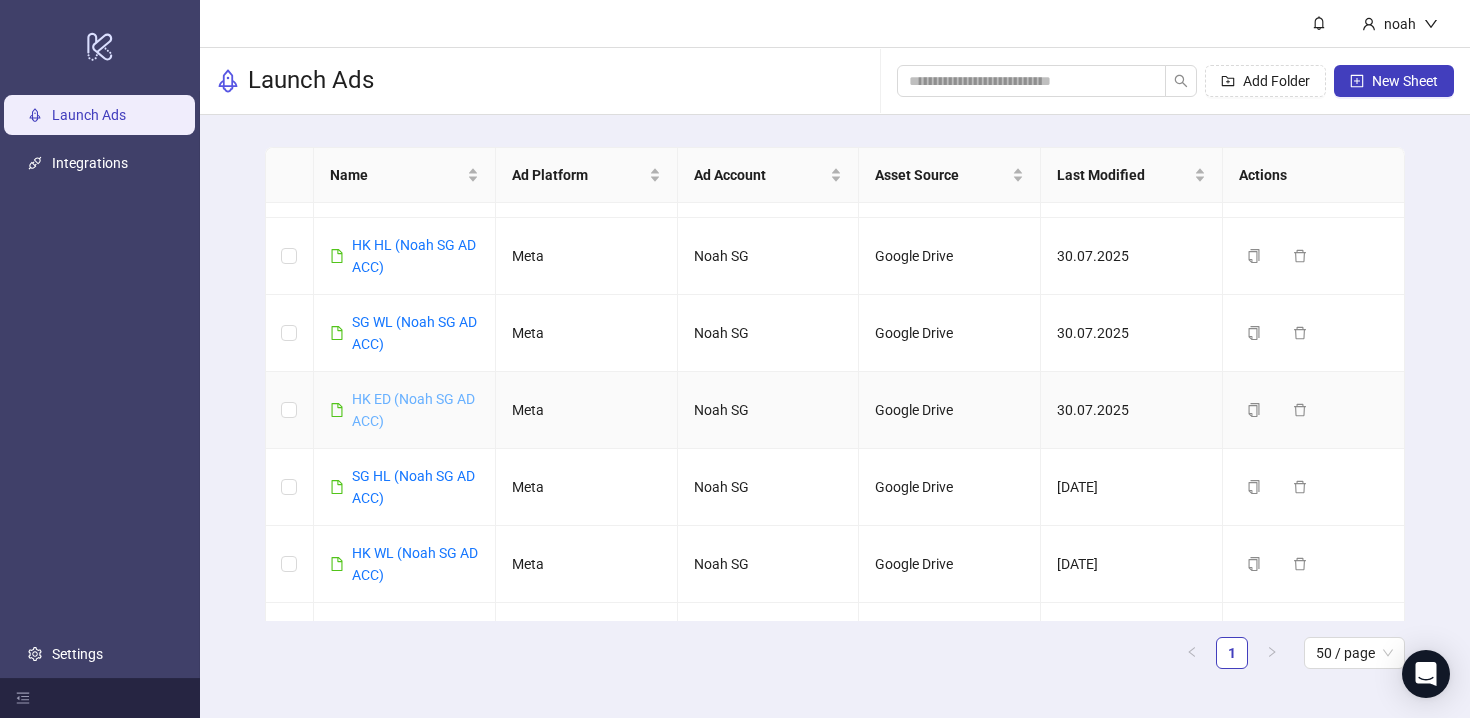click on "HK ED (Noah SG AD ACC)" at bounding box center (413, 410) 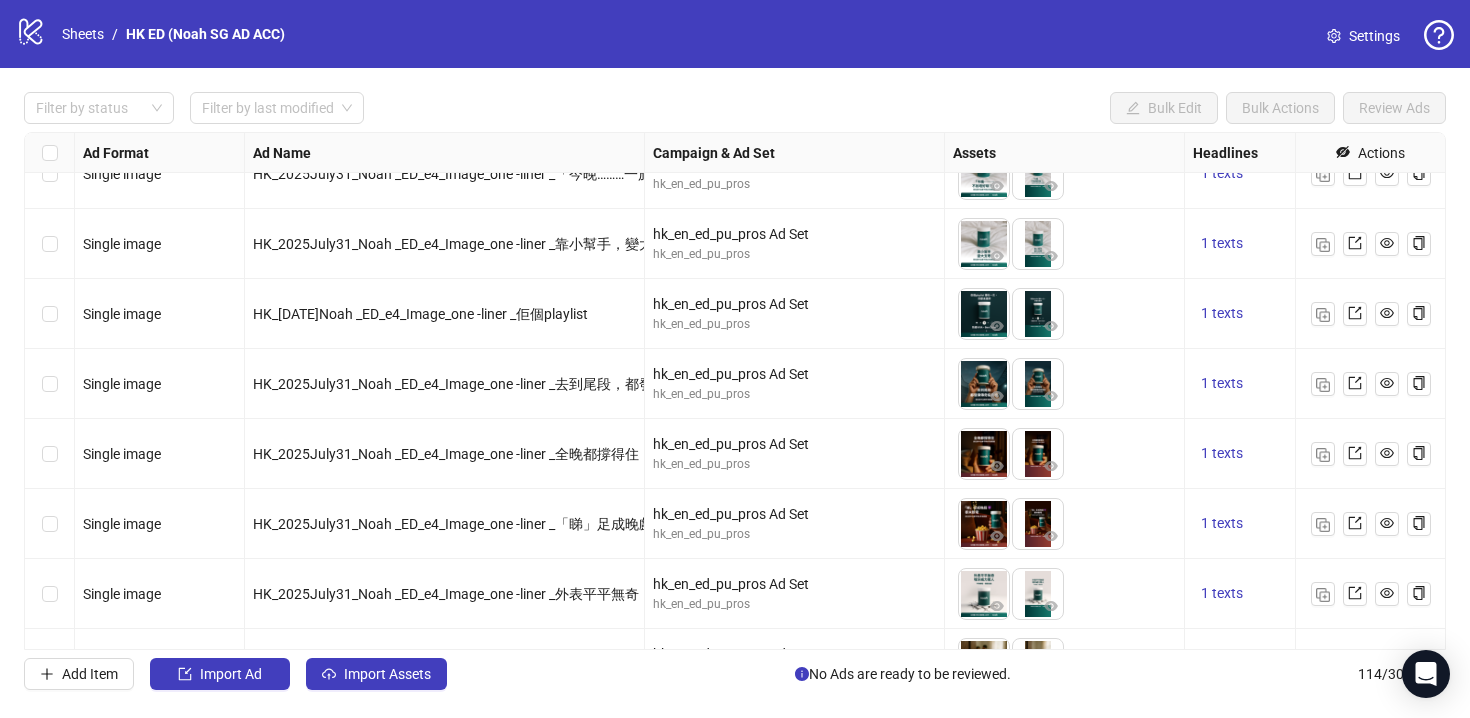 scroll, scrollTop: 6155, scrollLeft: 0, axis: vertical 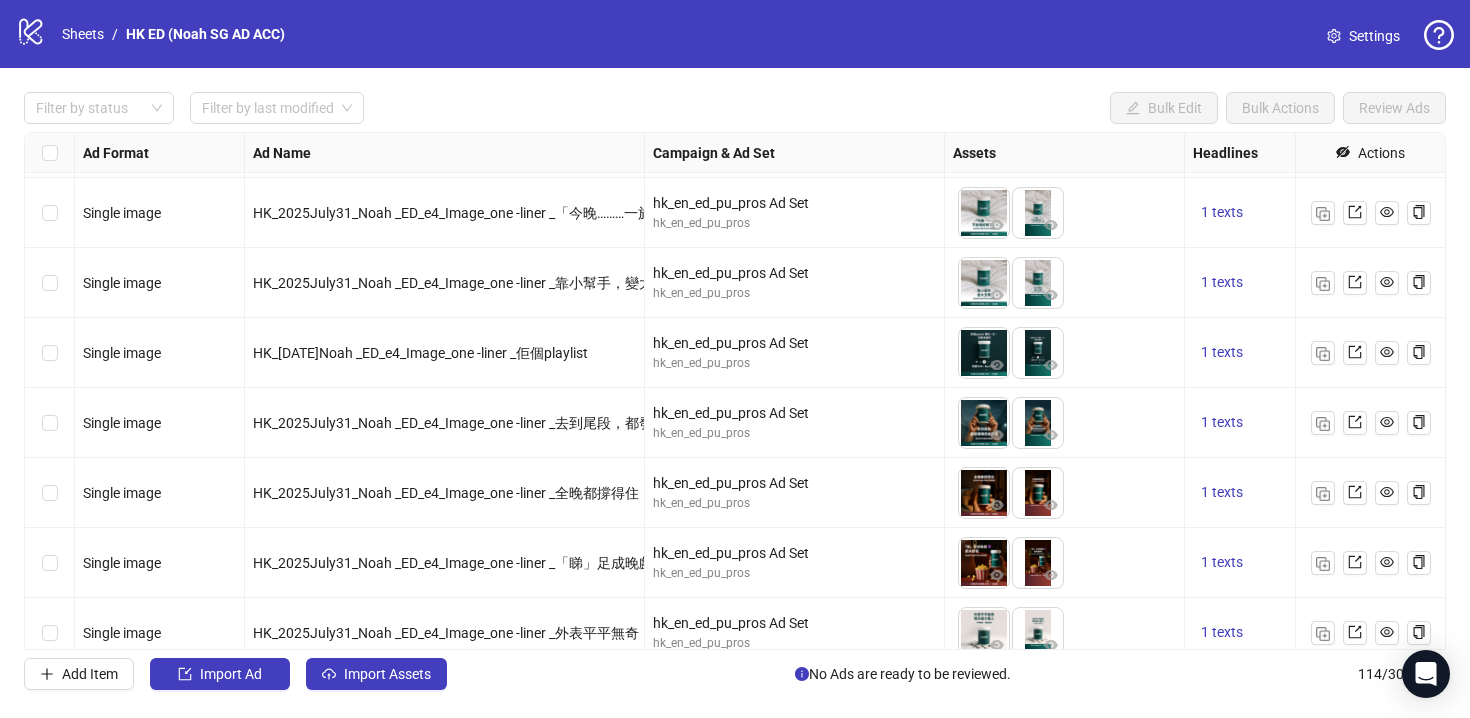 click at bounding box center [50, 353] 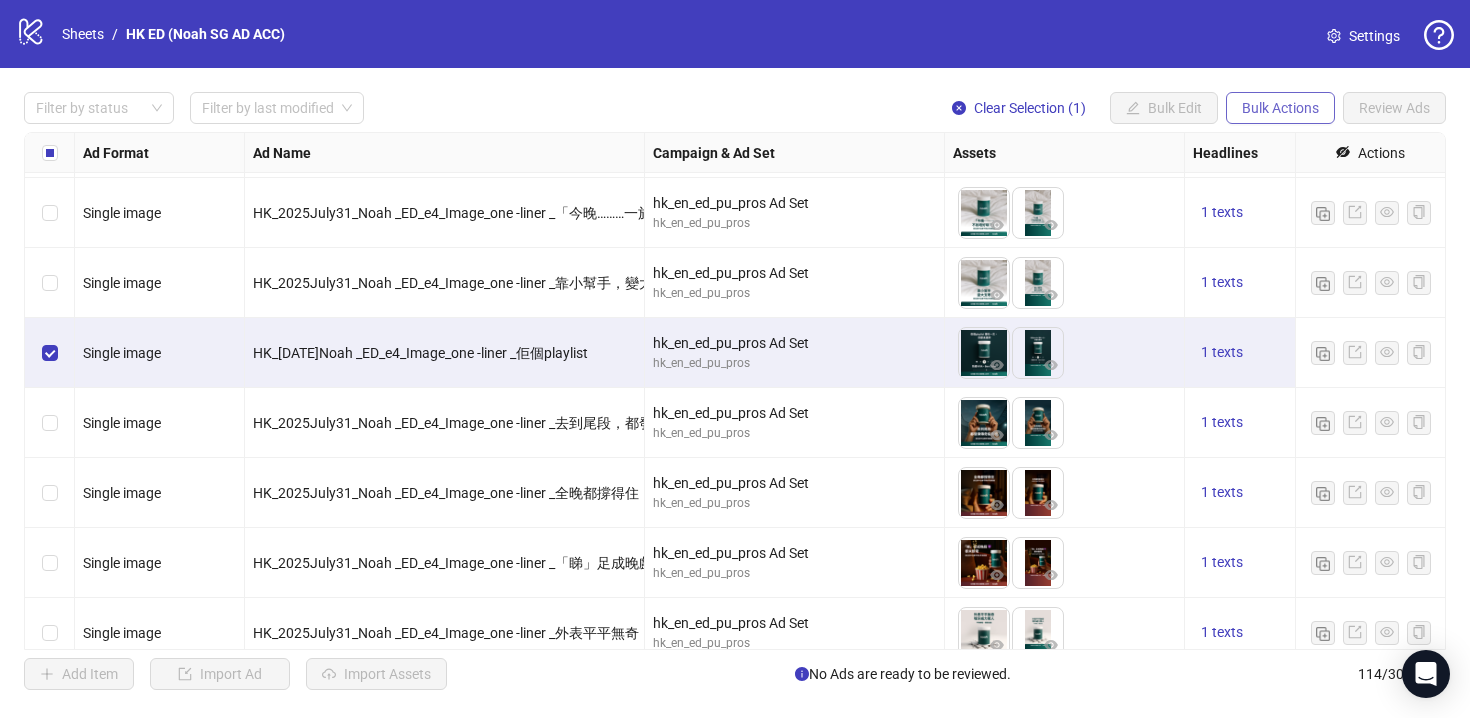 click on "Bulk Actions" at bounding box center [1280, 108] 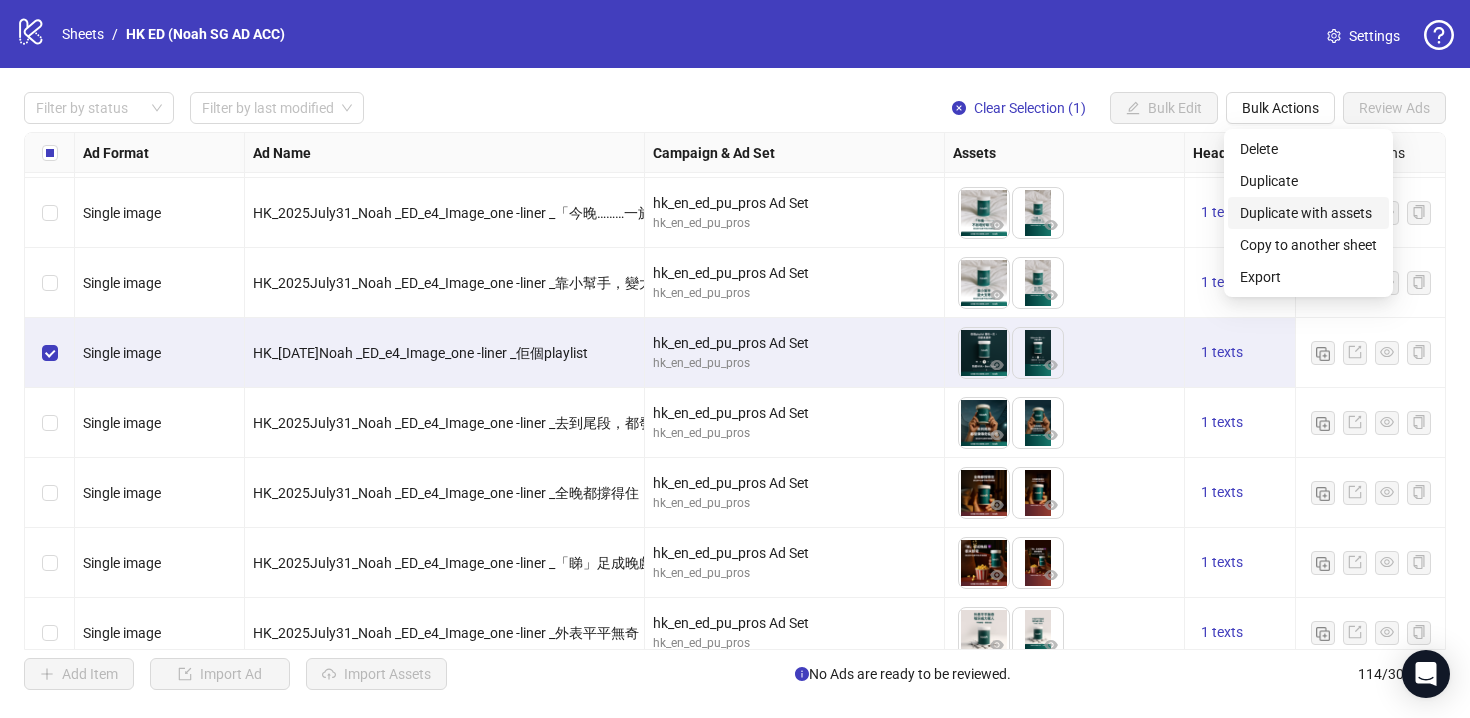 click on "Duplicate with assets" at bounding box center [1308, 213] 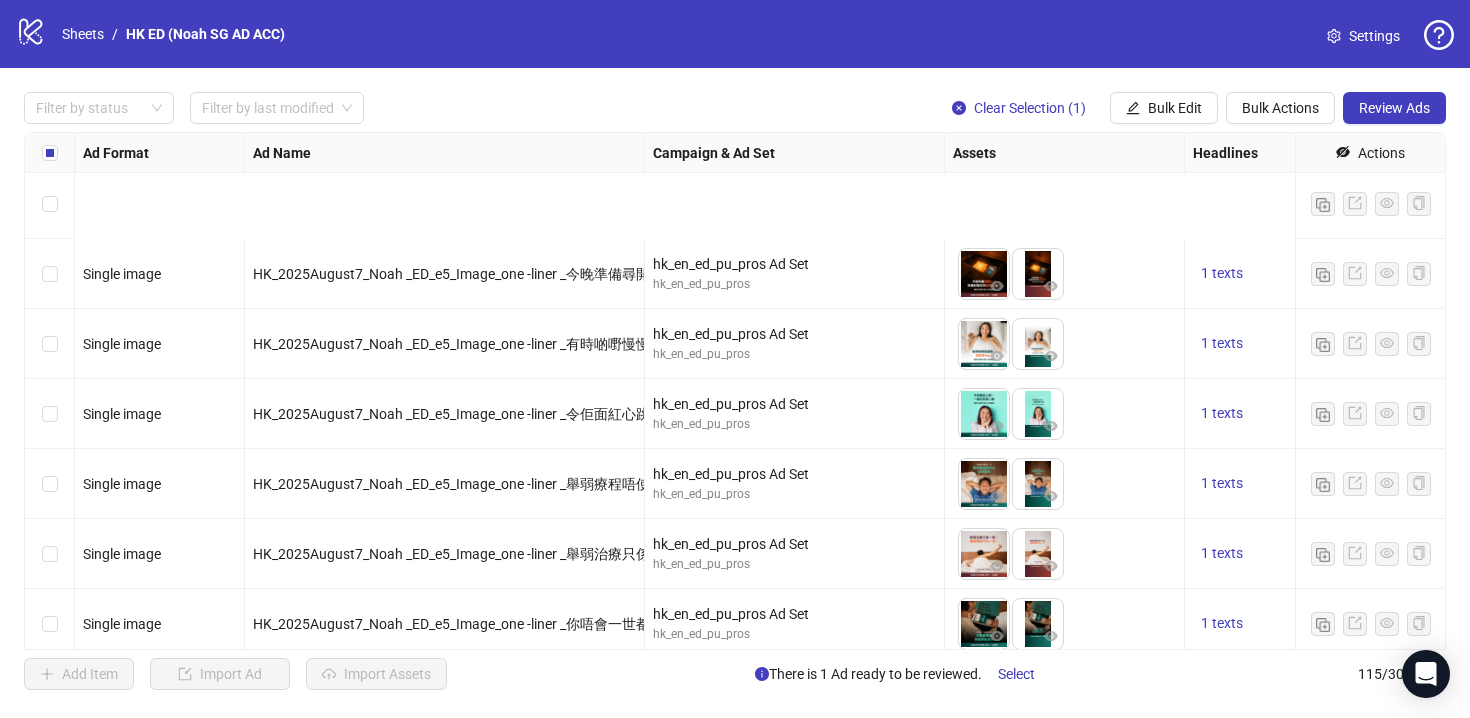 scroll, scrollTop: 7574, scrollLeft: 0, axis: vertical 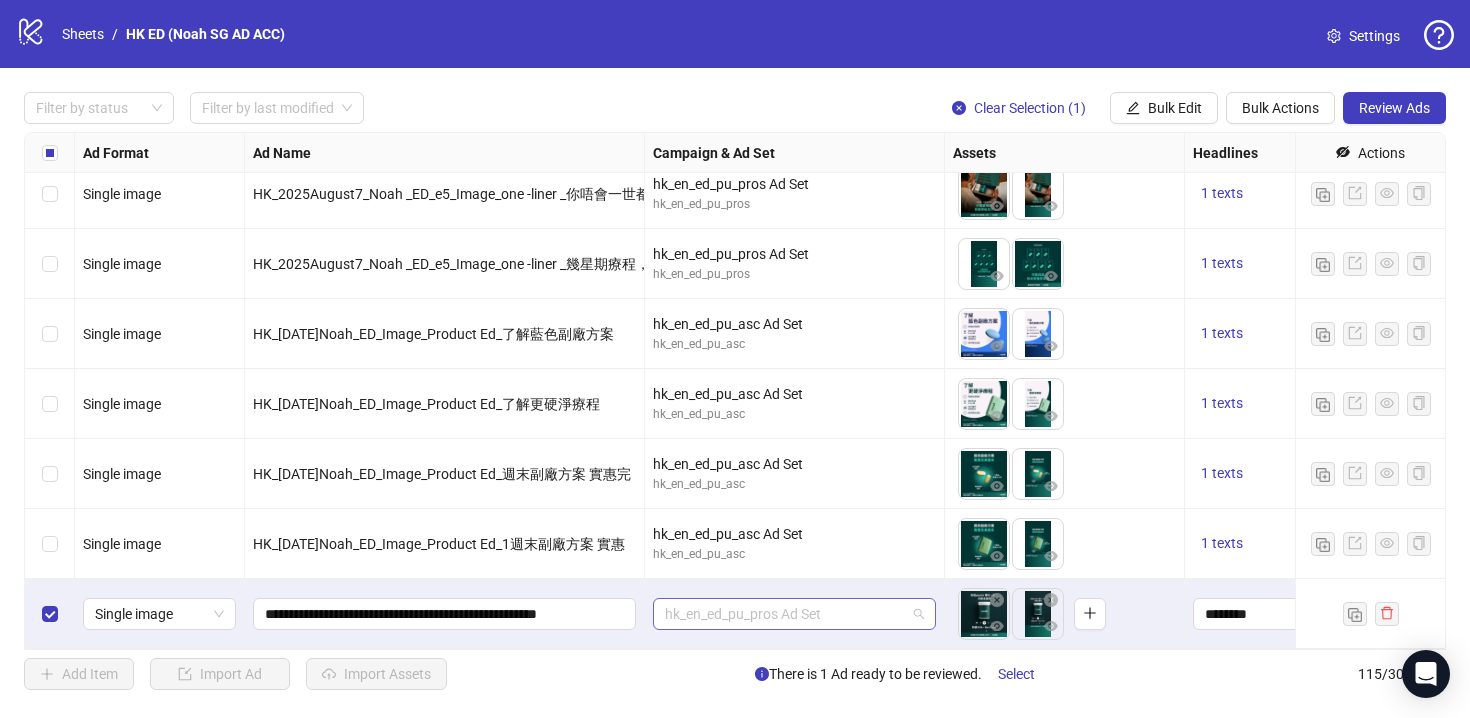 click on "hk_en_ed_pu_pros Ad Set" at bounding box center (794, 614) 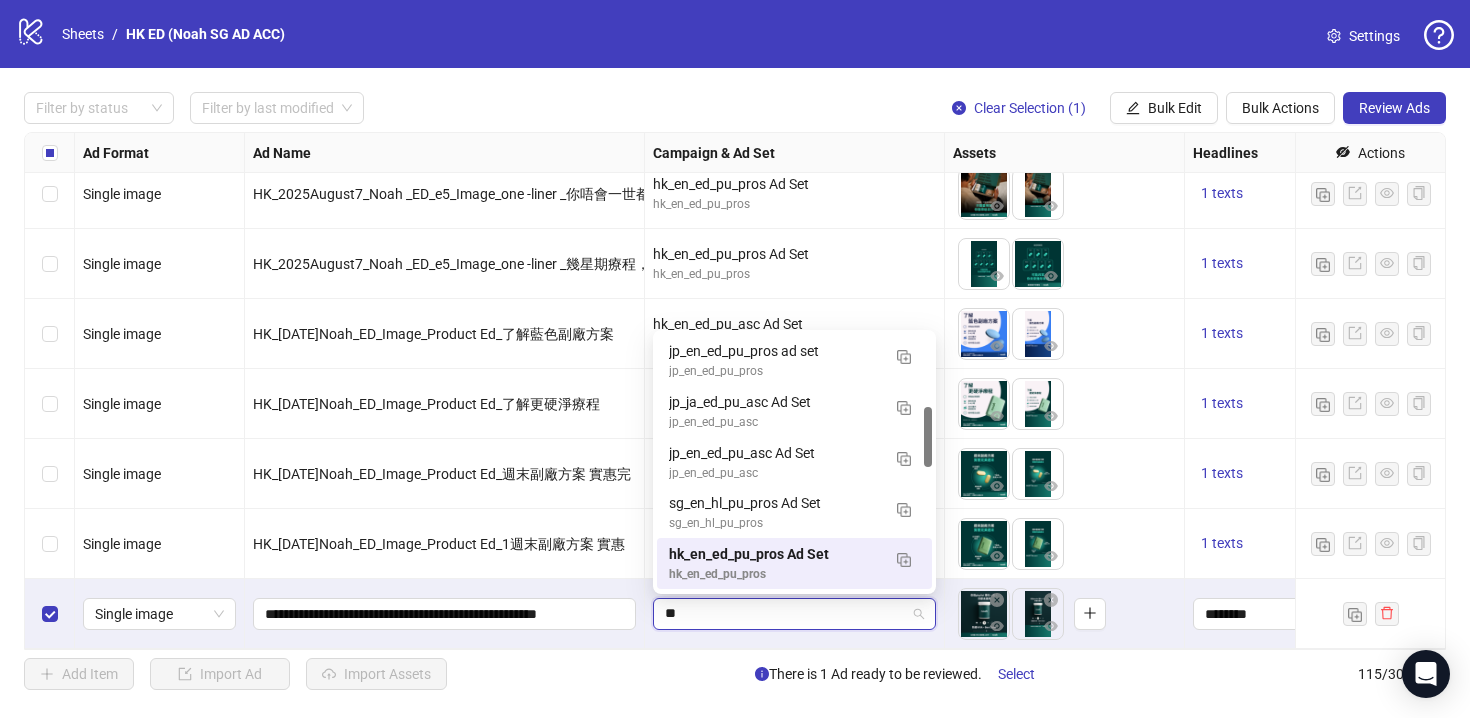 scroll, scrollTop: 223, scrollLeft: 0, axis: vertical 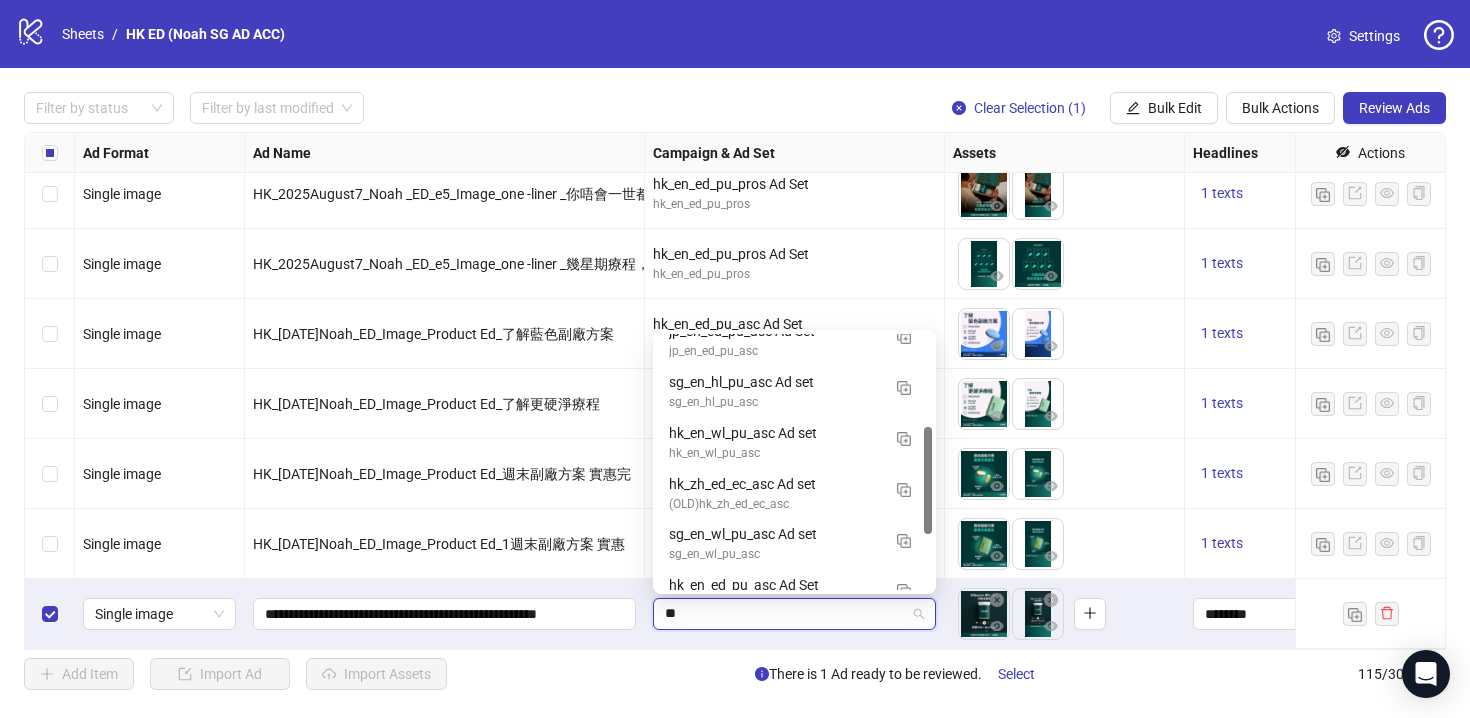type on "***" 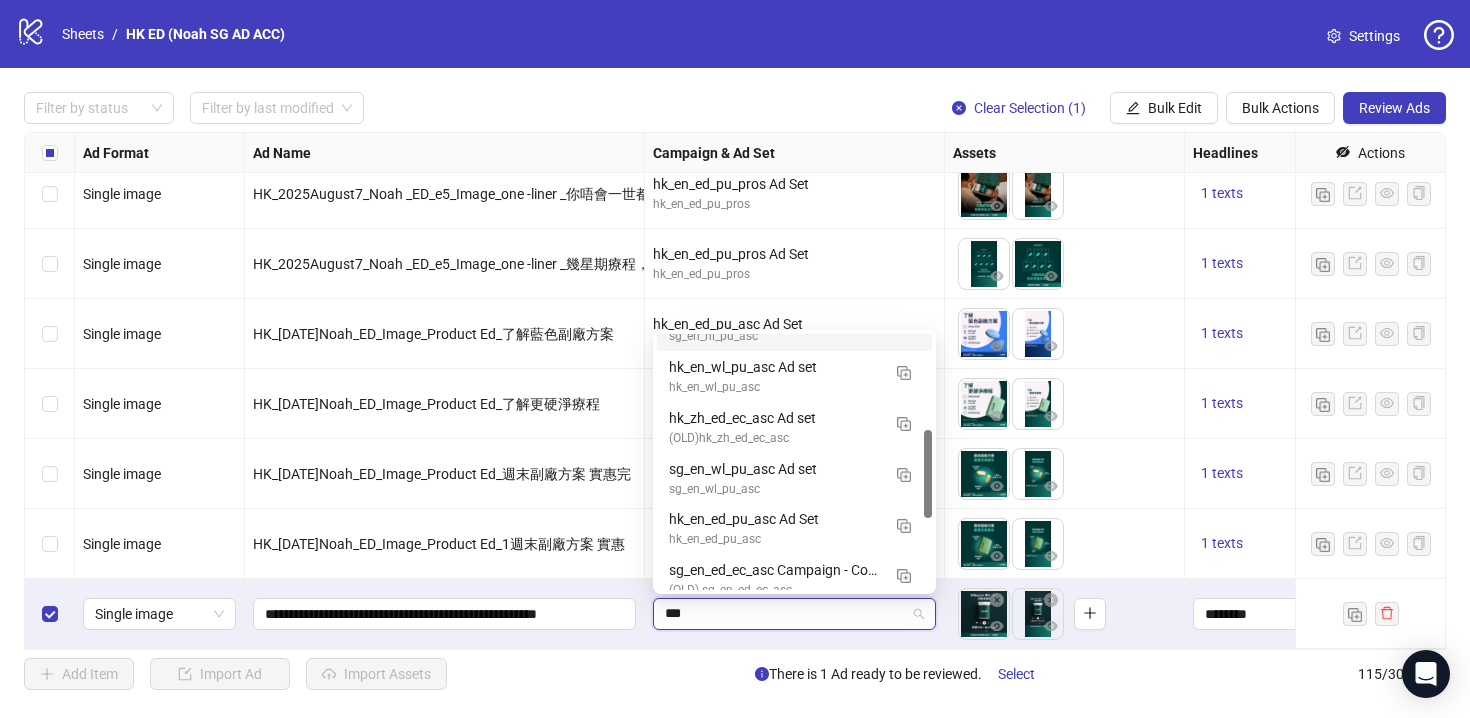 scroll, scrollTop: 312, scrollLeft: 0, axis: vertical 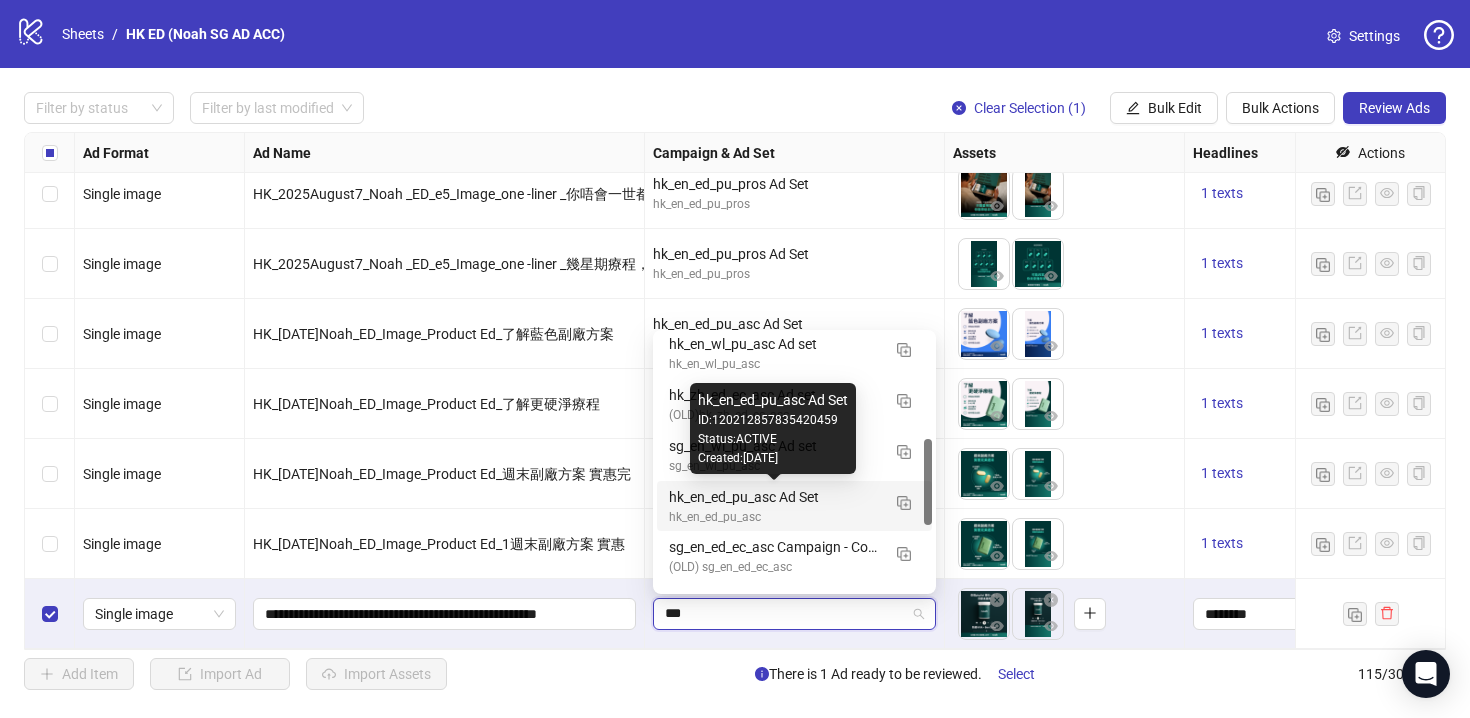 click on "hk_en_ed_pu_asc  Ad Set" at bounding box center (774, 497) 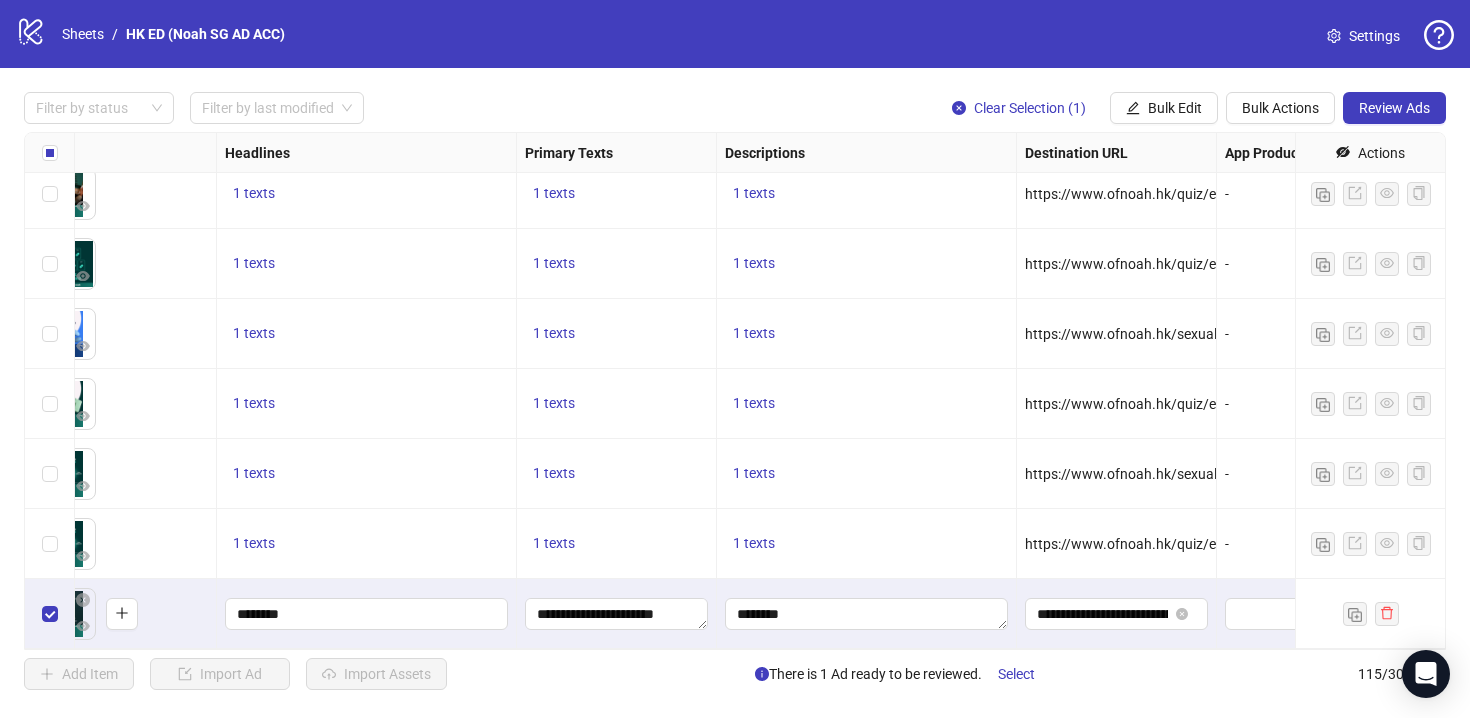 scroll, scrollTop: 7574, scrollLeft: 1157, axis: both 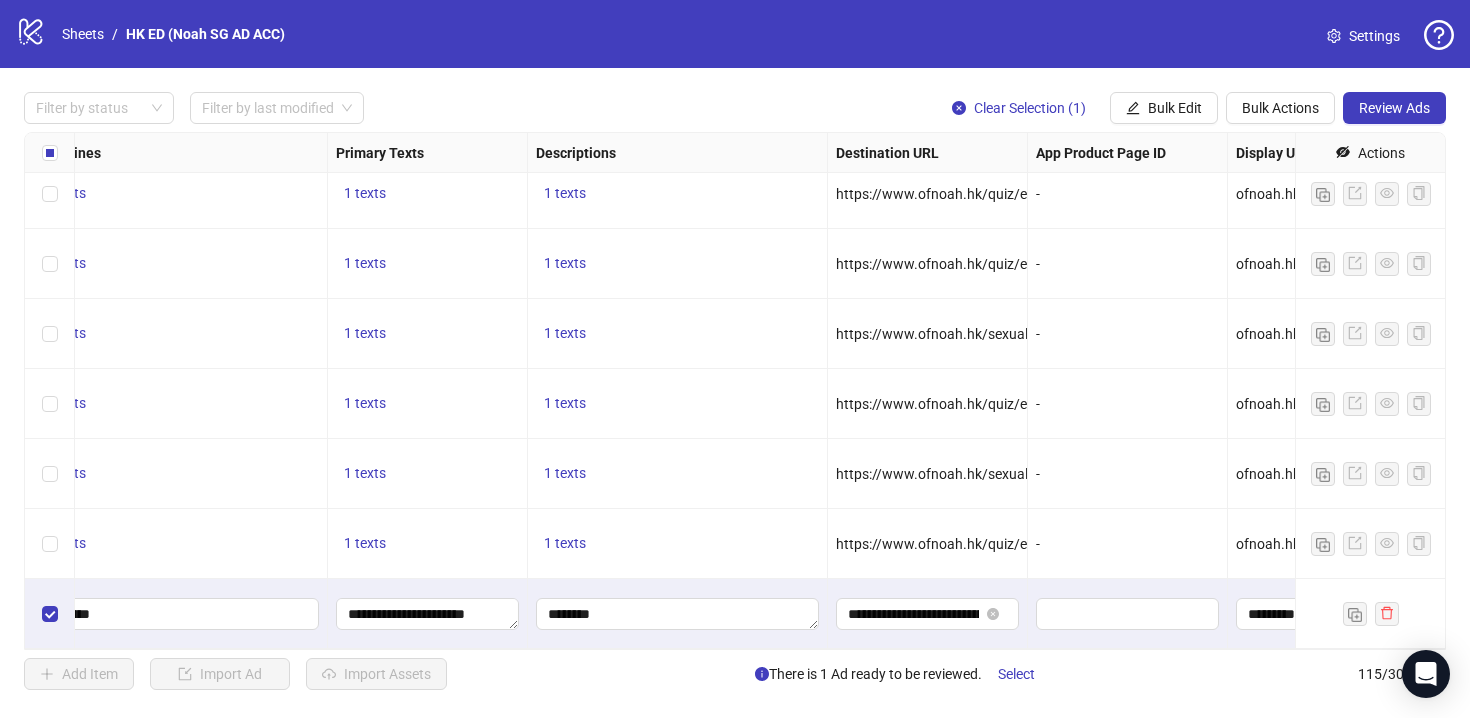 click on "https://www.ofnoah.hk/quiz/ed-quiz" at bounding box center (927, 544) 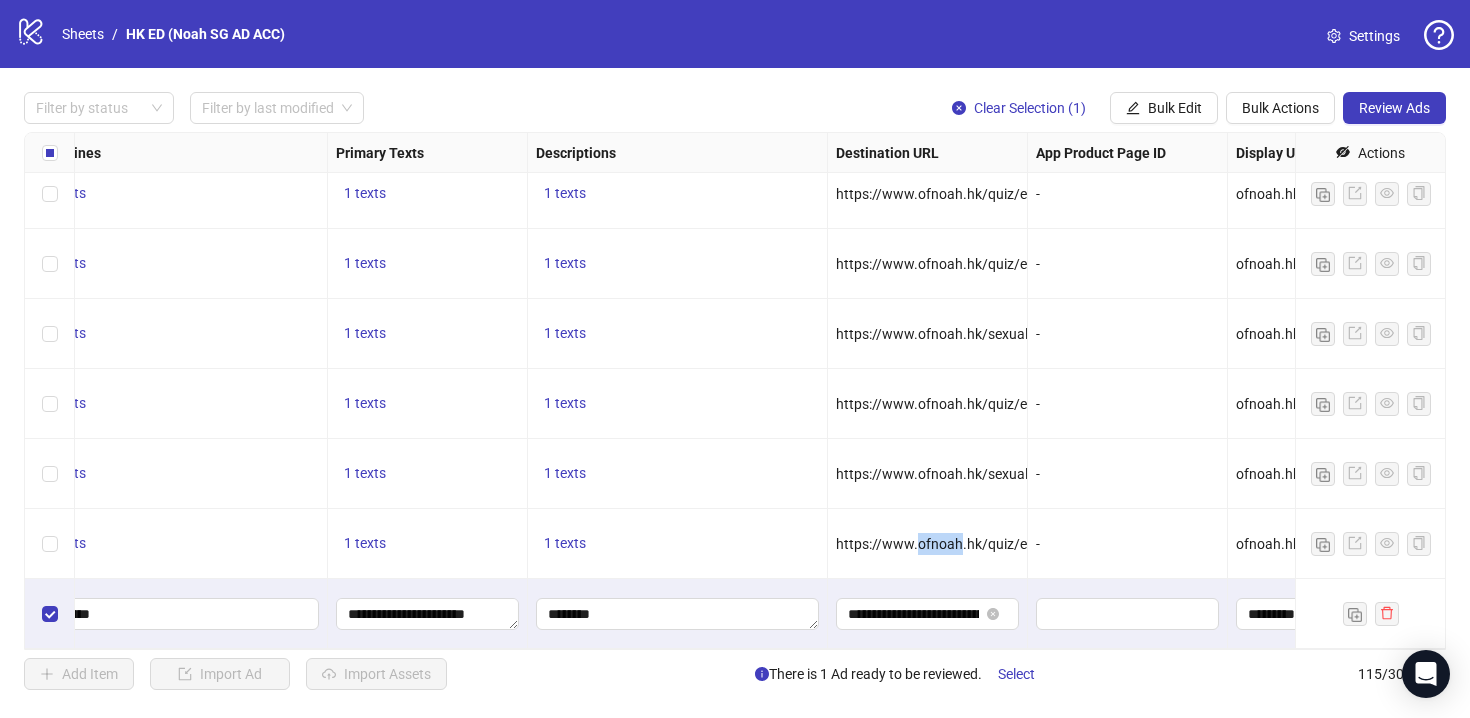 click on "https://www.ofnoah.hk/quiz/ed-quiz" at bounding box center [950, 544] 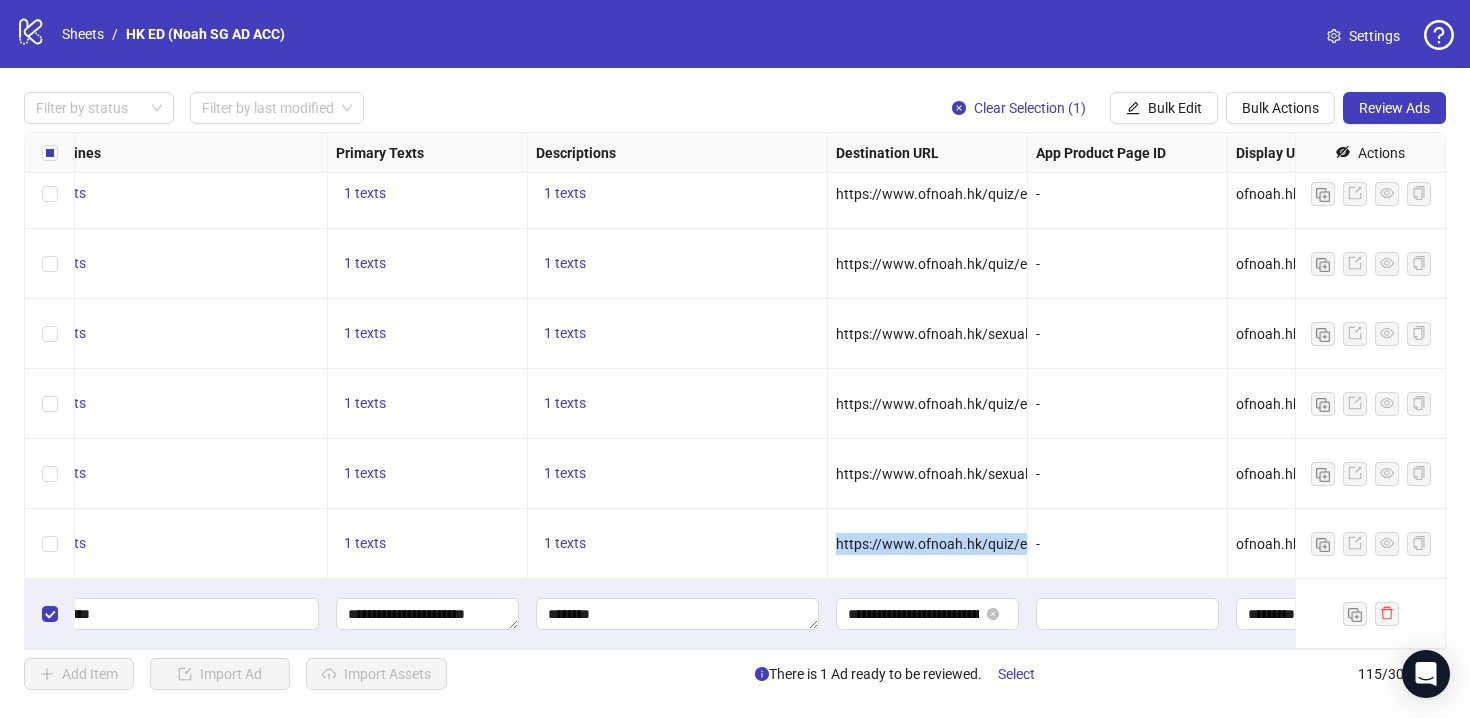 copy on "https://www.ofnoah.hk/quiz/ed-quiz" 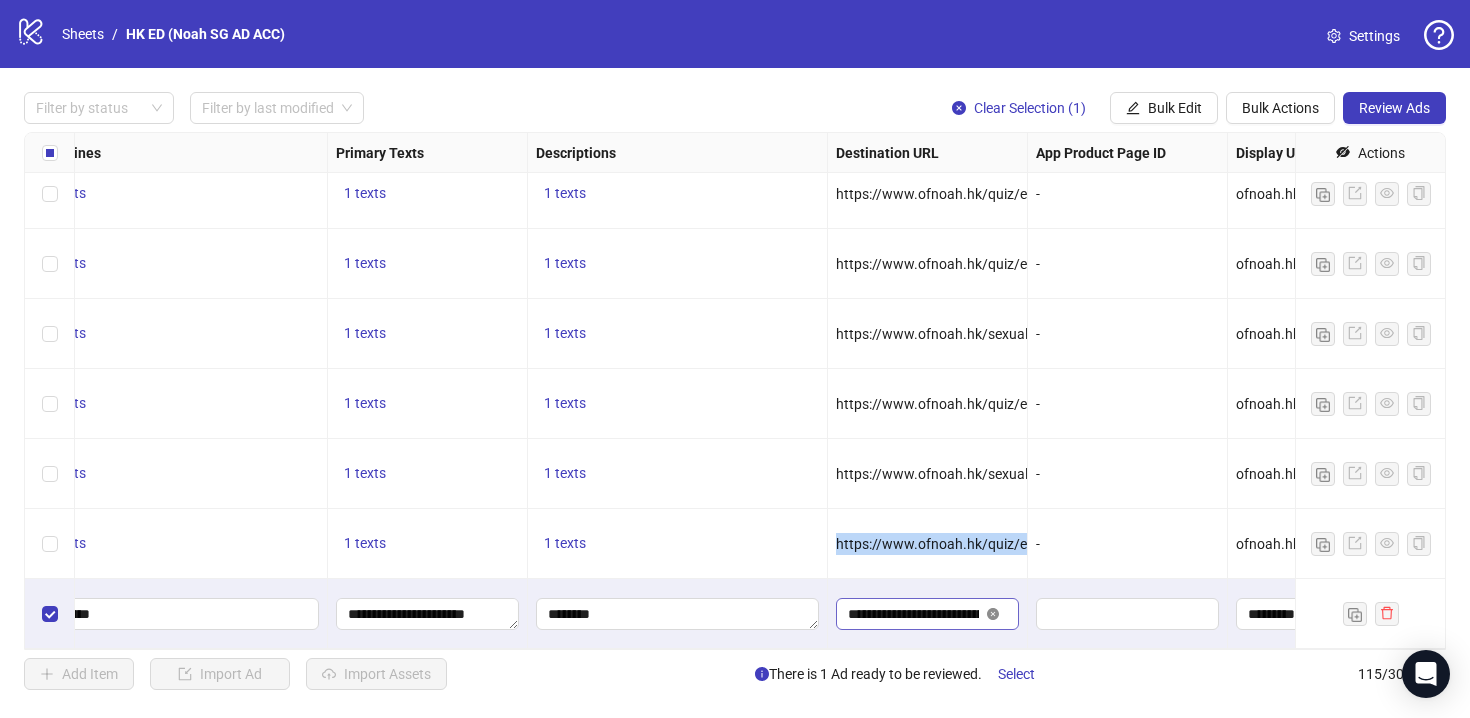 click 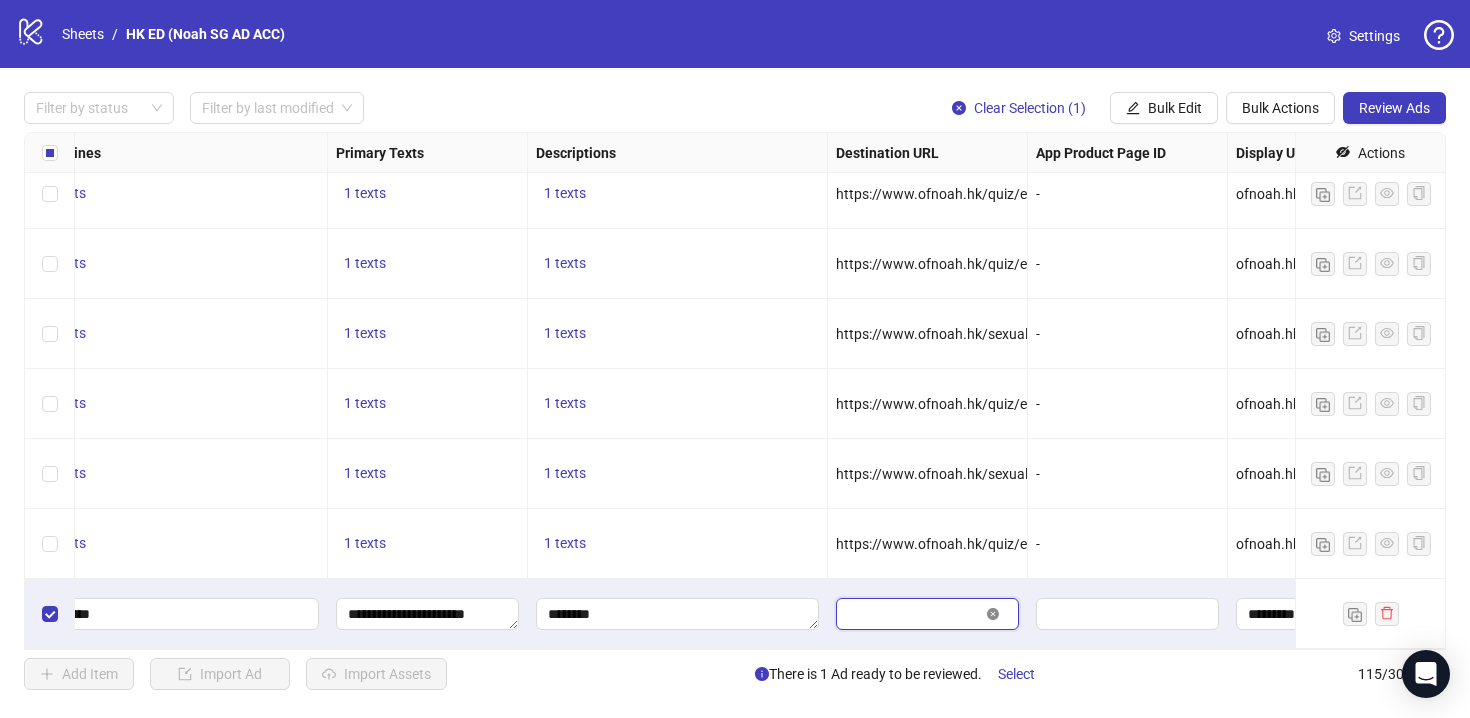 scroll, scrollTop: 0, scrollLeft: 0, axis: both 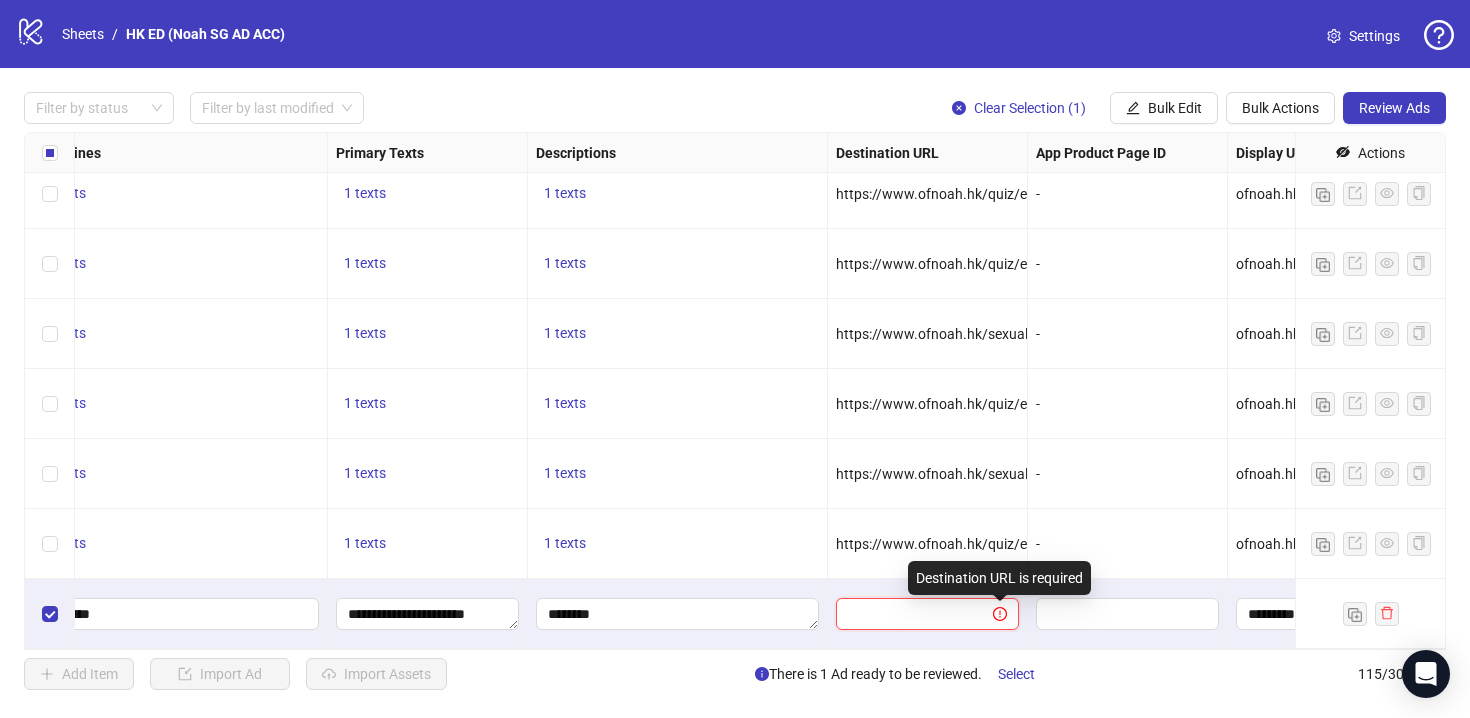 paste on "**********" 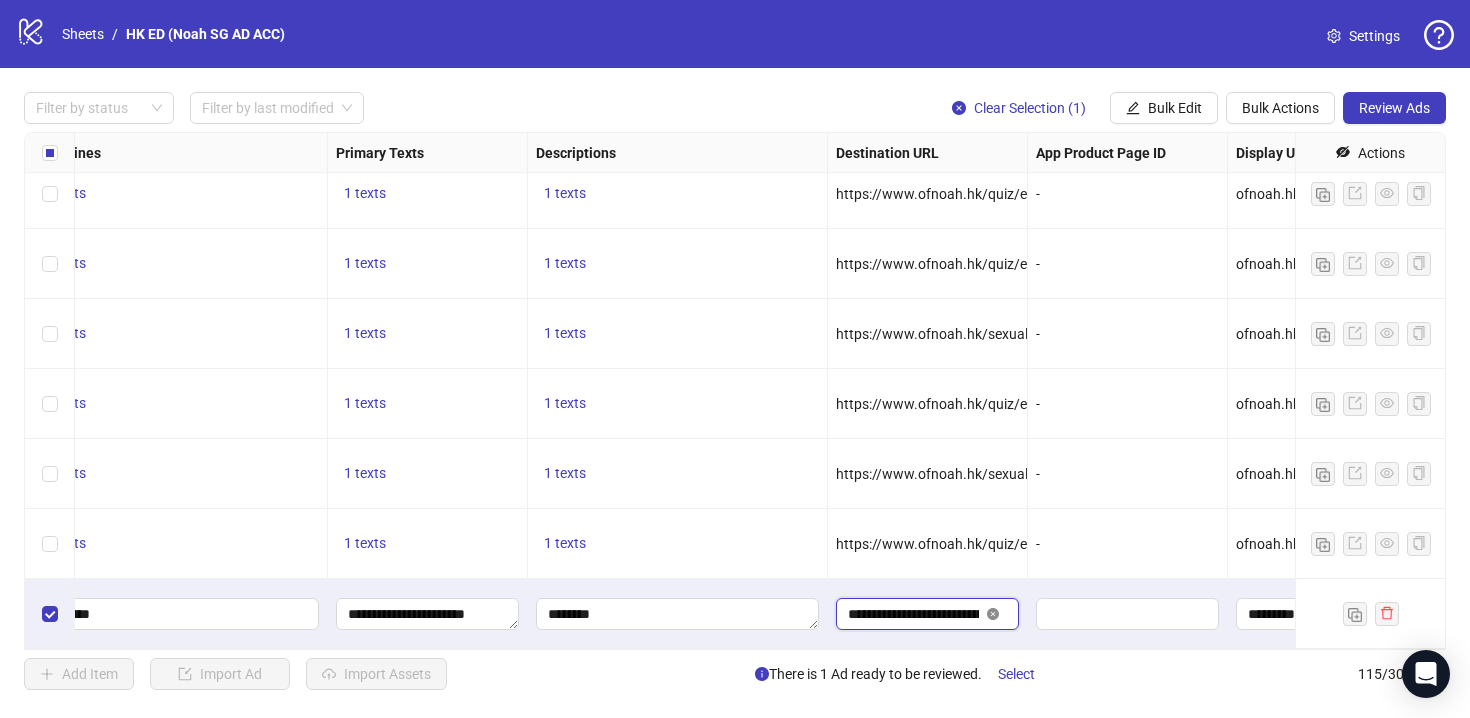 scroll, scrollTop: 0, scrollLeft: 93, axis: horizontal 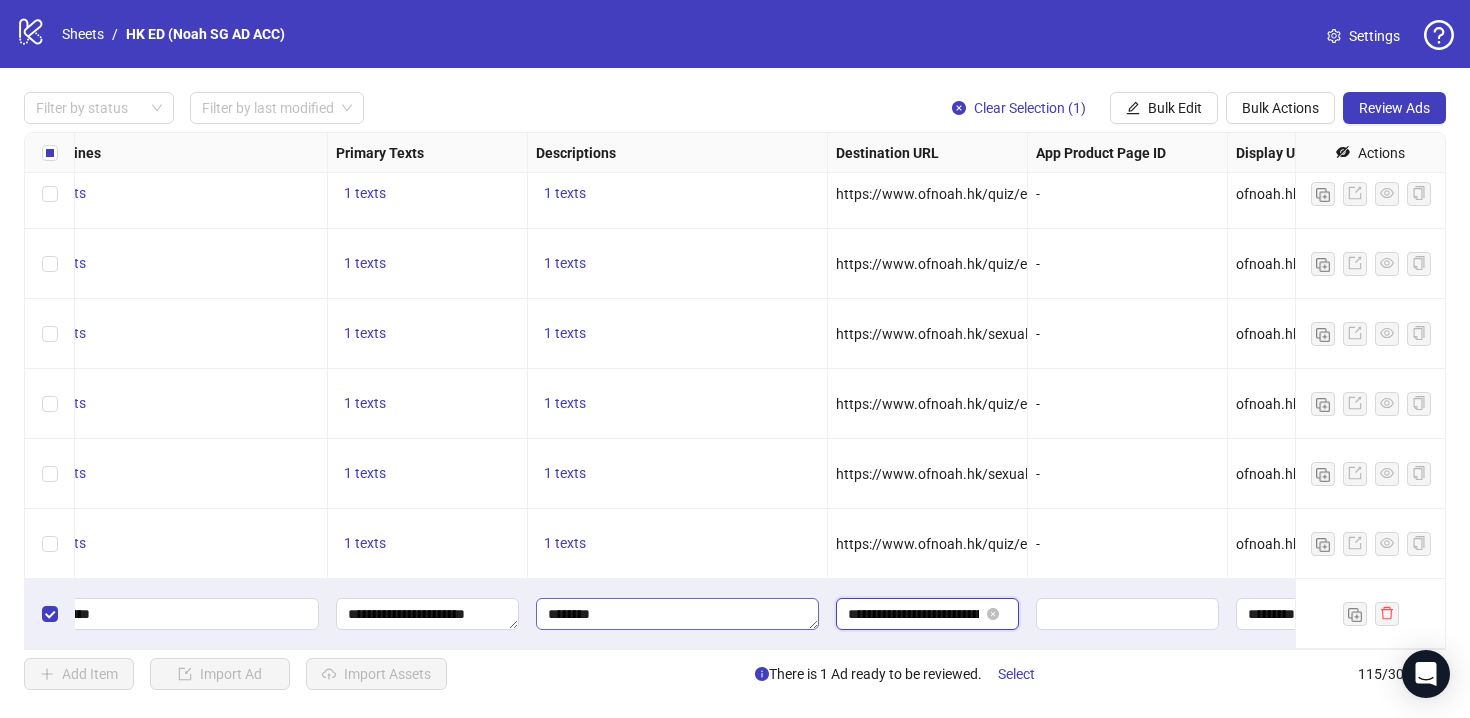 drag, startPoint x: 961, startPoint y: 613, endPoint x: 802, endPoint y: 610, distance: 159.0283 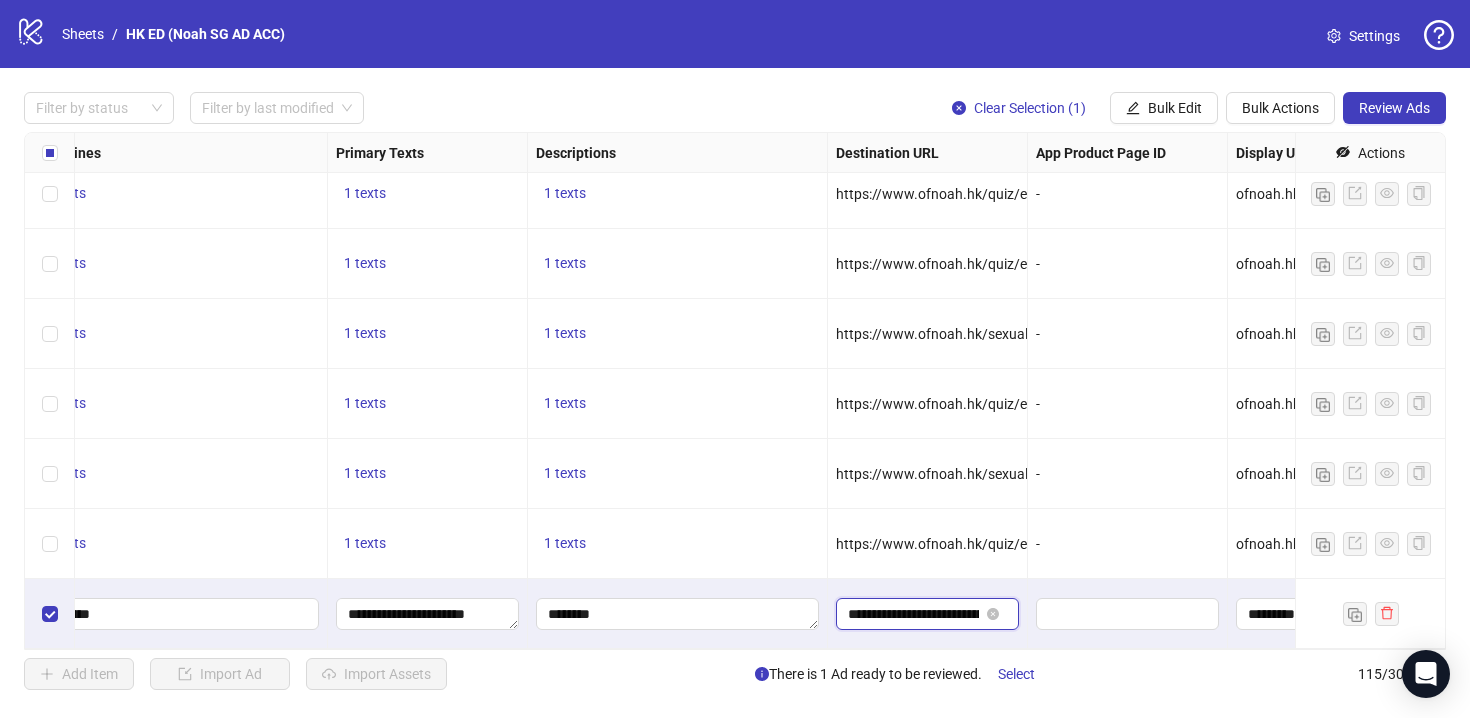 type on "**********" 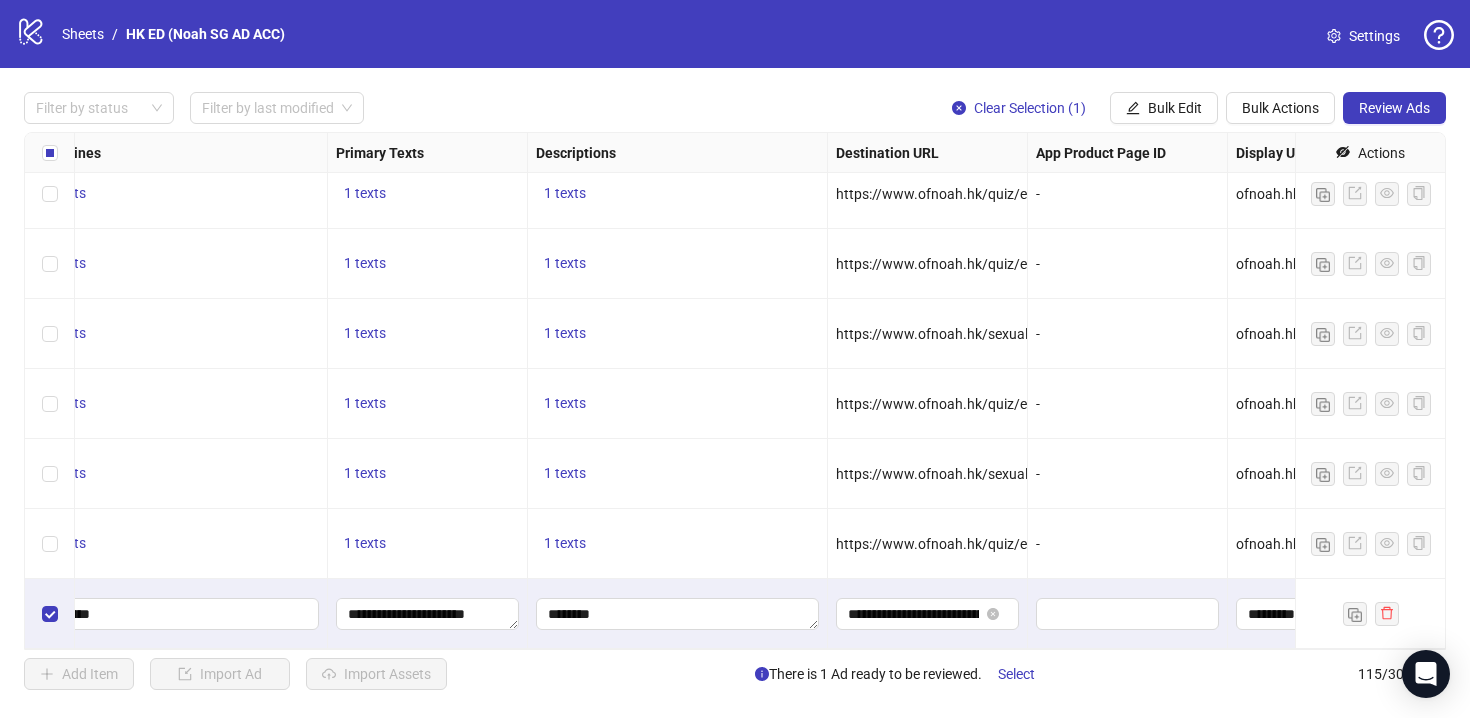 click on "https://www.ofnoah.hk/quiz/ed-quiz" at bounding box center (928, 544) 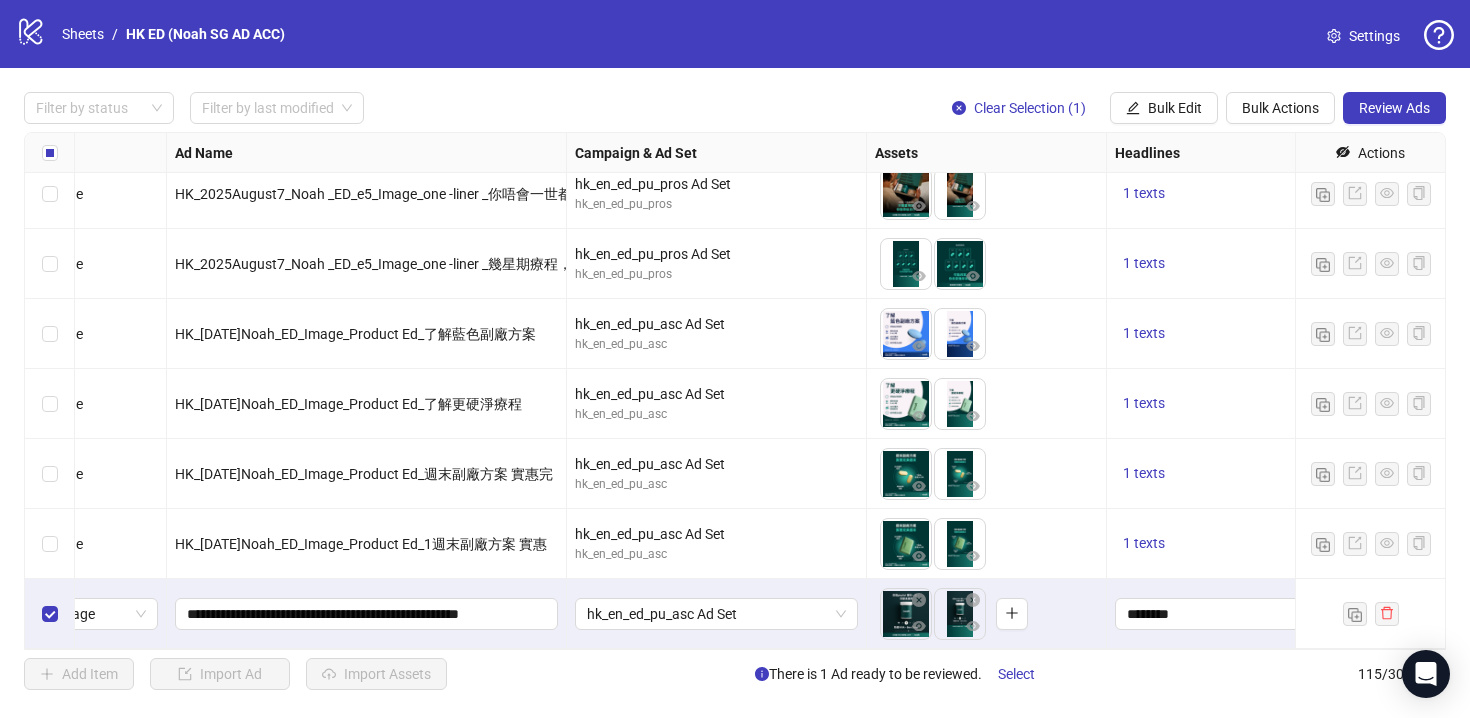 scroll, scrollTop: 7574, scrollLeft: 0, axis: vertical 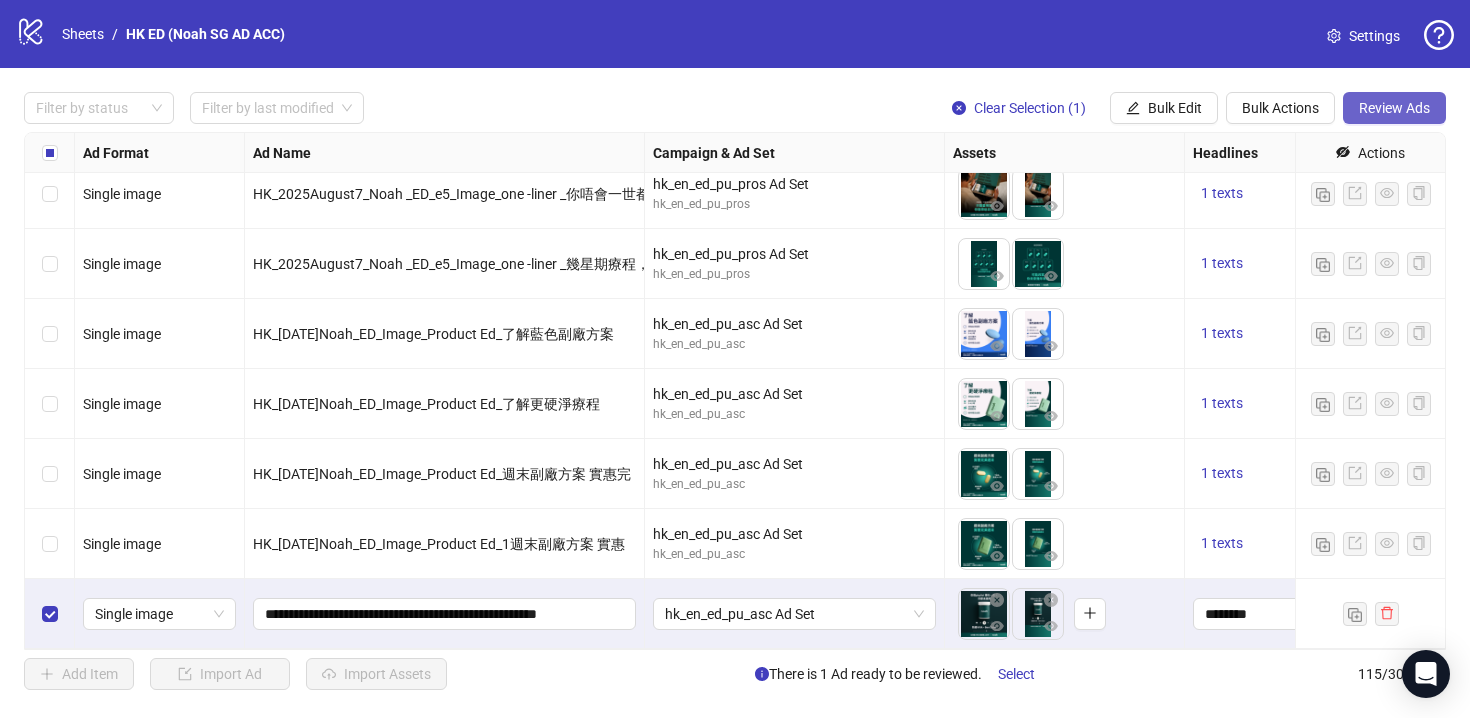 click on "Review Ads" at bounding box center (1394, 108) 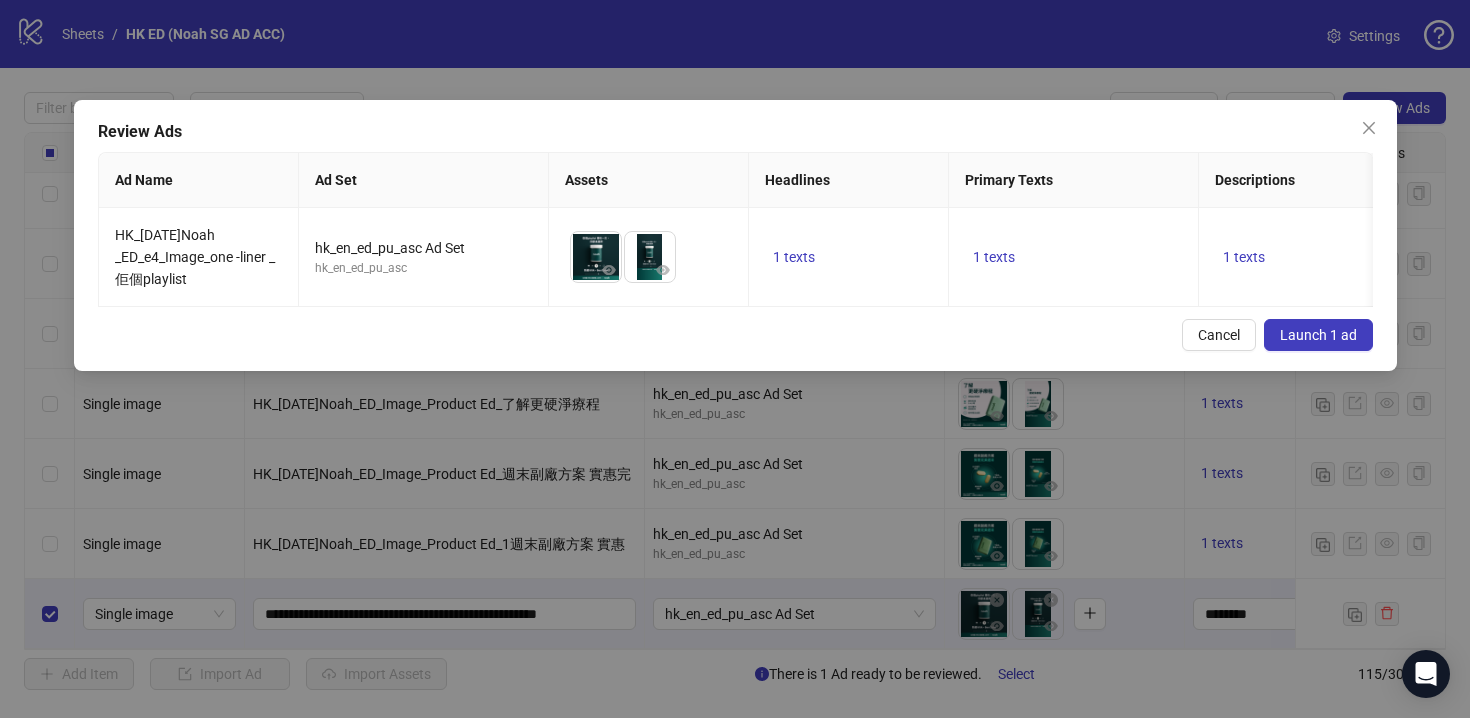 click on "Launch 1 ad" at bounding box center (1318, 335) 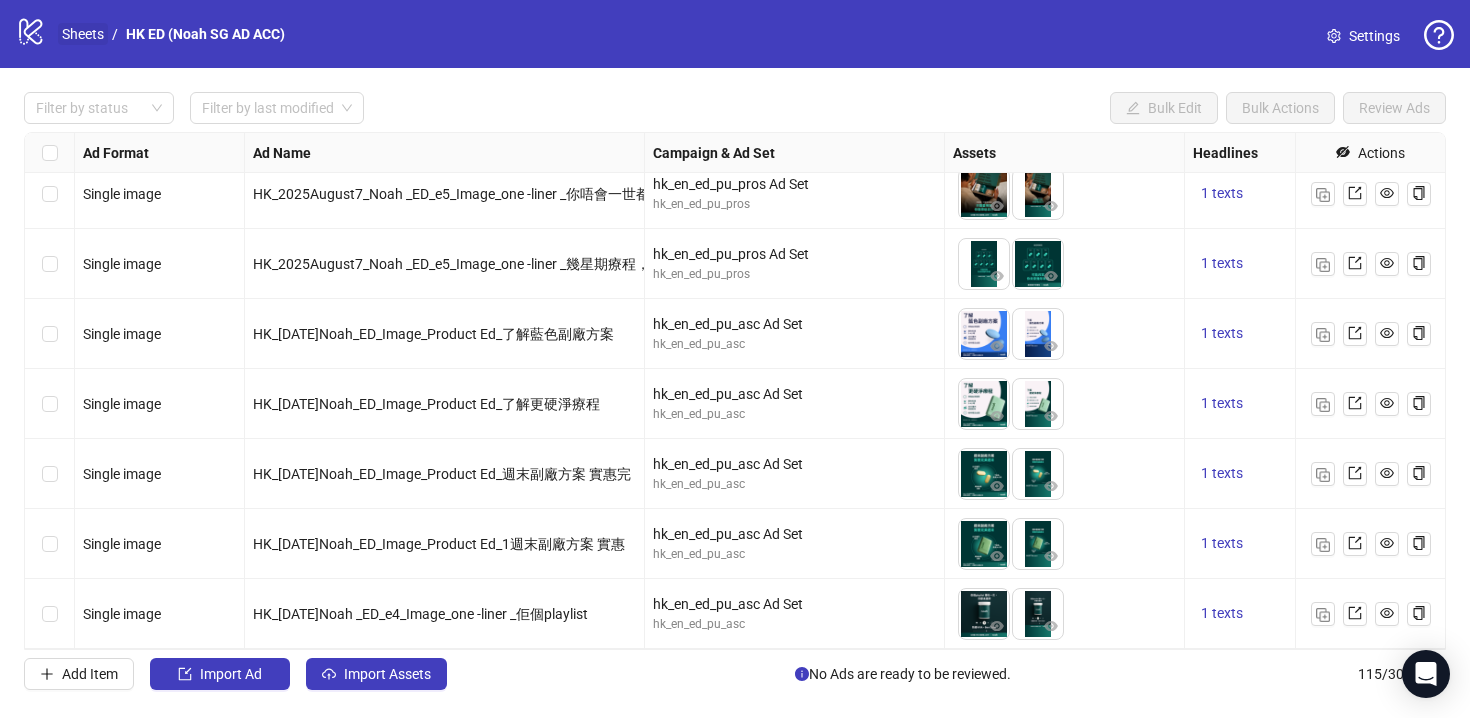 click on "Sheets" at bounding box center [83, 34] 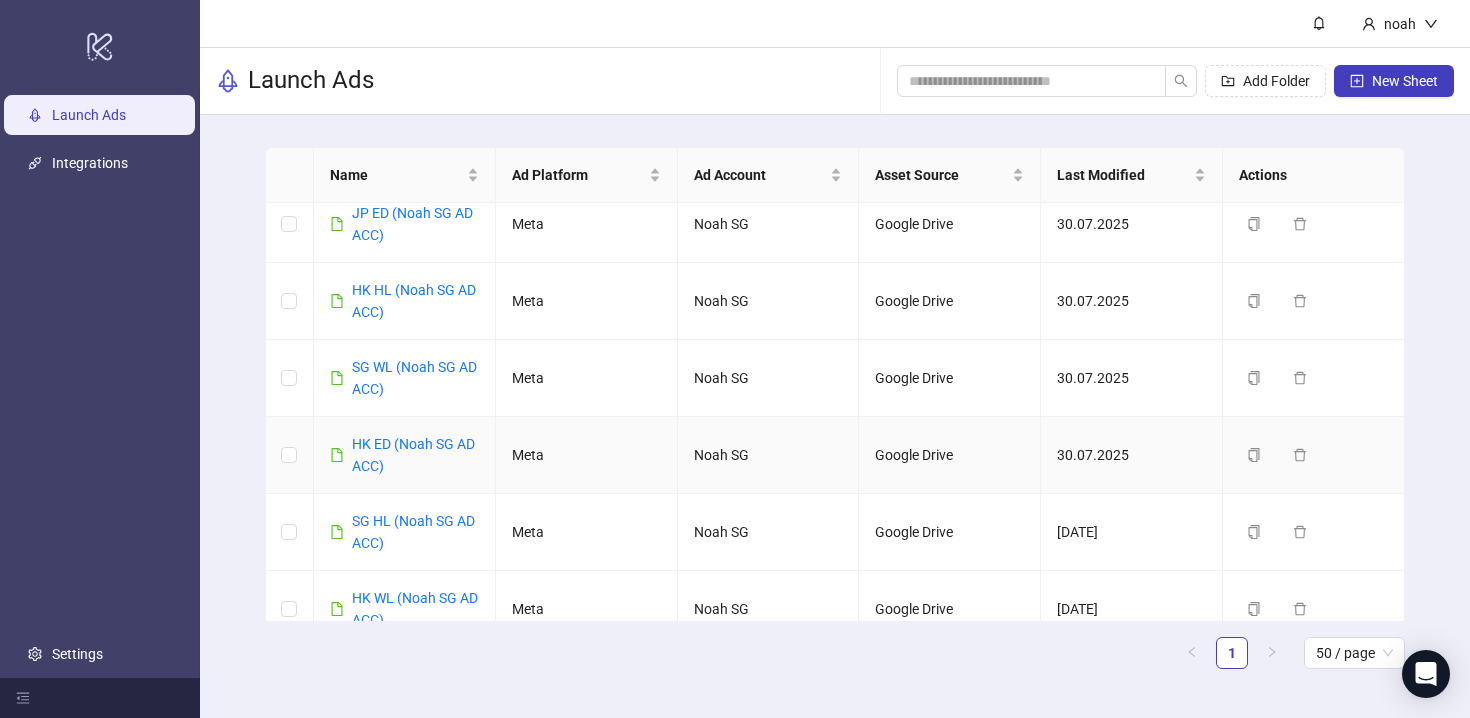 scroll, scrollTop: 96, scrollLeft: 0, axis: vertical 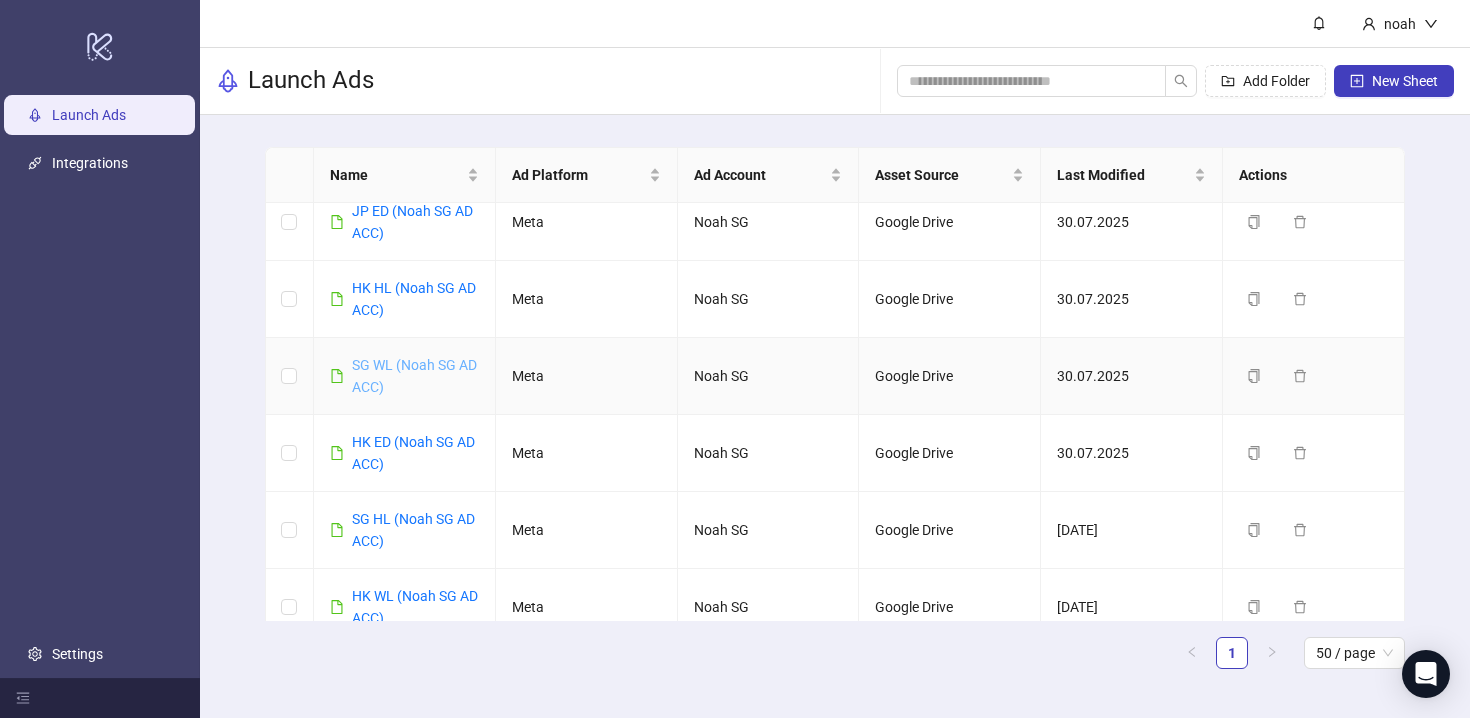 click on "SG WL (Noah SG AD ACC)" at bounding box center [414, 376] 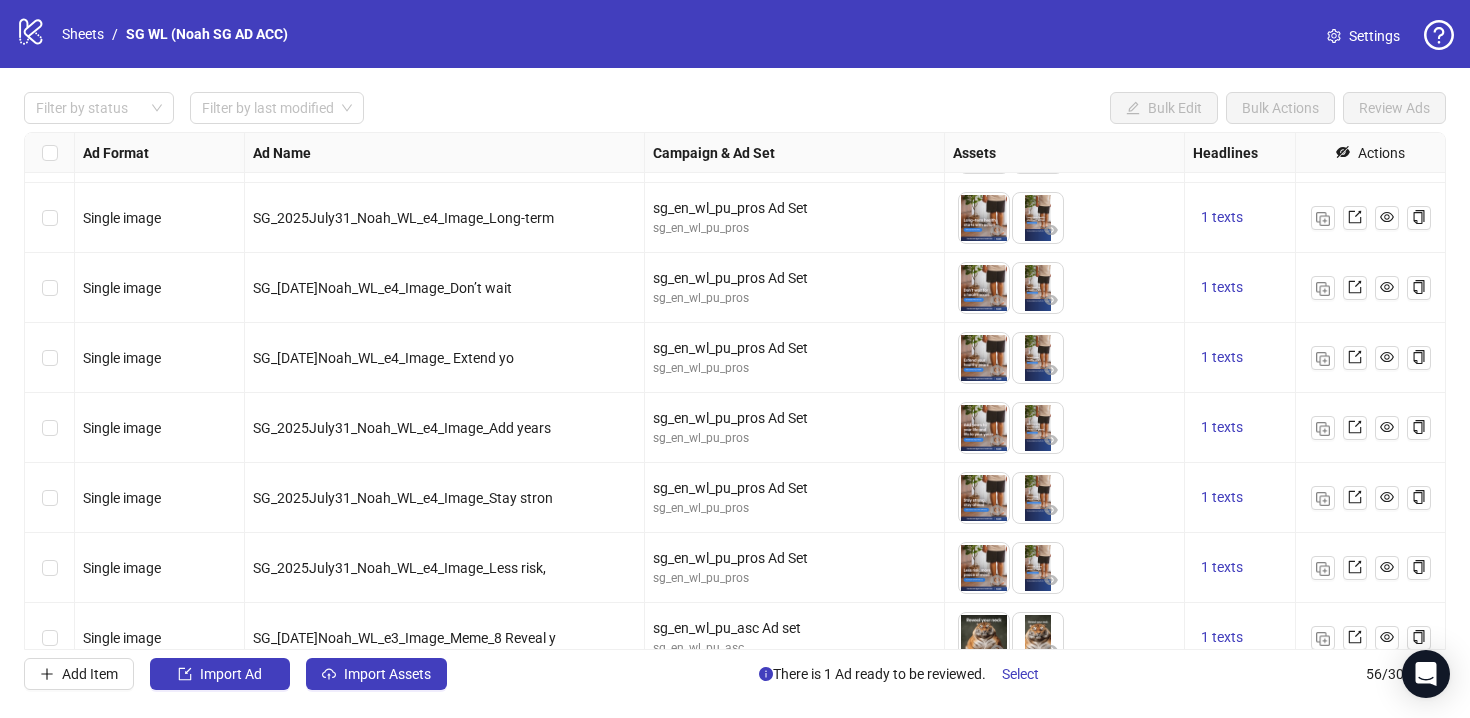scroll, scrollTop: 2256, scrollLeft: 0, axis: vertical 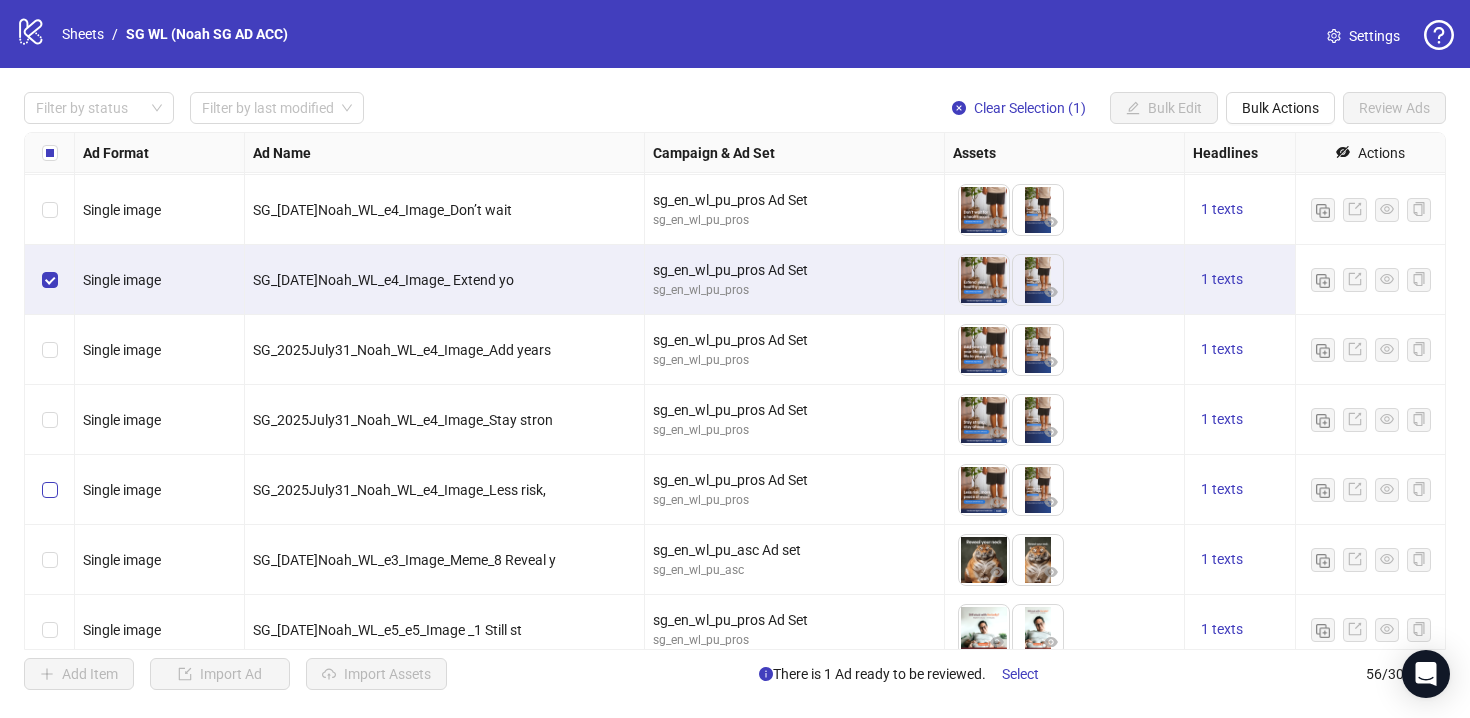 click at bounding box center [50, 490] 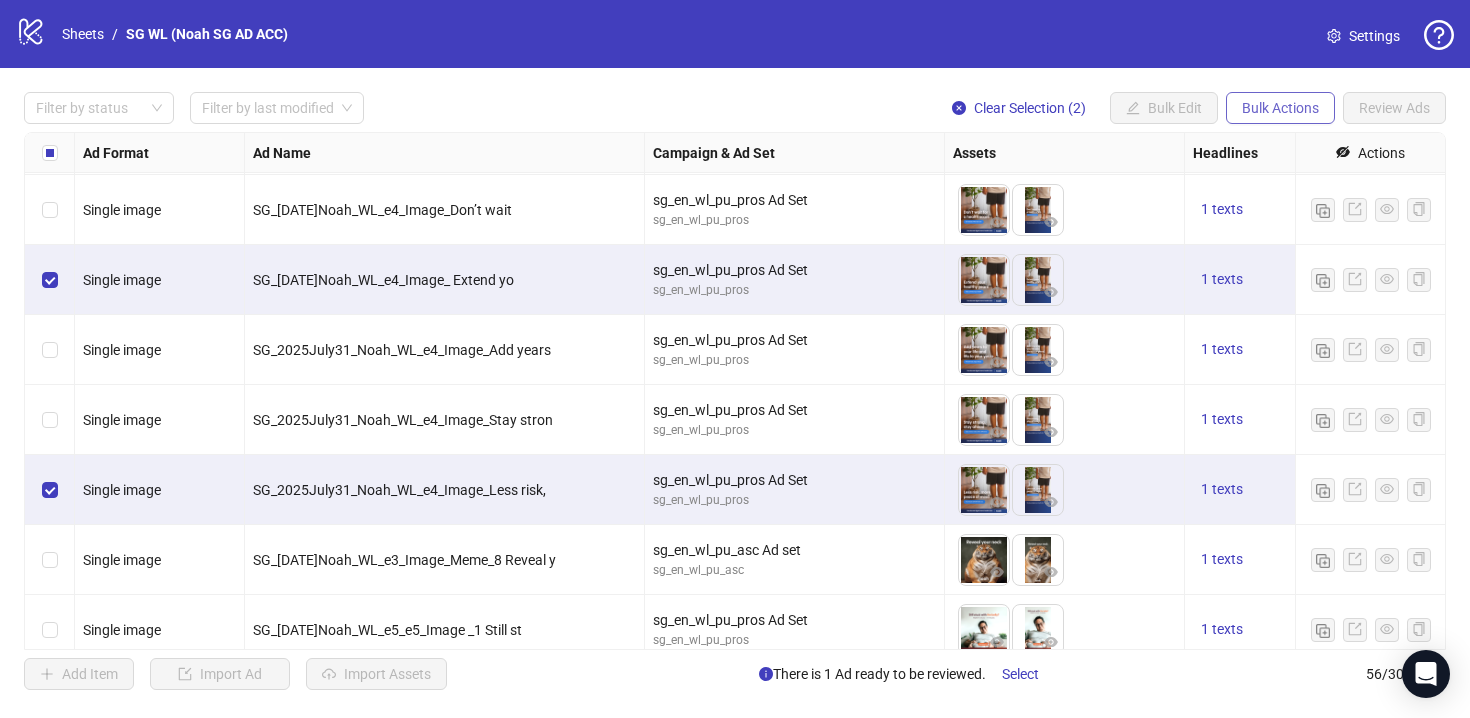 click on "Bulk Actions" at bounding box center (1280, 108) 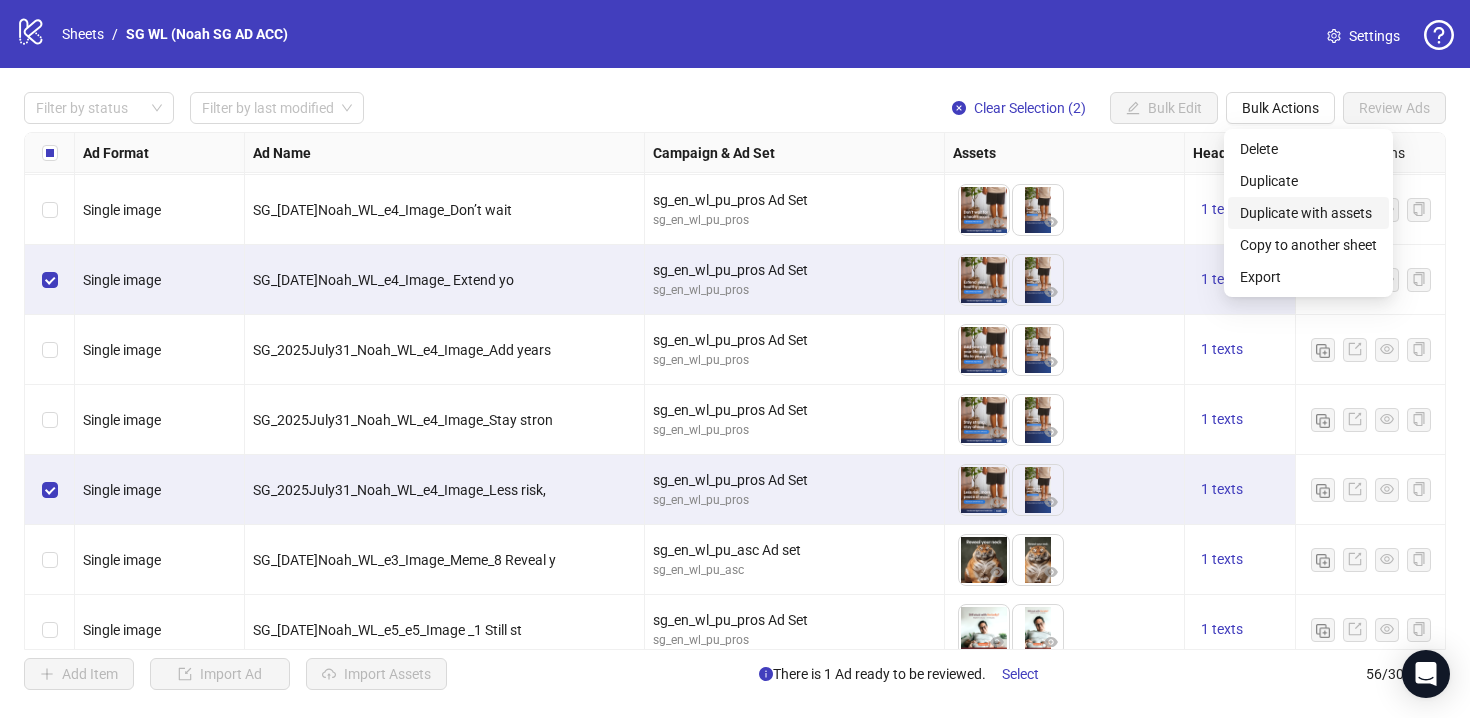 click on "Duplicate with assets" at bounding box center (1308, 213) 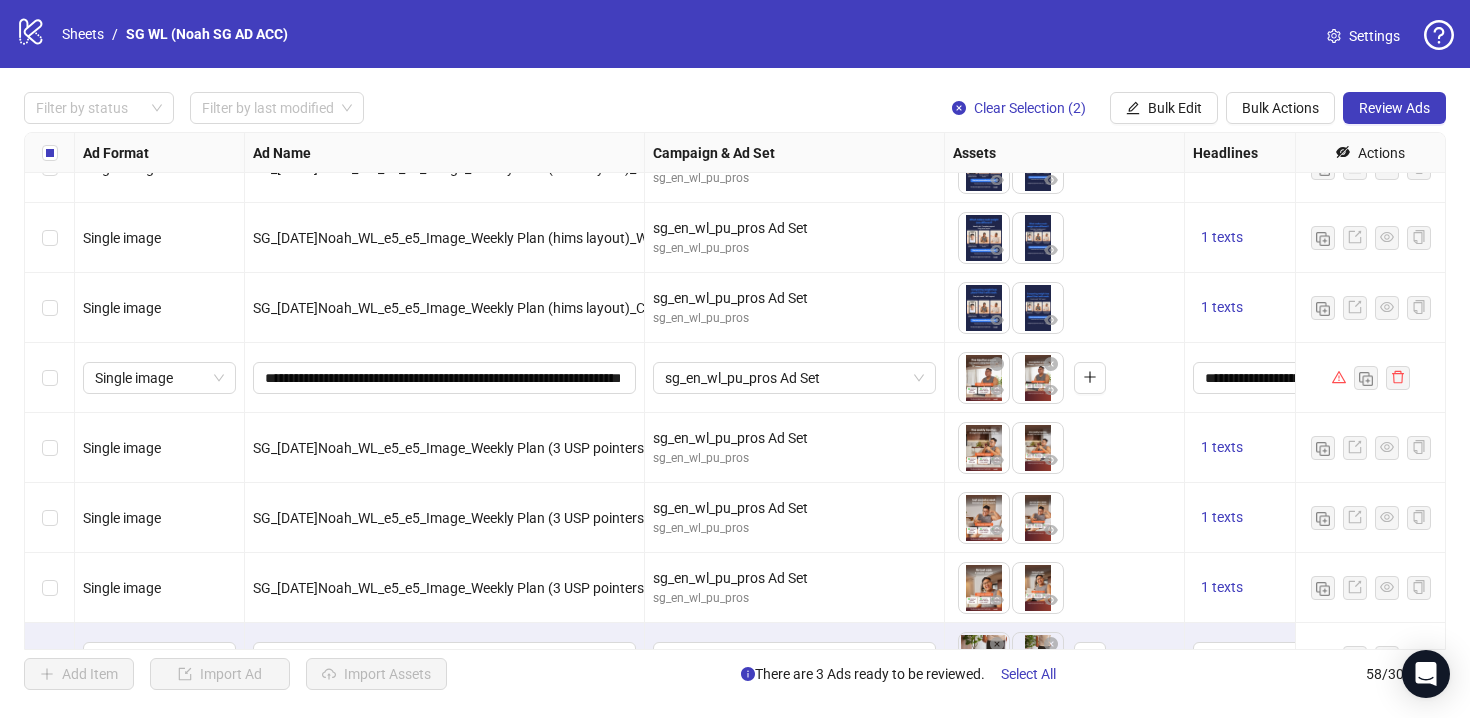 scroll, scrollTop: 3584, scrollLeft: 0, axis: vertical 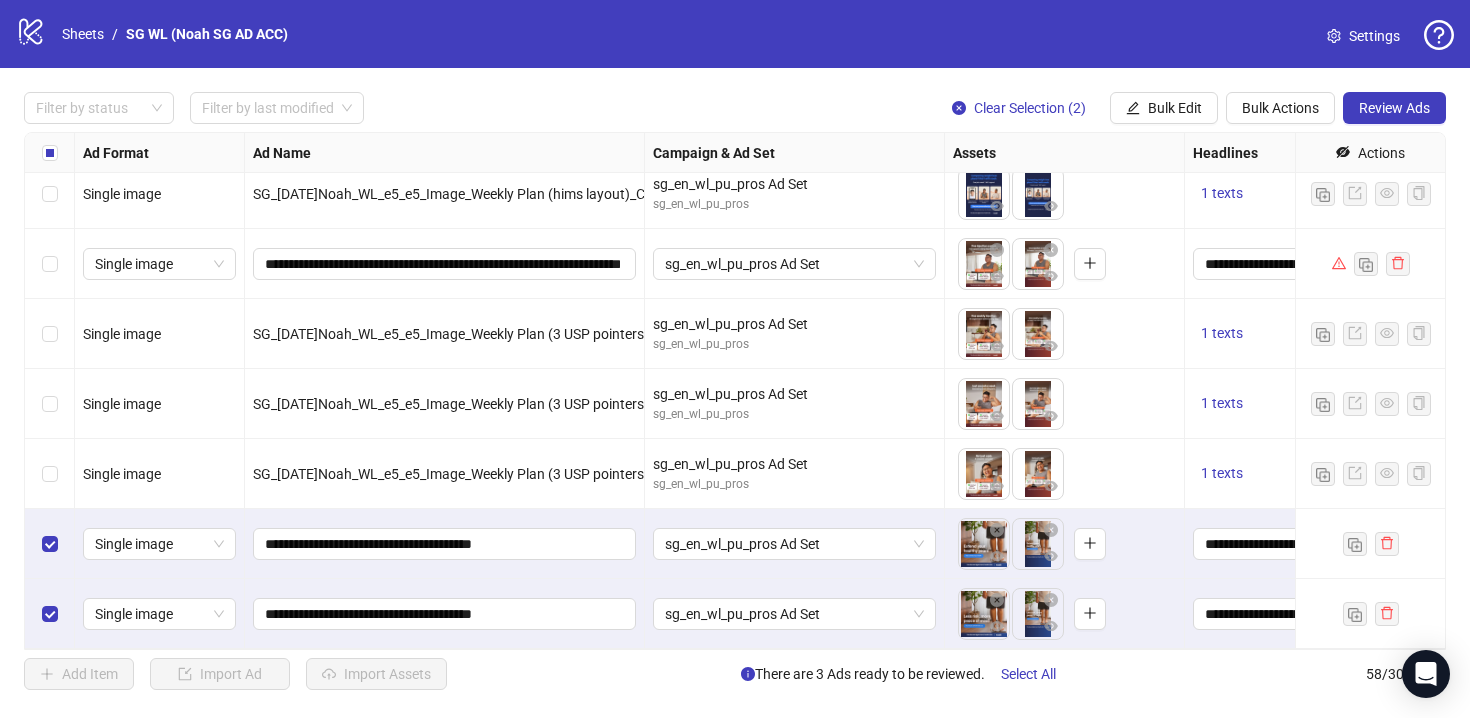 click on "Filter by status Filter by last modified Clear Selection (2) Bulk Edit Bulk Actions Review Ads Ad Format Ad Name Campaign & Ad Set Assets Headlines Primary Texts Descriptions Destination URL App Product Page ID Display URL Leadgen Form Product Set ID Call to Action Actions Single image SG_[DATE]Noah_WL_e5_e5_Image_Weekly Plan (hims layout)_Why choose sg_en_wl_pu_pros Ad Set sg_en_wl_pu_pros
To pick up a draggable item, press the space bar.
While dragging, use the arrow keys to move the item.
Press space again to drop the item in its new position, or press escape to cancel.
1 texts 1 texts Single image SG_[DATE]Noah_WL_e5_e5_Image_Weekly Plan (hims layout)_What makes sg_en_wl_pu_pros Ad Set sg_en_wl_pu_pros
To pick up a draggable item, press the space bar.
While dragging, use the arrow keys to move the item.
Press space again to drop the item in its new position, or press escape to cancel.
1 texts 1 texts Single image sg_en_wl_pu_pros Ad Set sg_en_wl_pu_pros 1 texts 58" at bounding box center [735, 391] 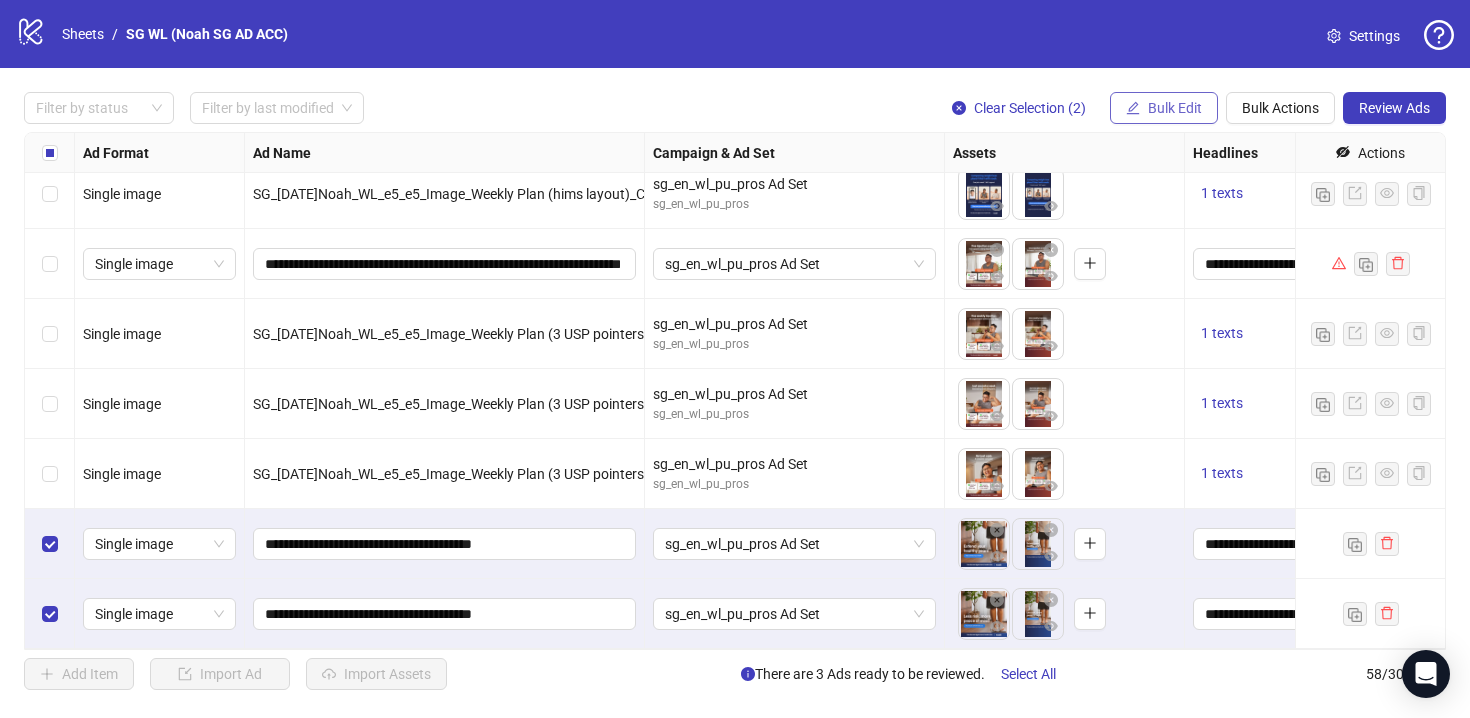 click on "Bulk Edit" at bounding box center (1175, 108) 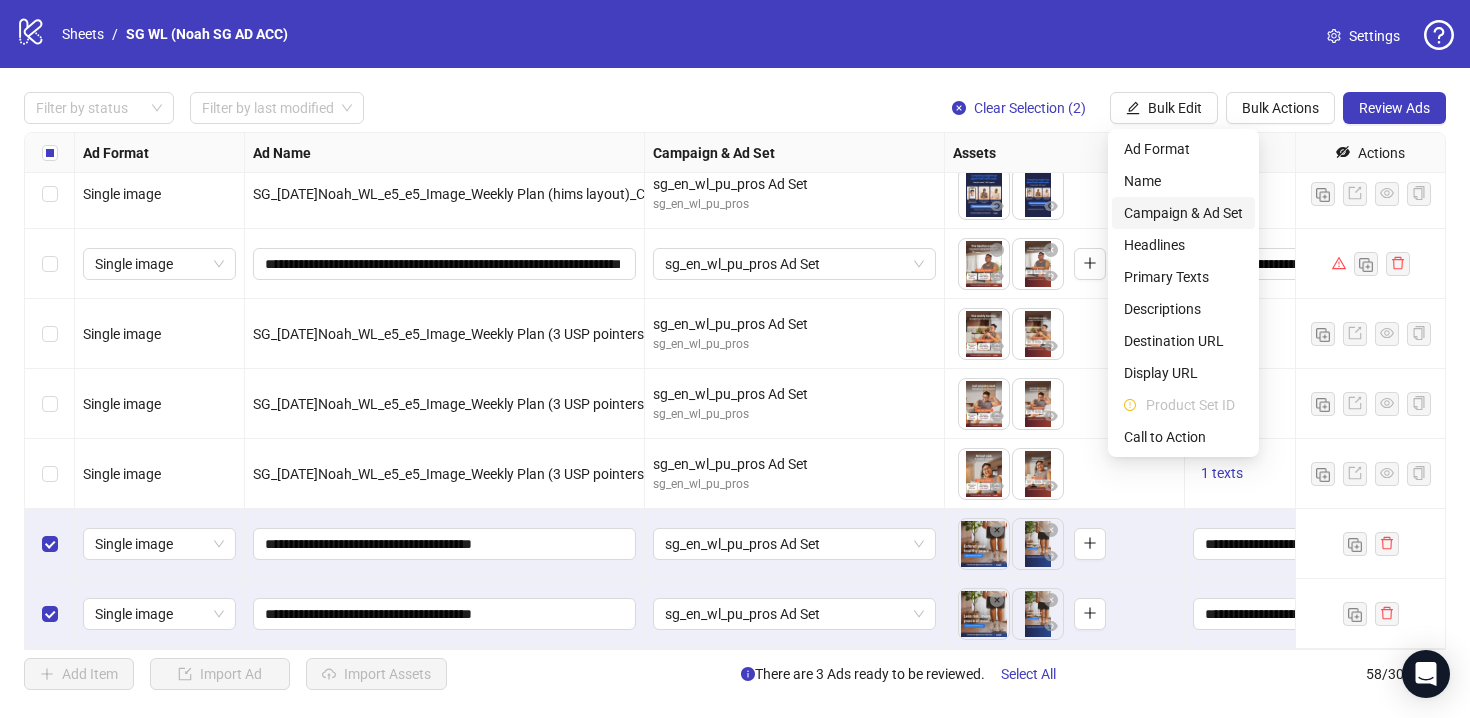 click on "Campaign & Ad Set" at bounding box center [1183, 213] 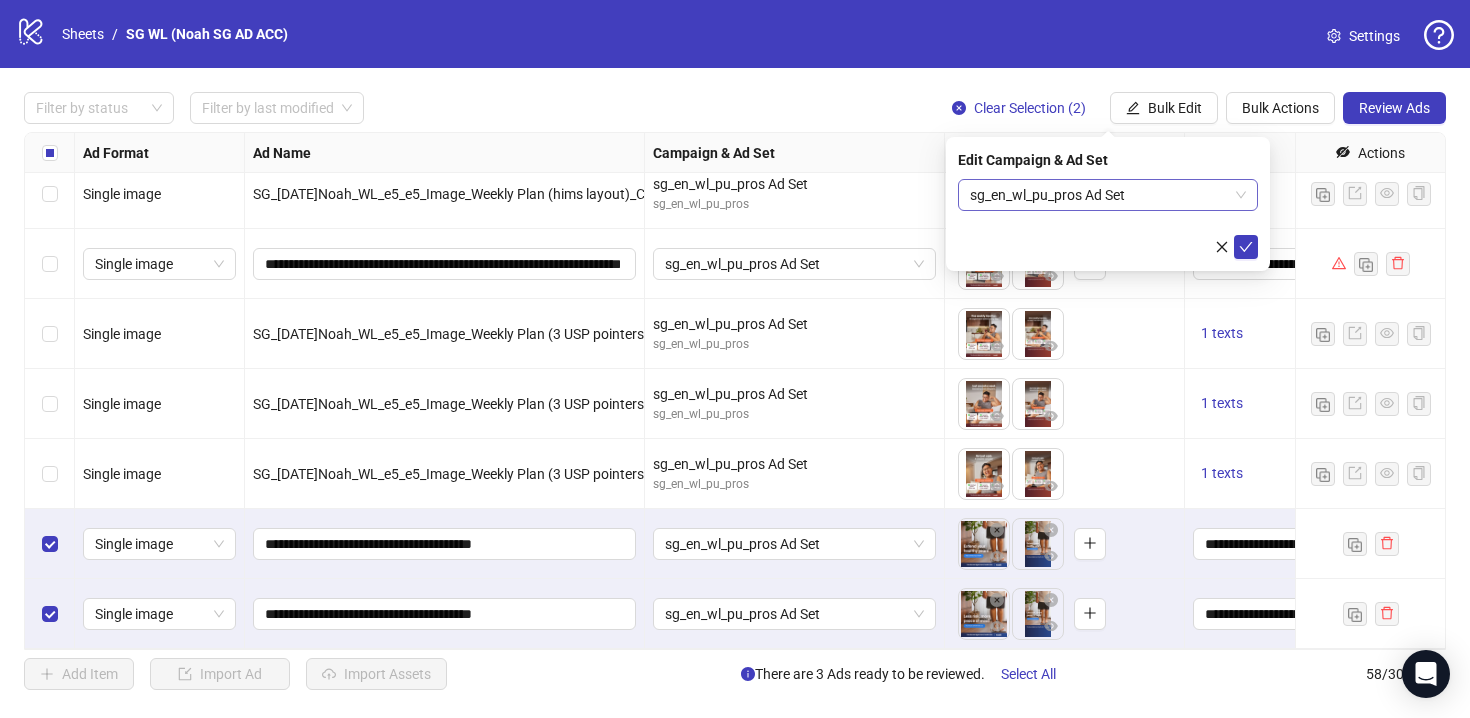 click on "sg_en_wl_pu_pros Ad Set" at bounding box center [1108, 195] 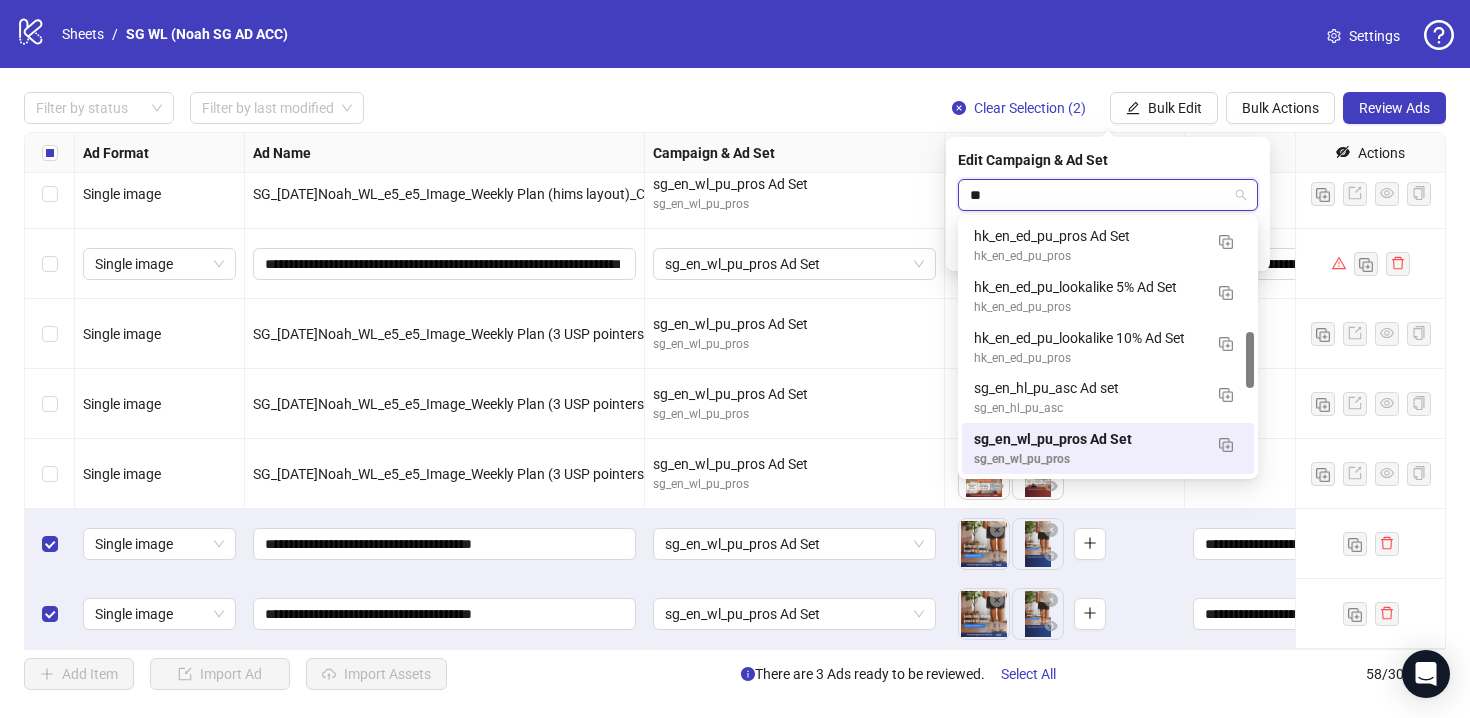 scroll, scrollTop: 280, scrollLeft: 0, axis: vertical 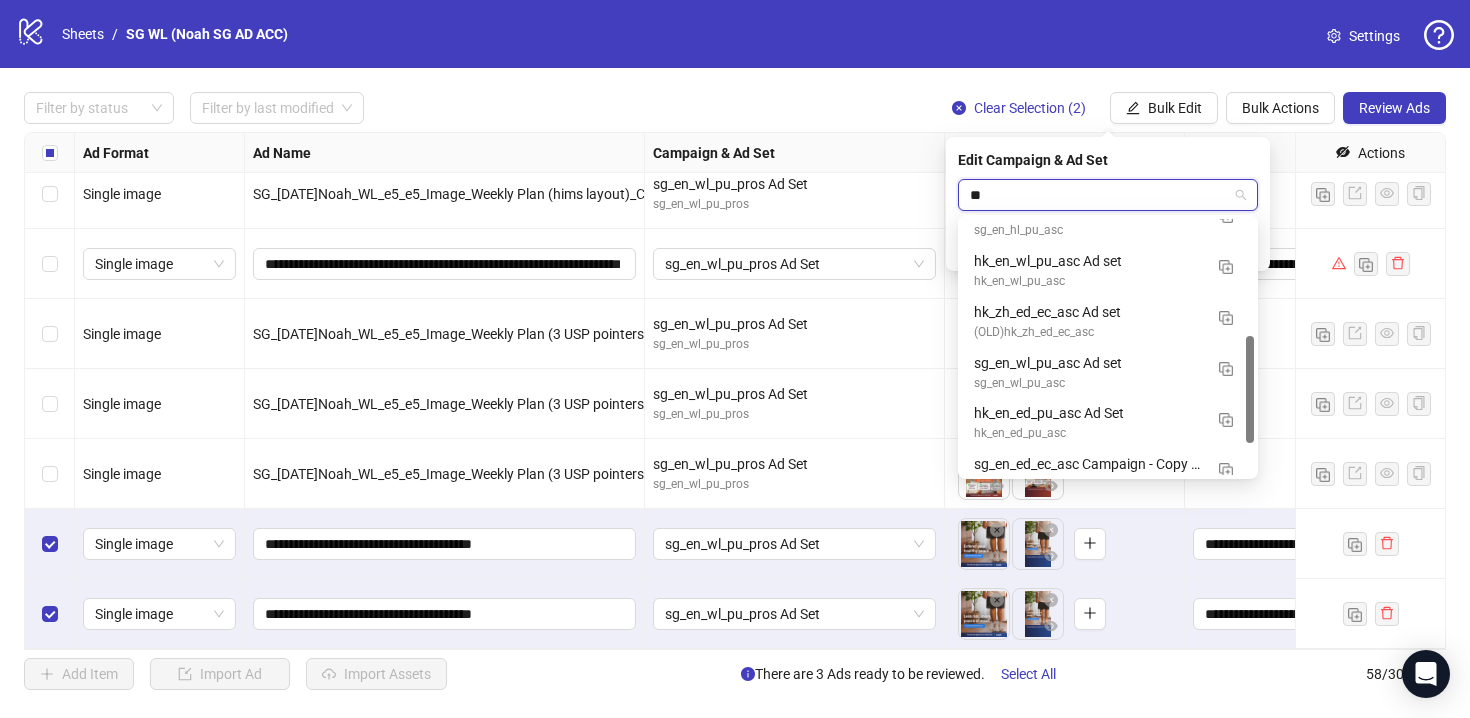 type on "***" 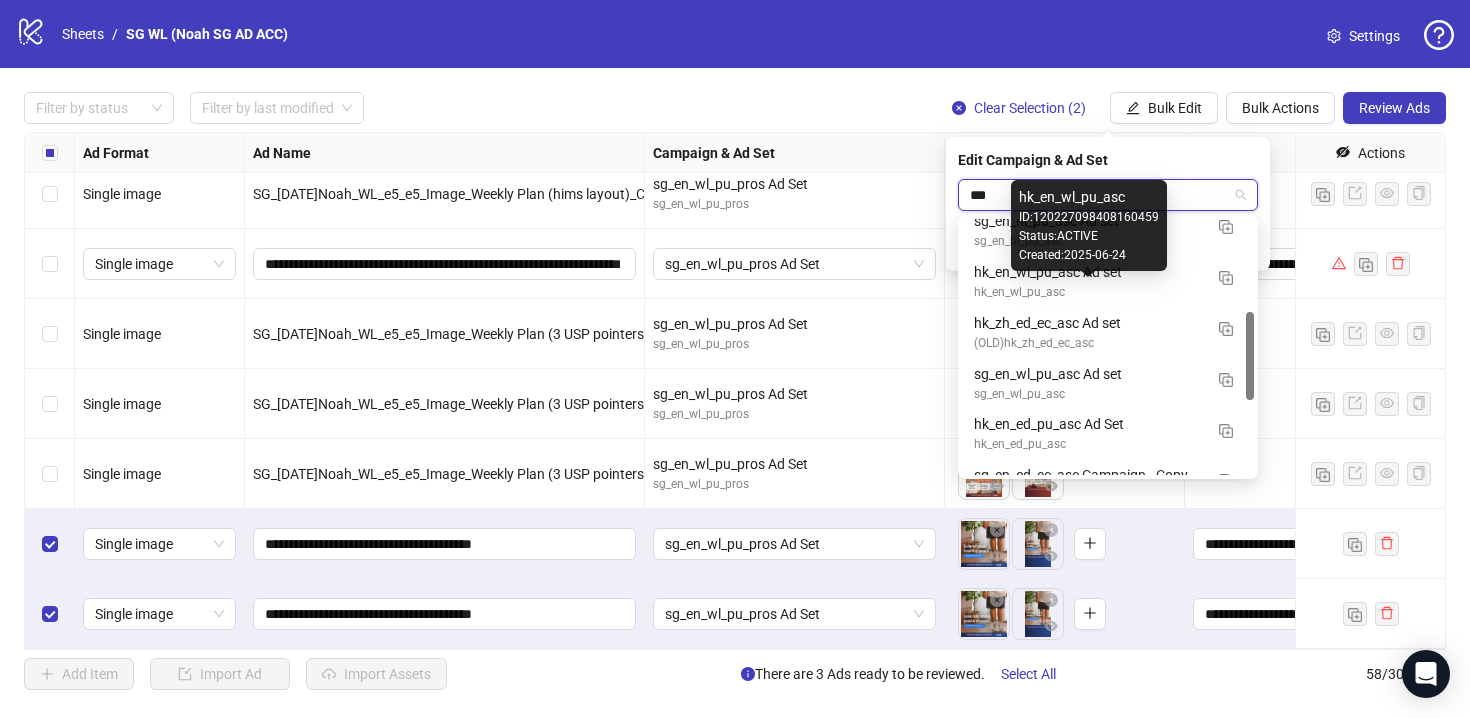 scroll, scrollTop: 216, scrollLeft: 0, axis: vertical 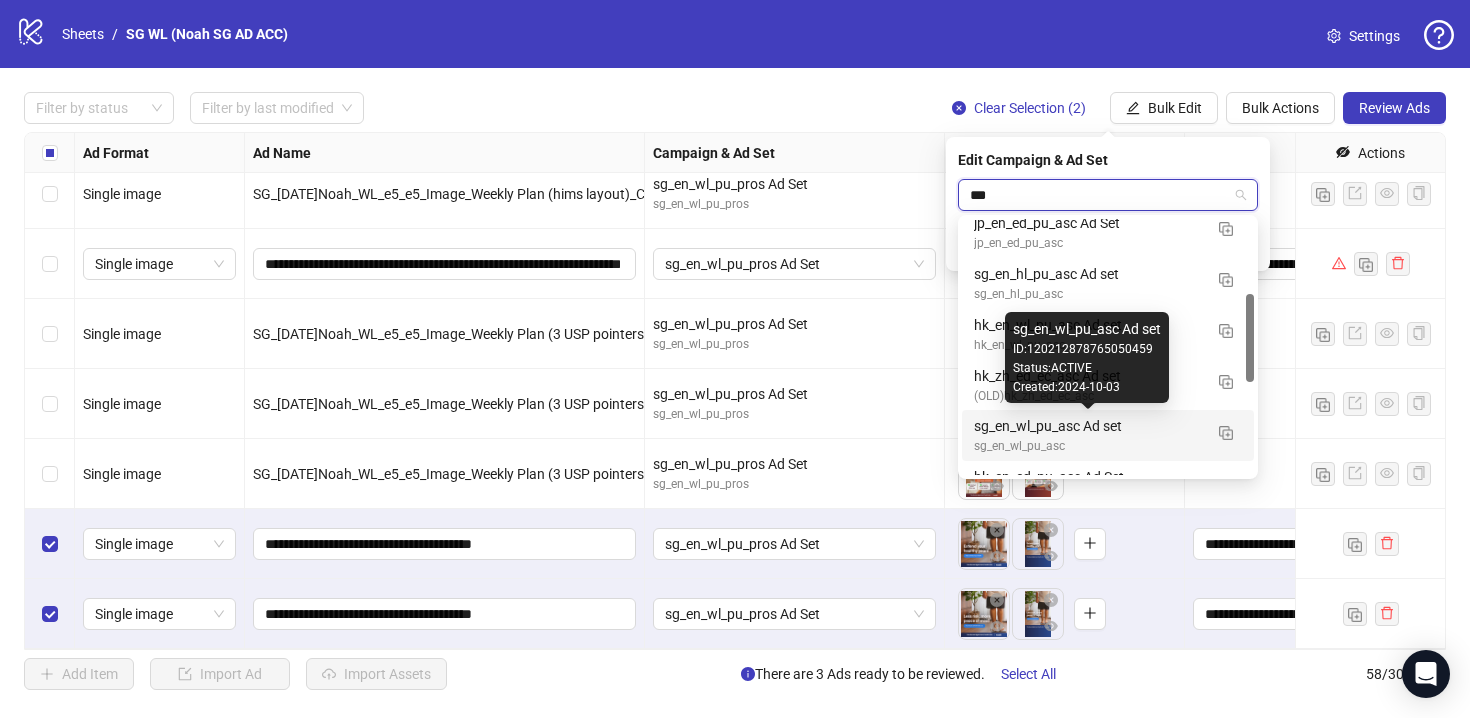 click on "sg_en_wl_pu_asc Ad set" at bounding box center (1088, 426) 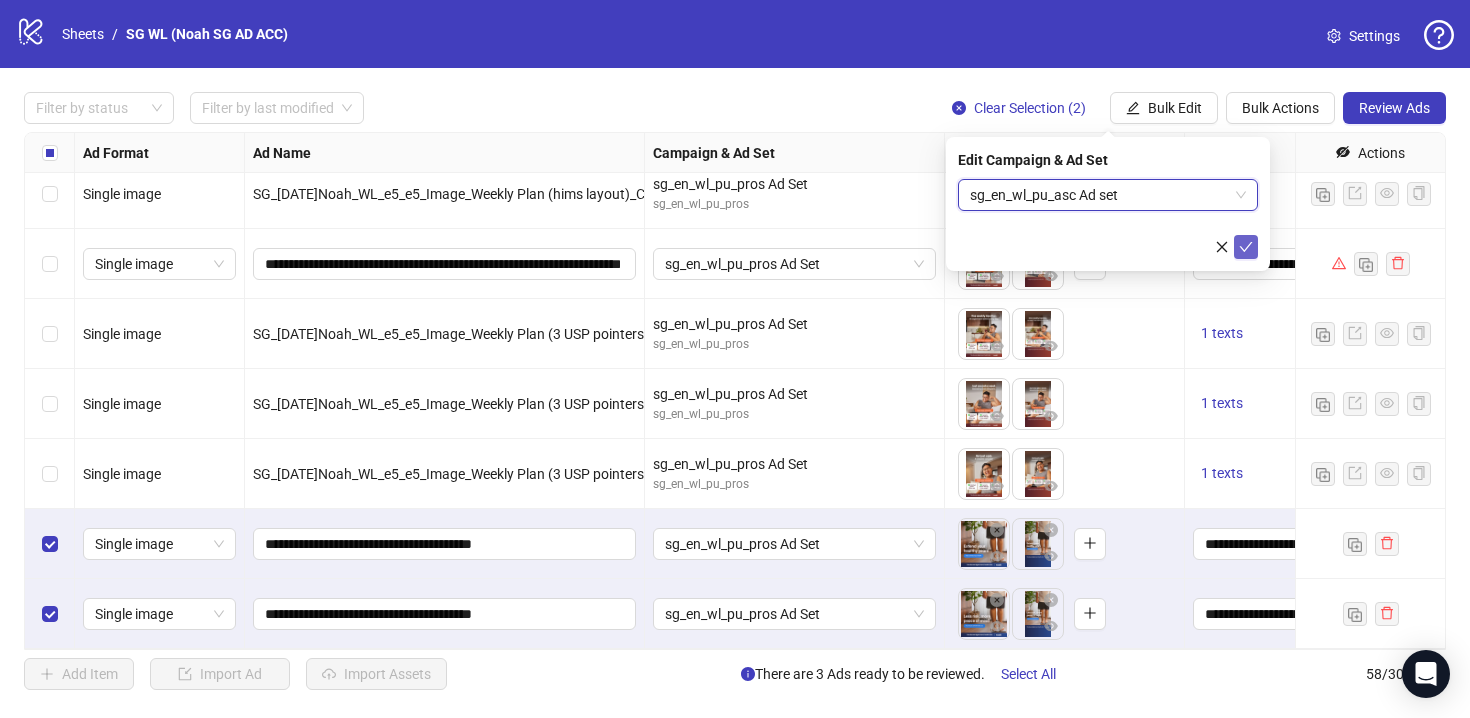 click 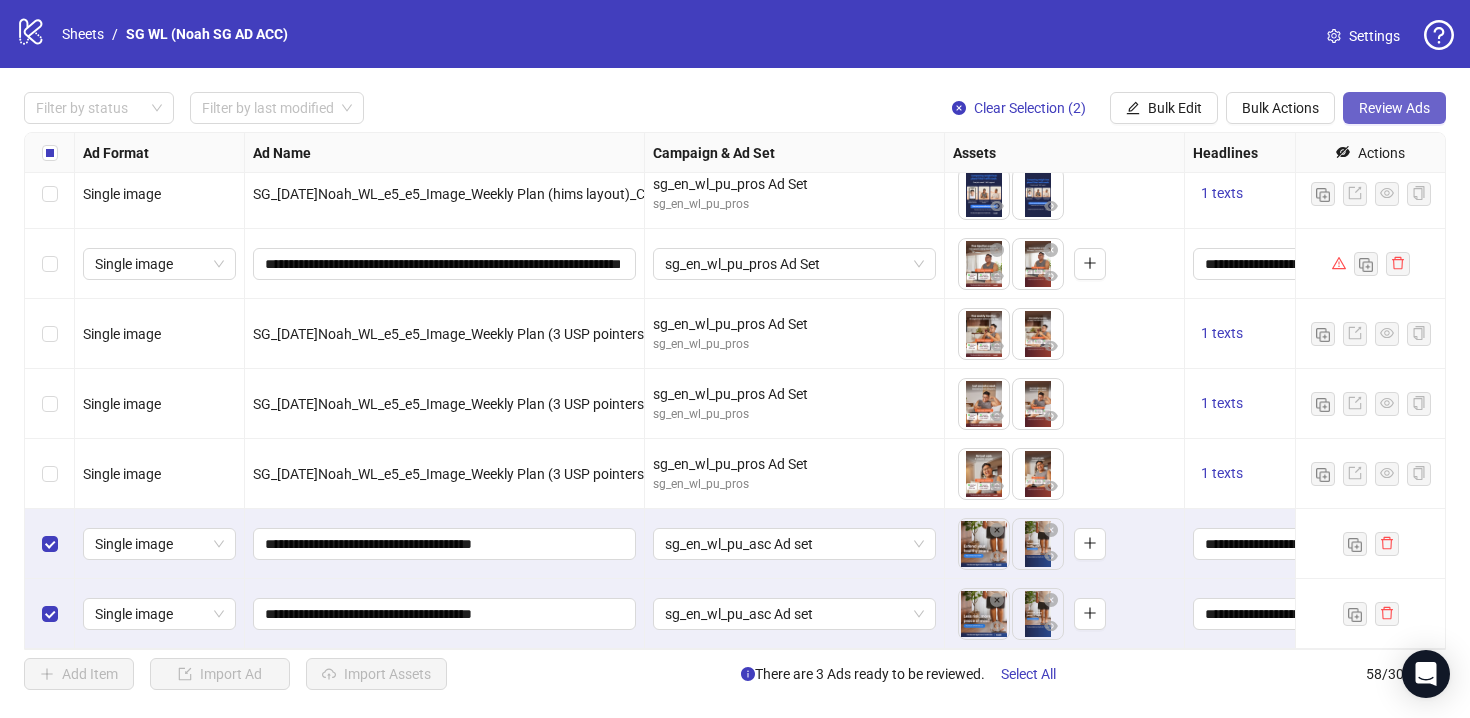 click on "Review Ads" at bounding box center [1394, 108] 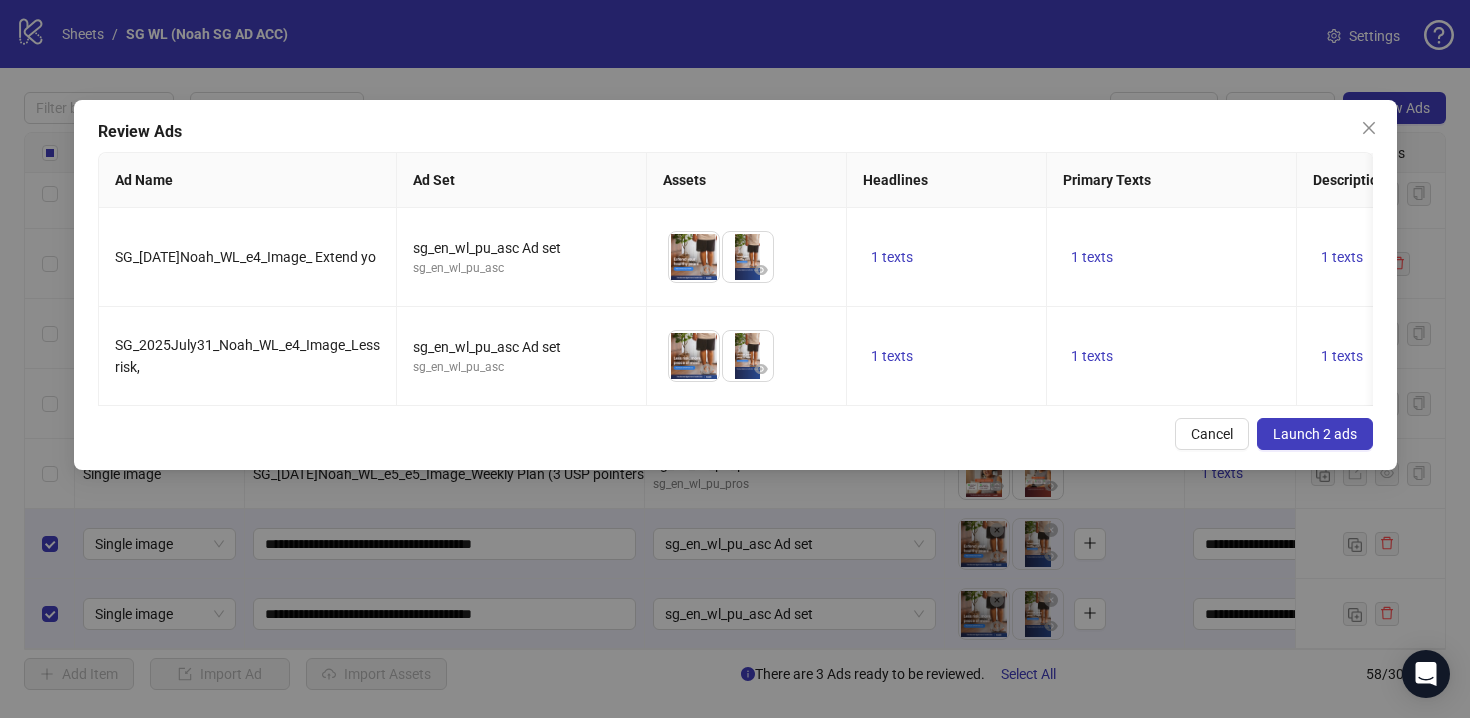 click on "Launch 2 ads" at bounding box center (1315, 434) 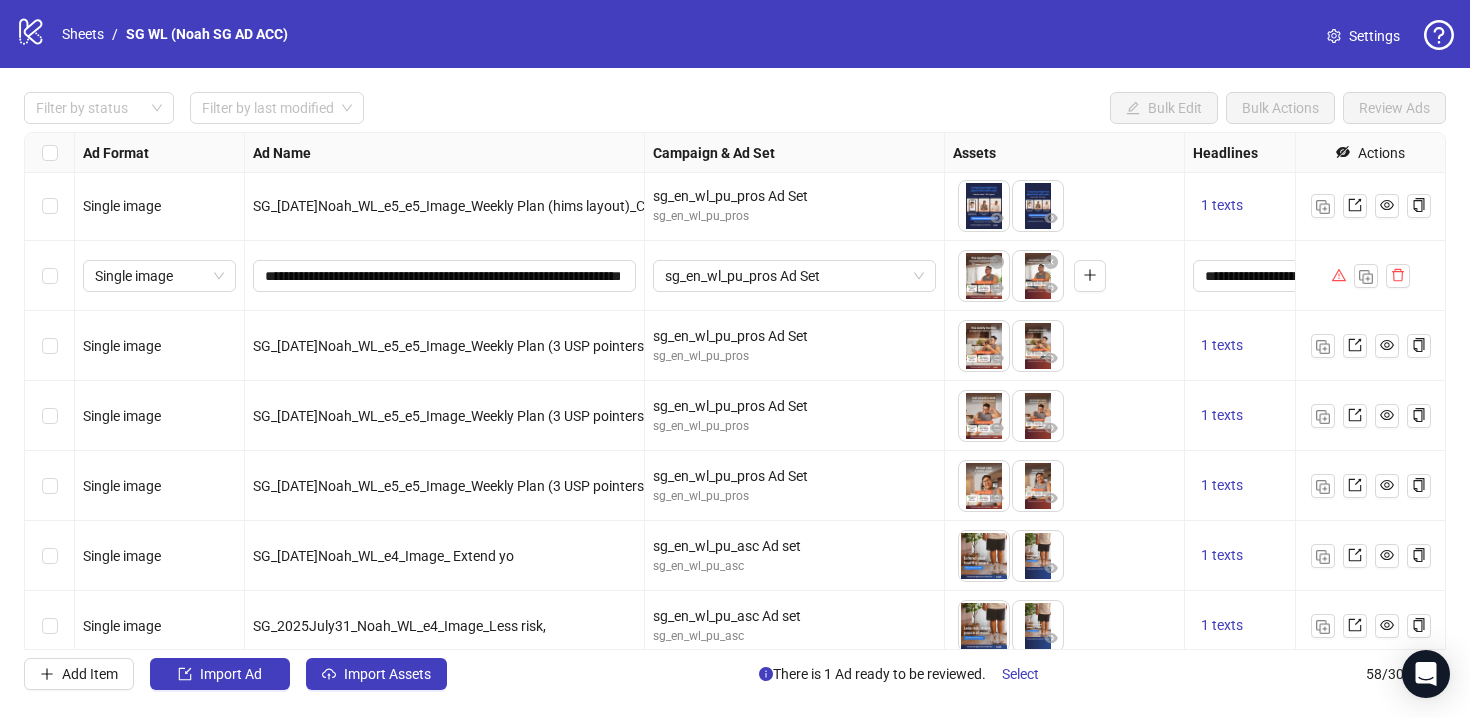scroll, scrollTop: 3575, scrollLeft: 0, axis: vertical 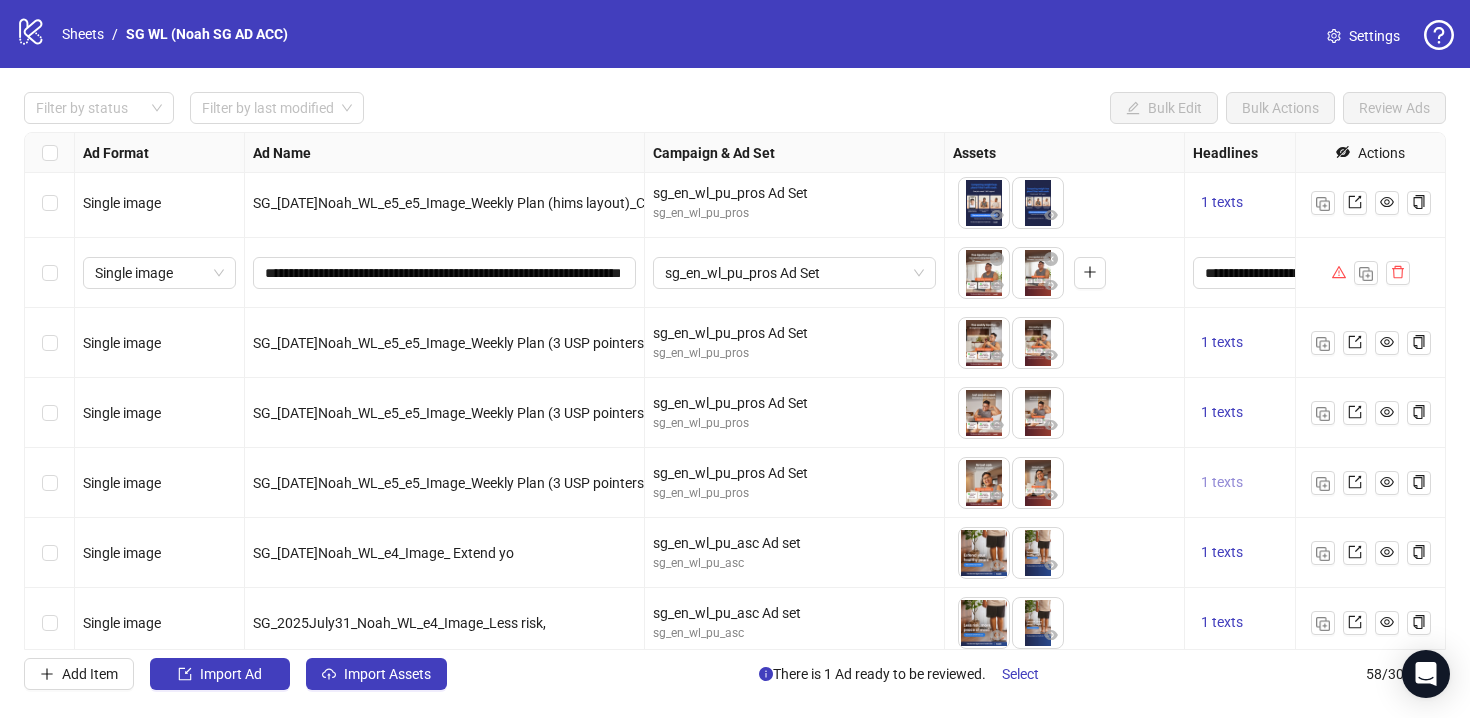 click on "1 texts" at bounding box center [1222, 482] 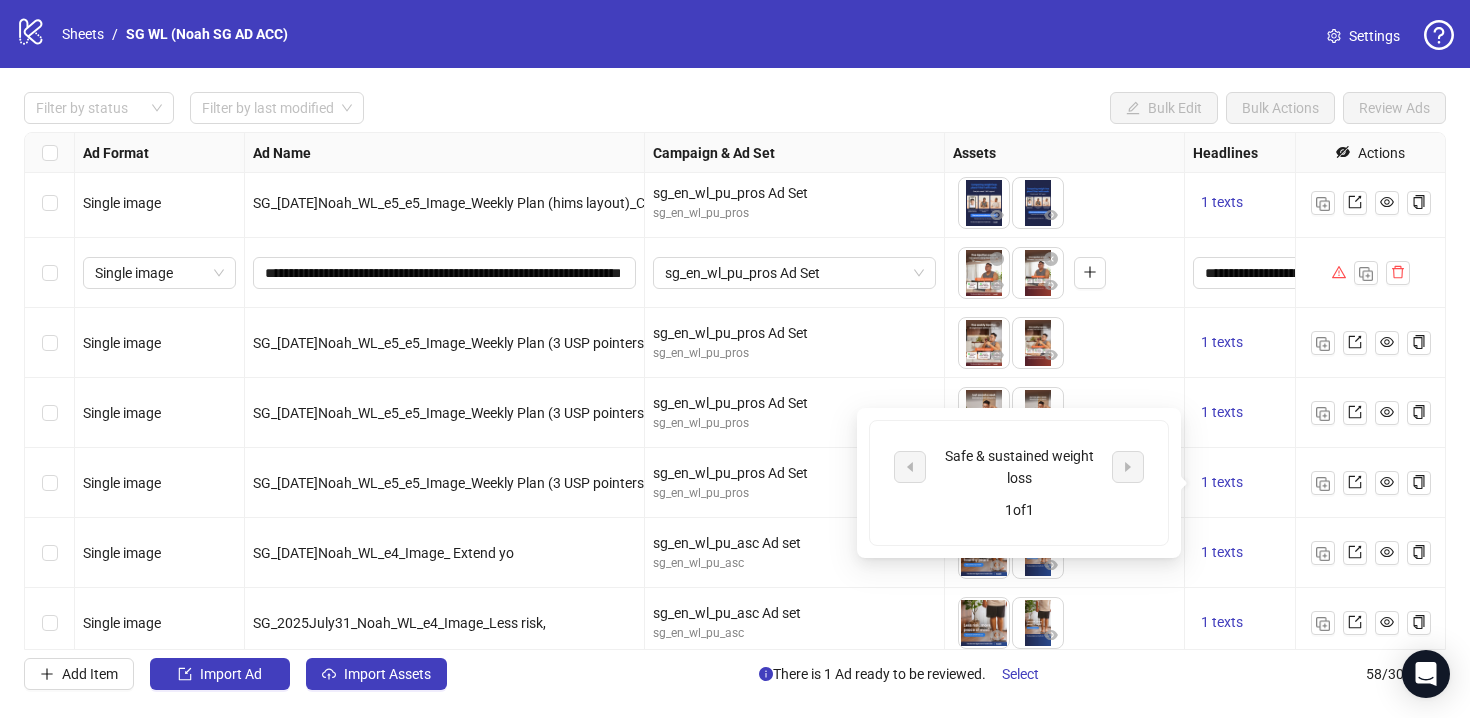 click on "1 texts" at bounding box center [1335, 553] 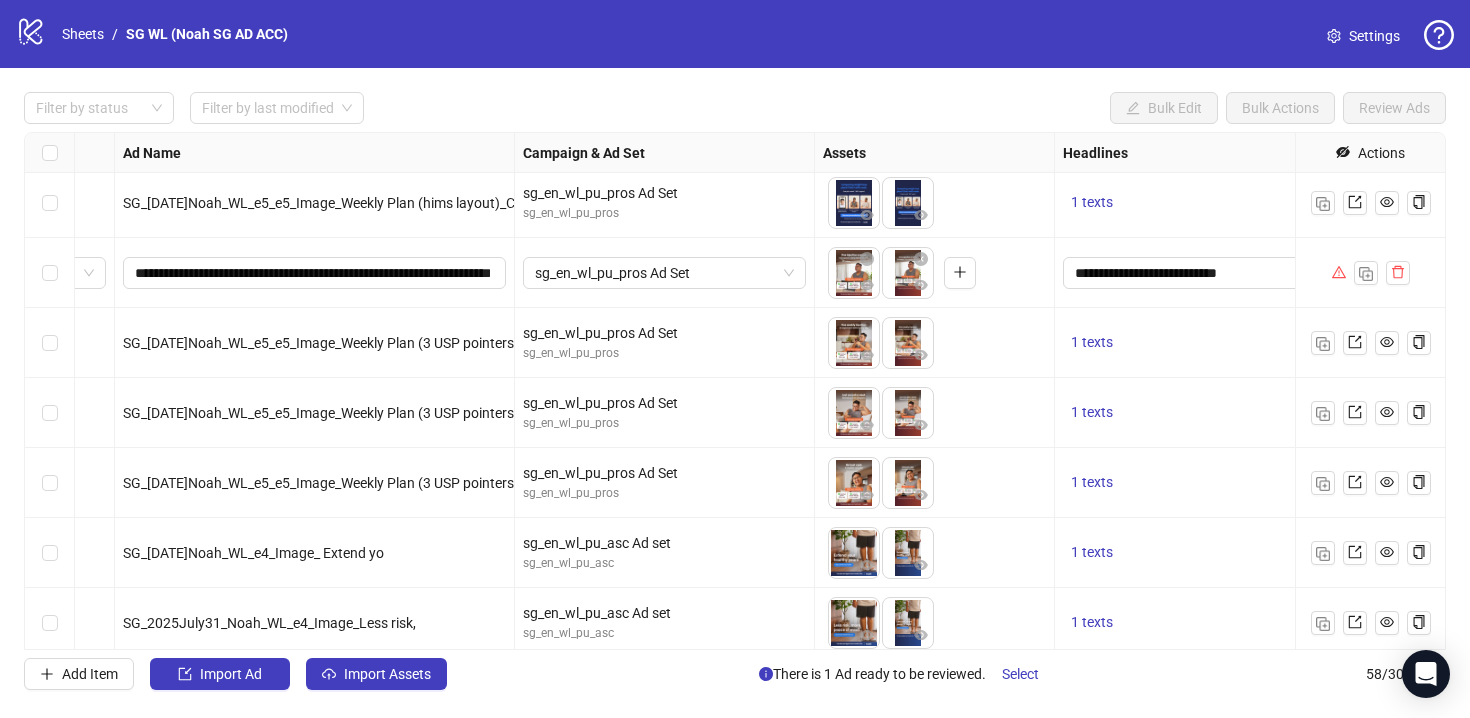 scroll, scrollTop: 3575, scrollLeft: 351, axis: both 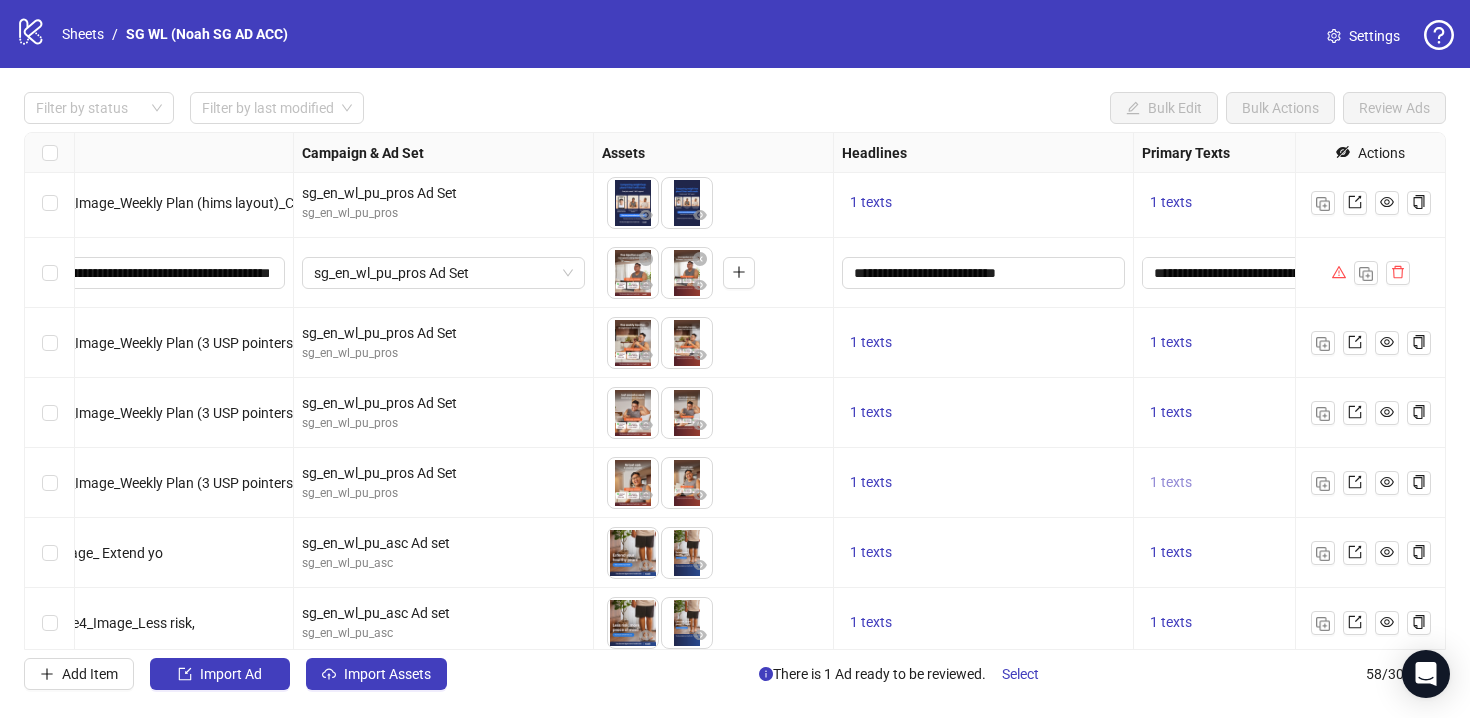 click on "1 texts" at bounding box center [1171, 483] 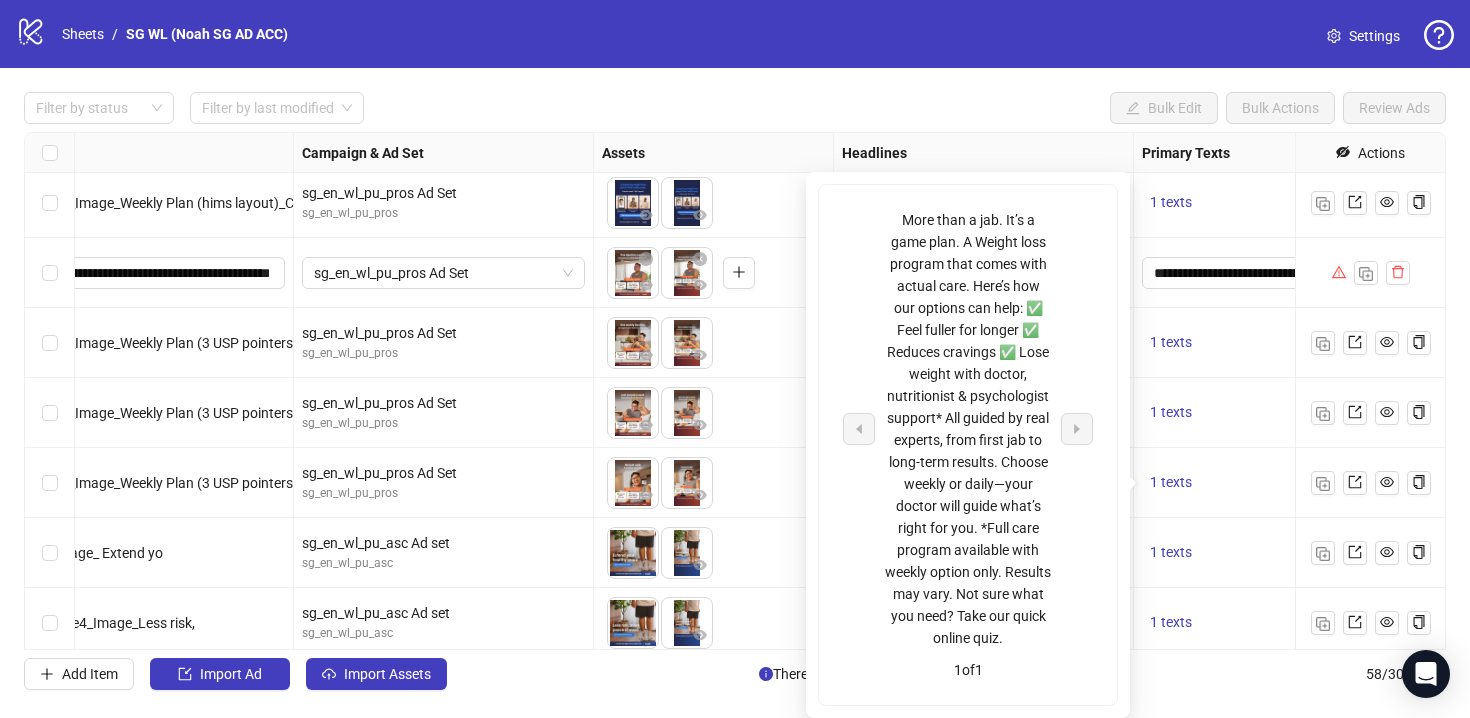 click on "1 texts" at bounding box center (1234, 413) 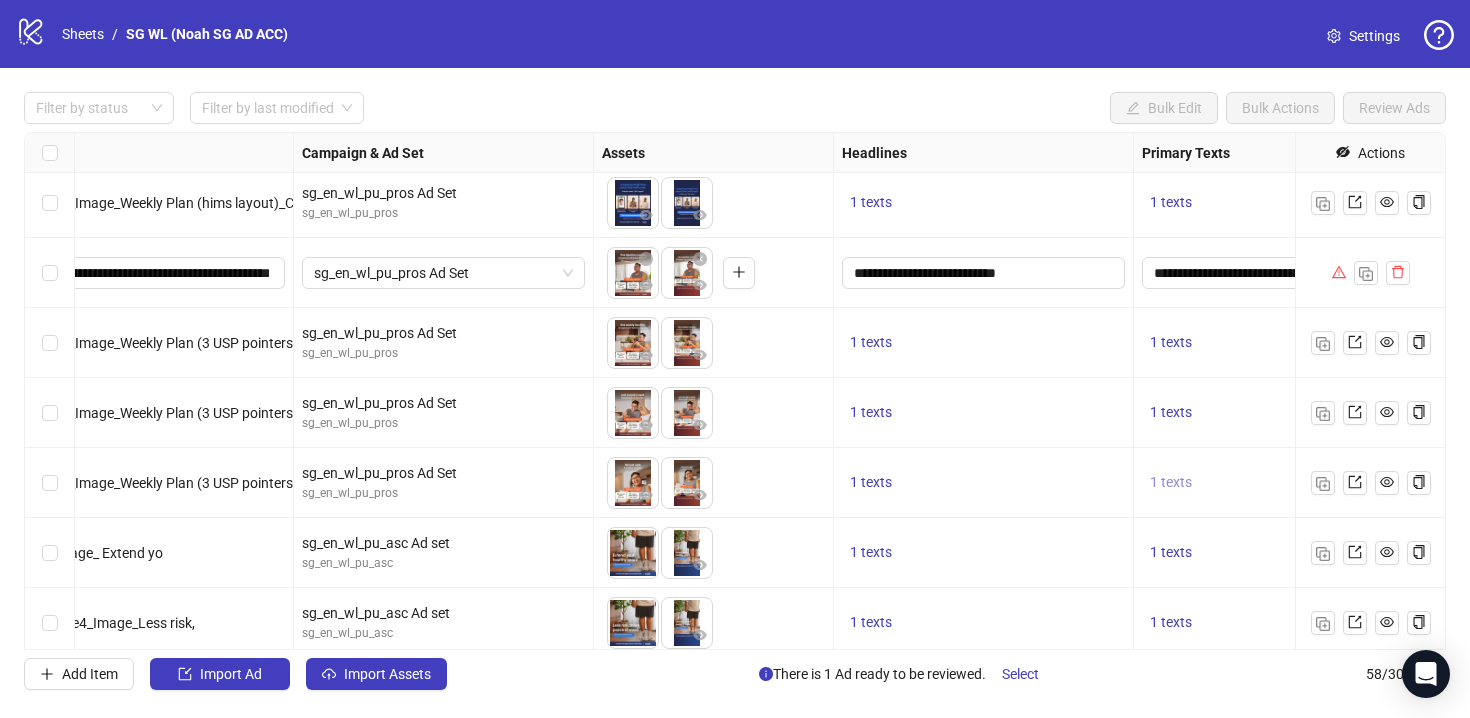 click on "1 texts" at bounding box center [1171, 482] 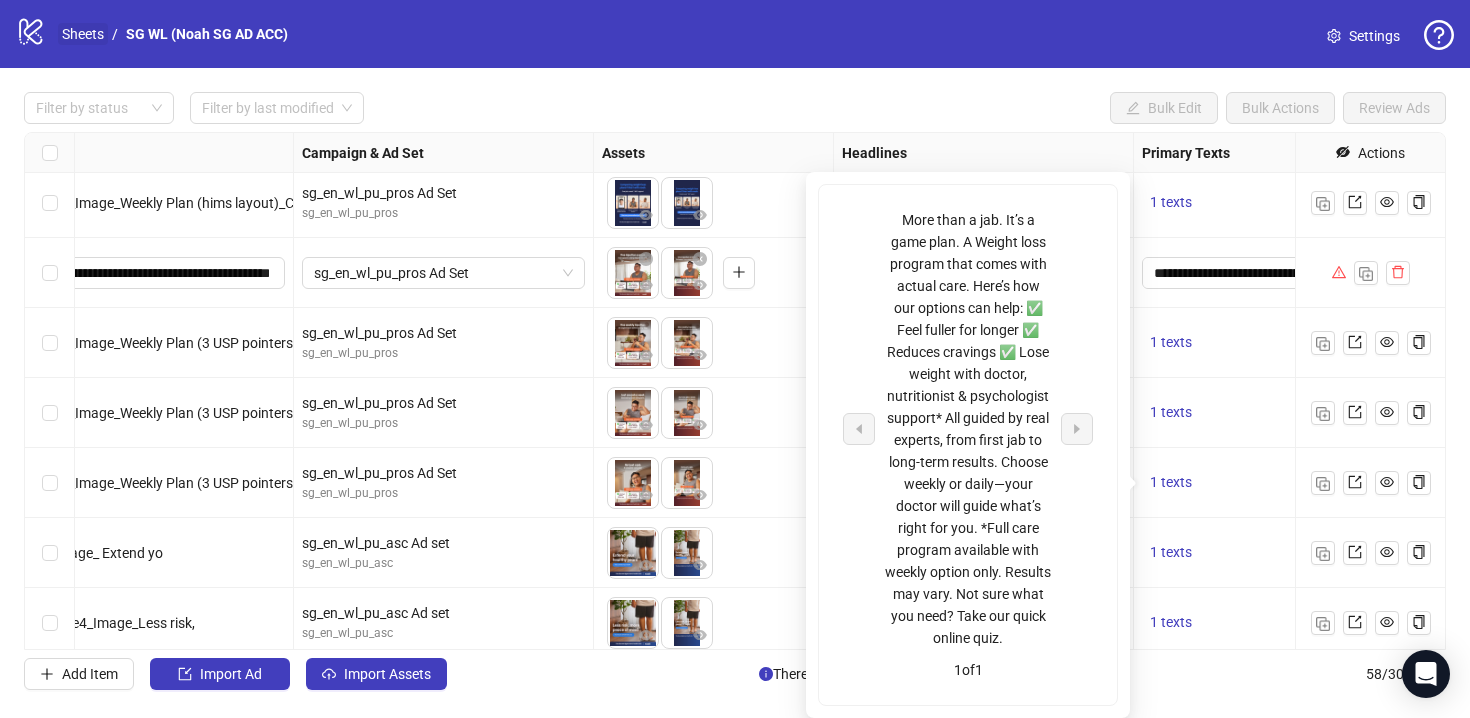 click on "Sheets" at bounding box center [83, 34] 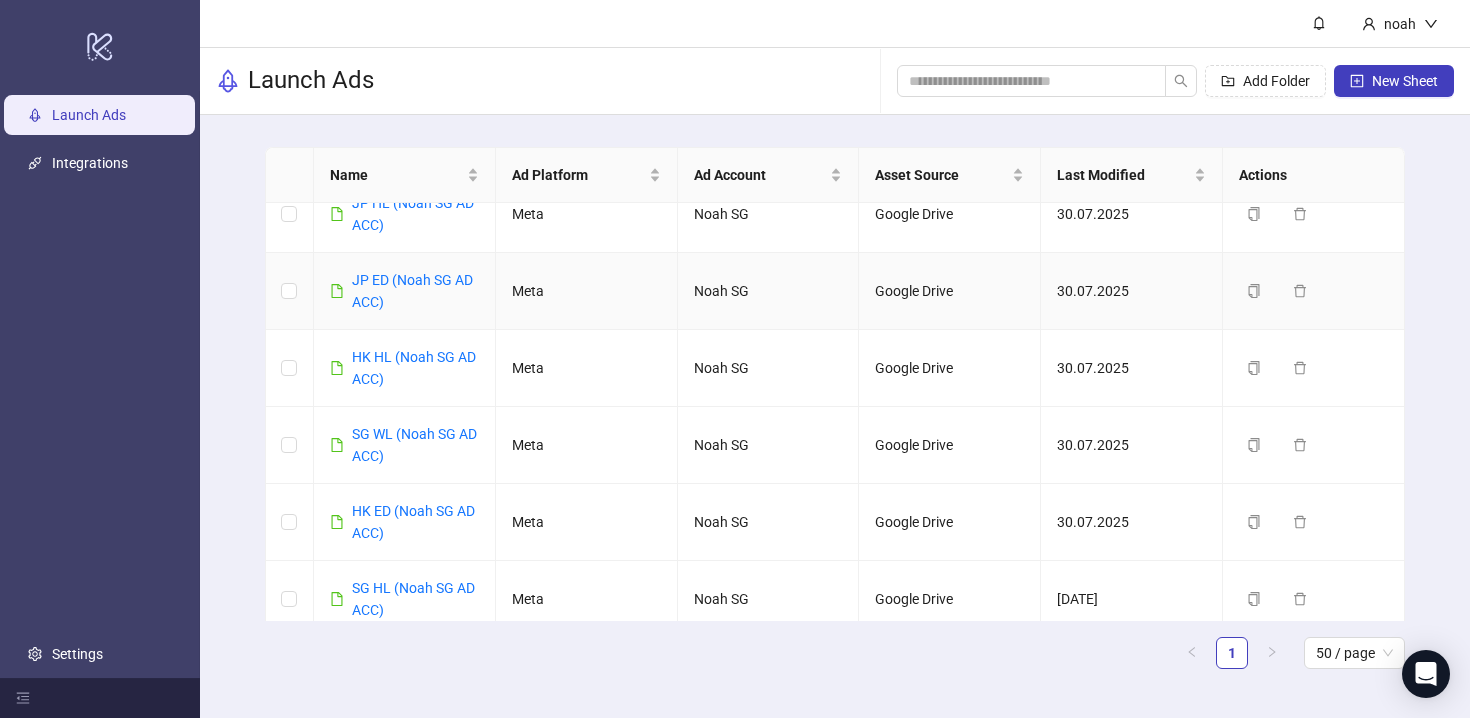 scroll, scrollTop: 32, scrollLeft: 0, axis: vertical 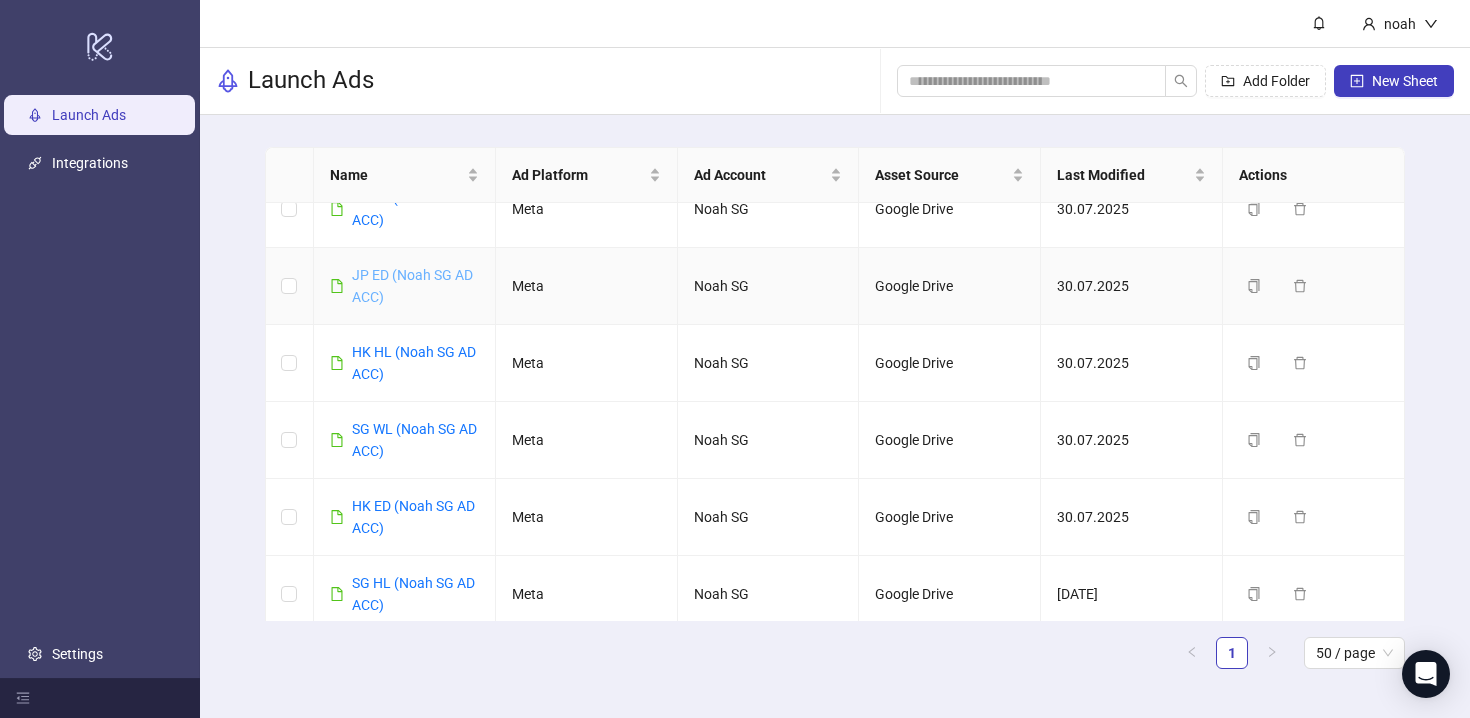 click on "JP ED (Noah SG AD ACC)" at bounding box center [412, 286] 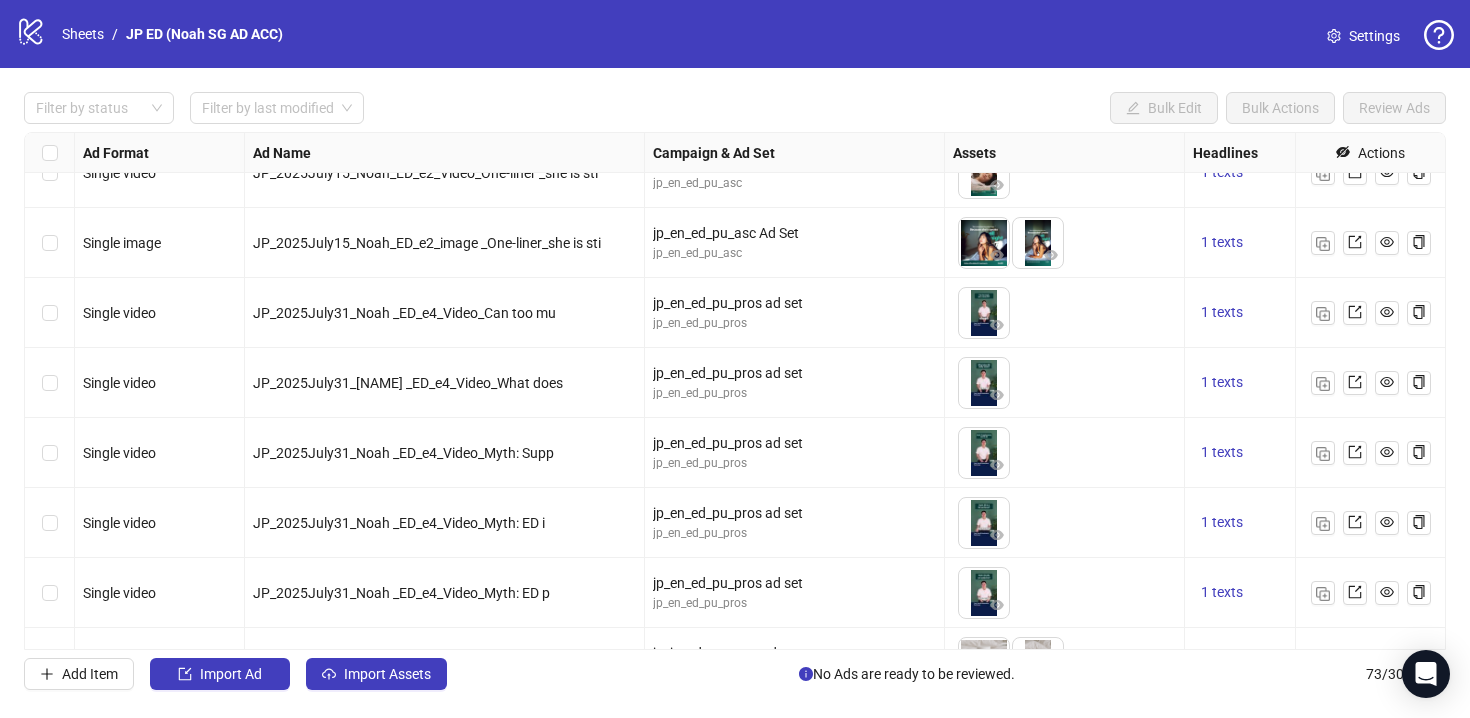 scroll, scrollTop: 3282, scrollLeft: 0, axis: vertical 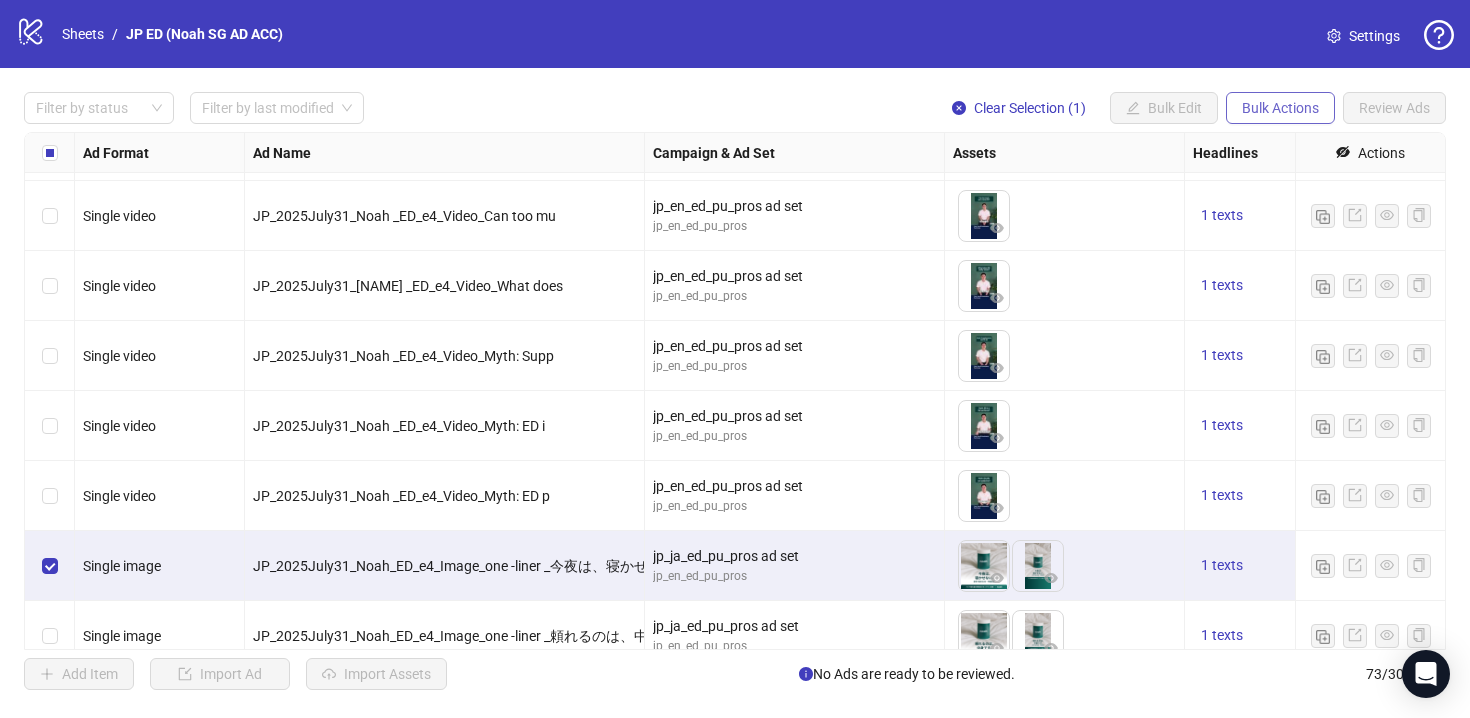 click on "Bulk Actions" at bounding box center (1280, 108) 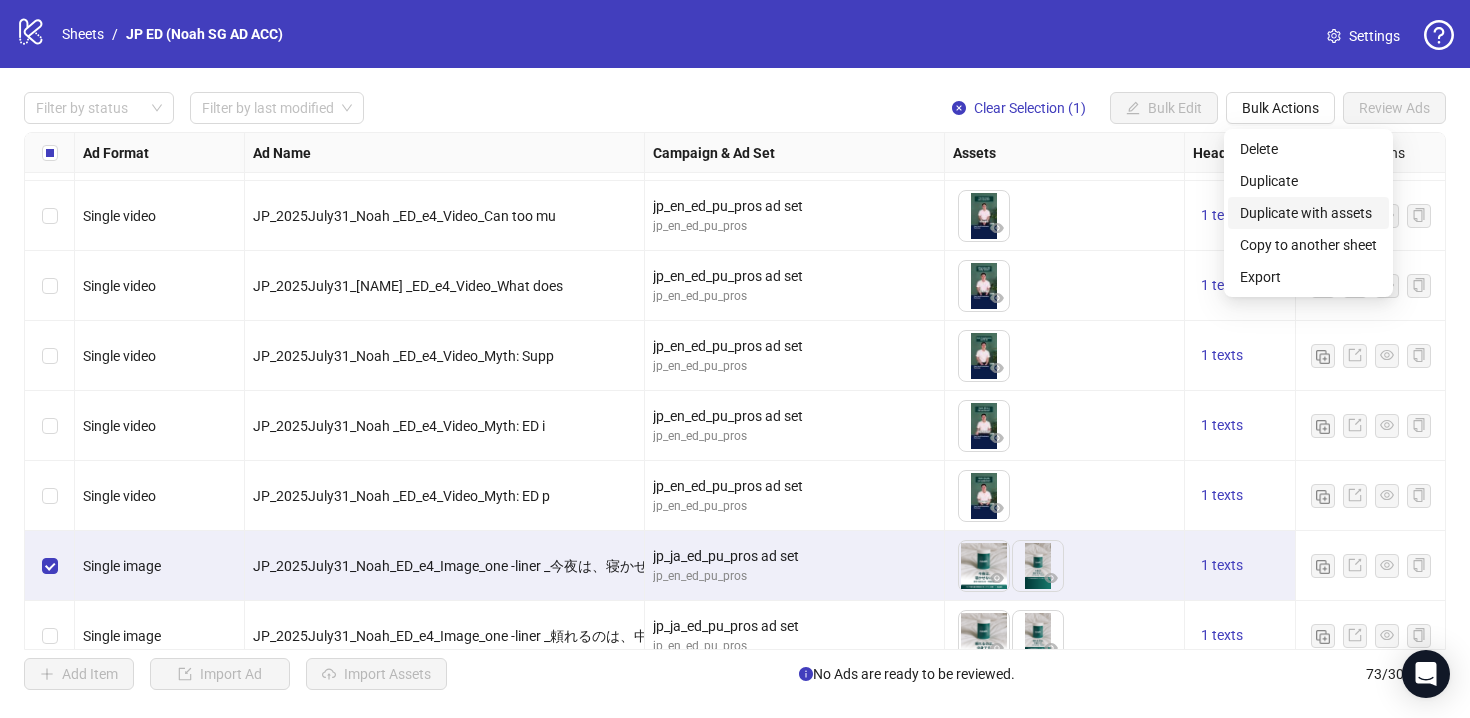 click on "Duplicate with assets" at bounding box center (1308, 213) 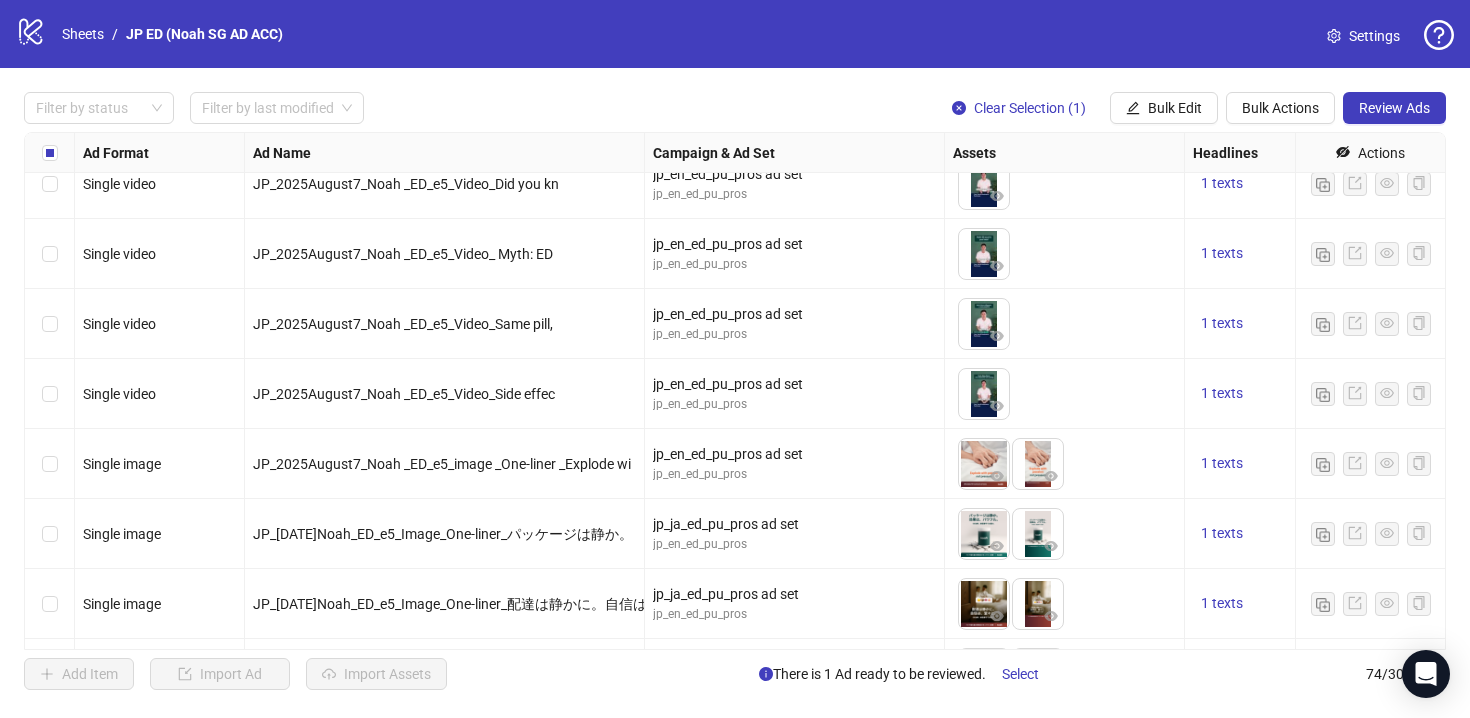 scroll, scrollTop: 4704, scrollLeft: 0, axis: vertical 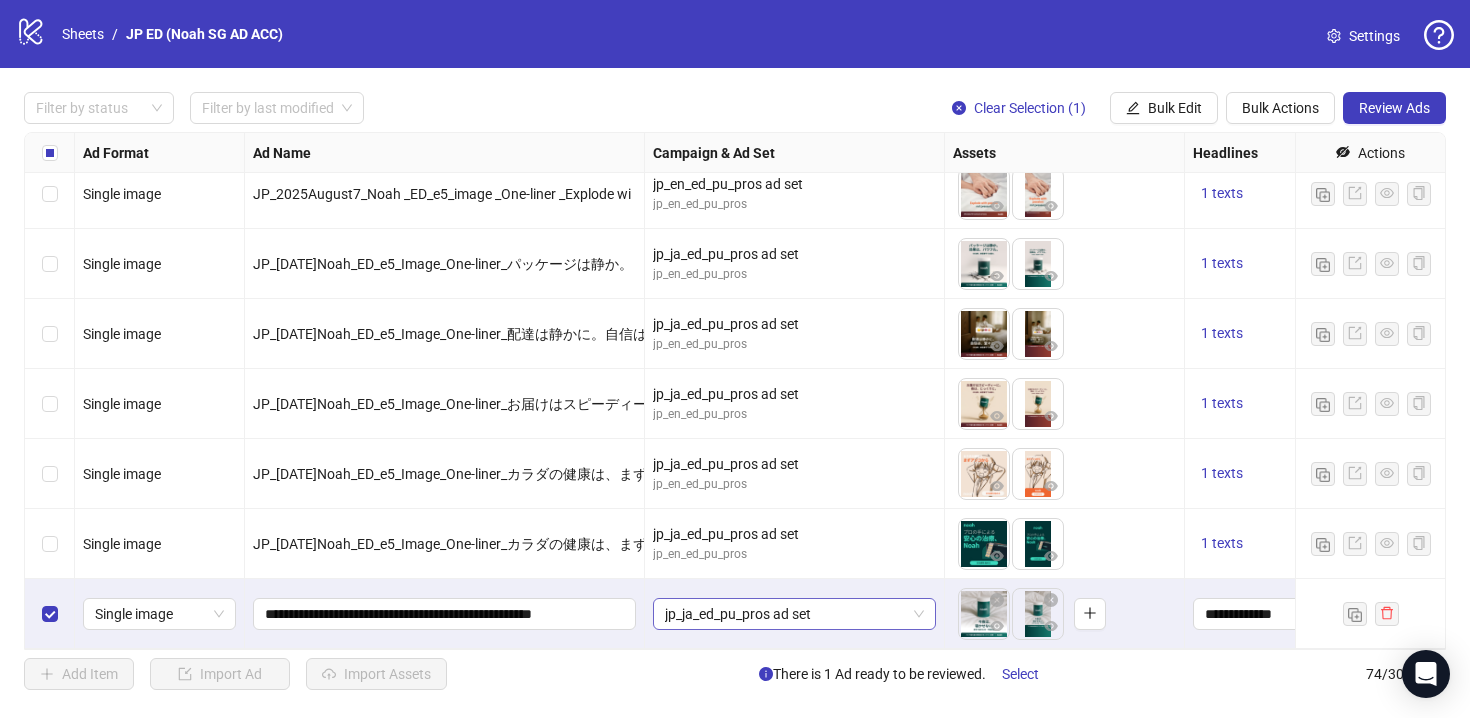 click on "jp_ja_ed_pu_pros ad set" at bounding box center [794, 614] 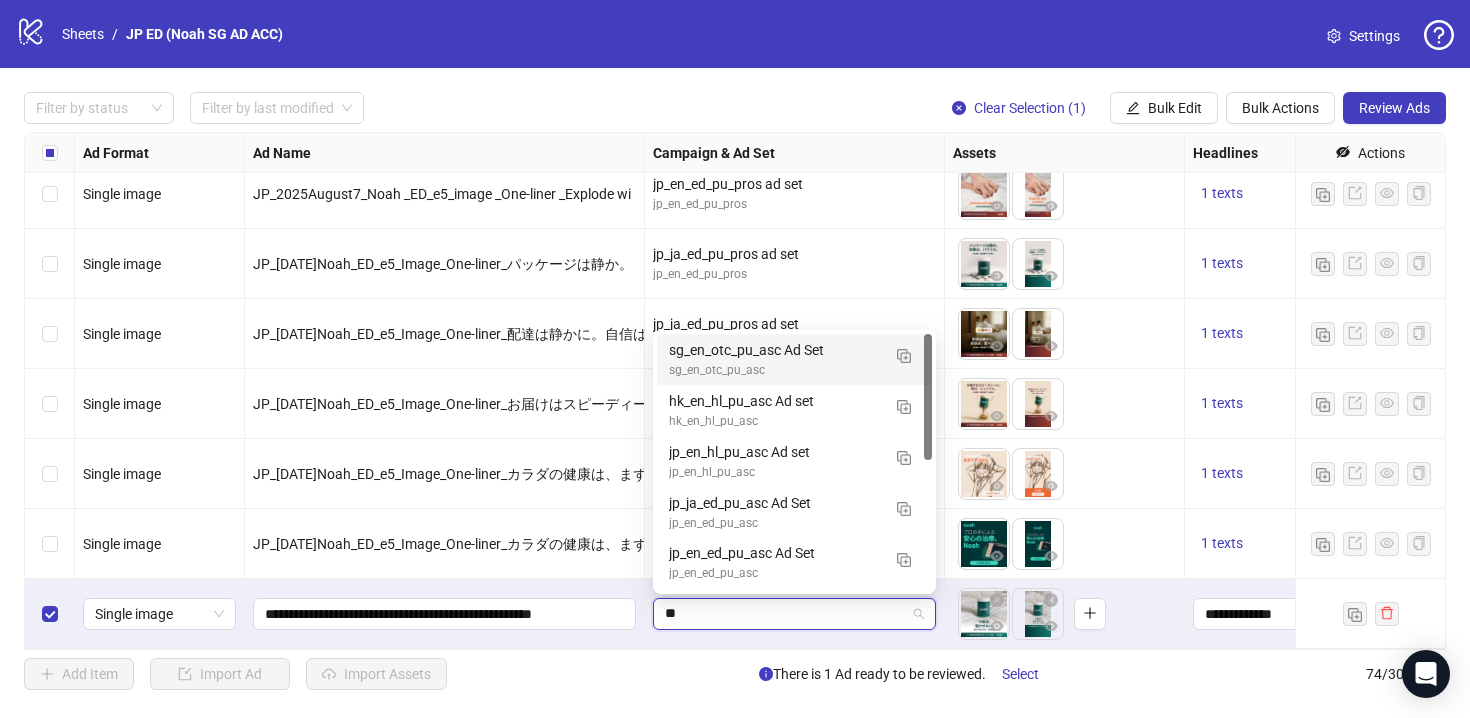 type on "***" 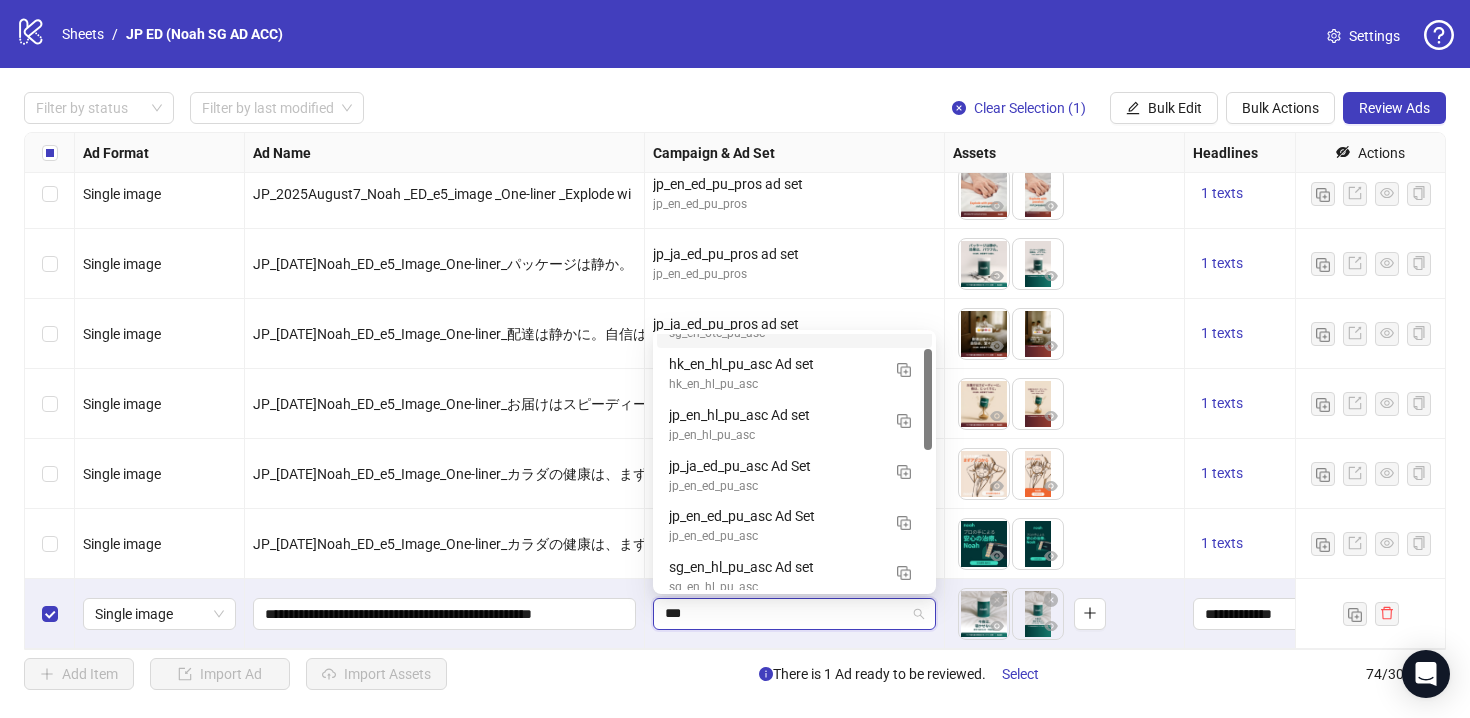 scroll, scrollTop: 38, scrollLeft: 0, axis: vertical 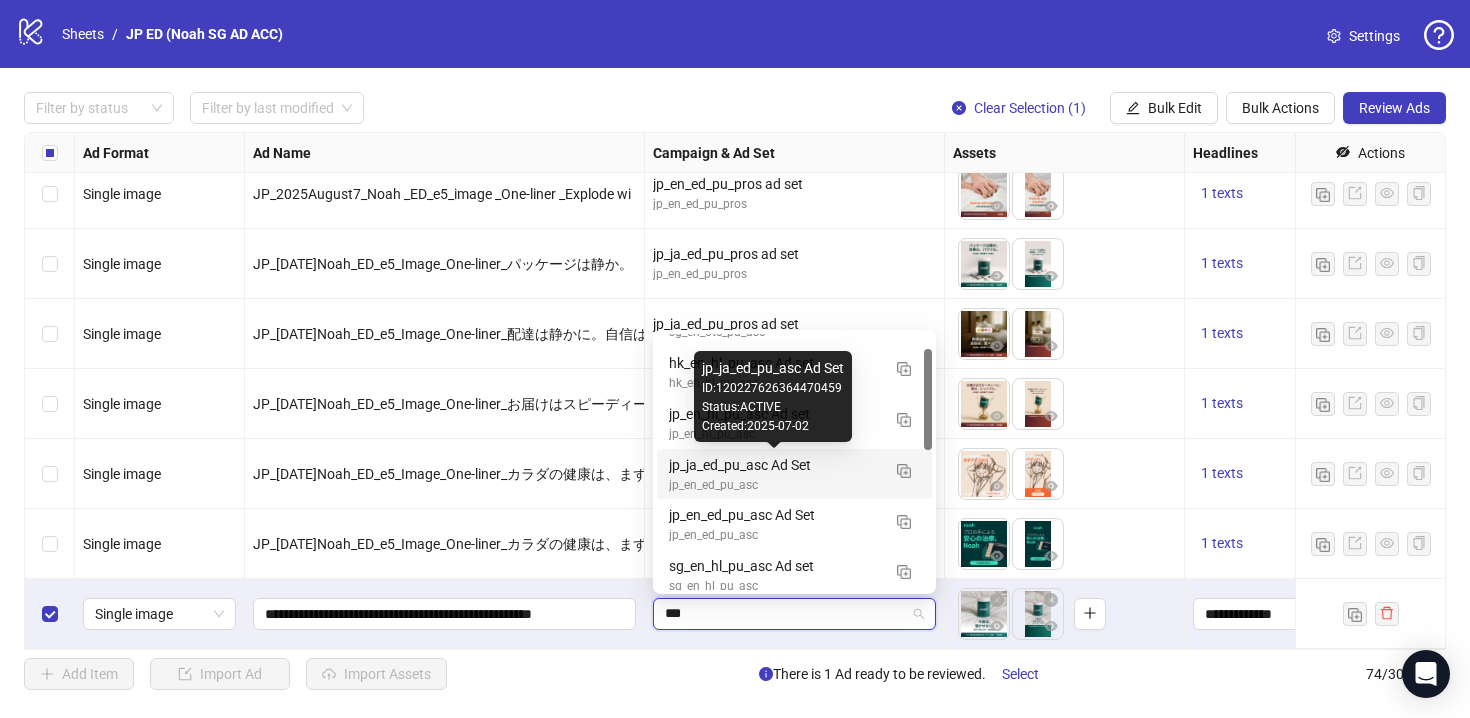 click on "jp_ja_ed_pu_asc Ad Set" at bounding box center (774, 465) 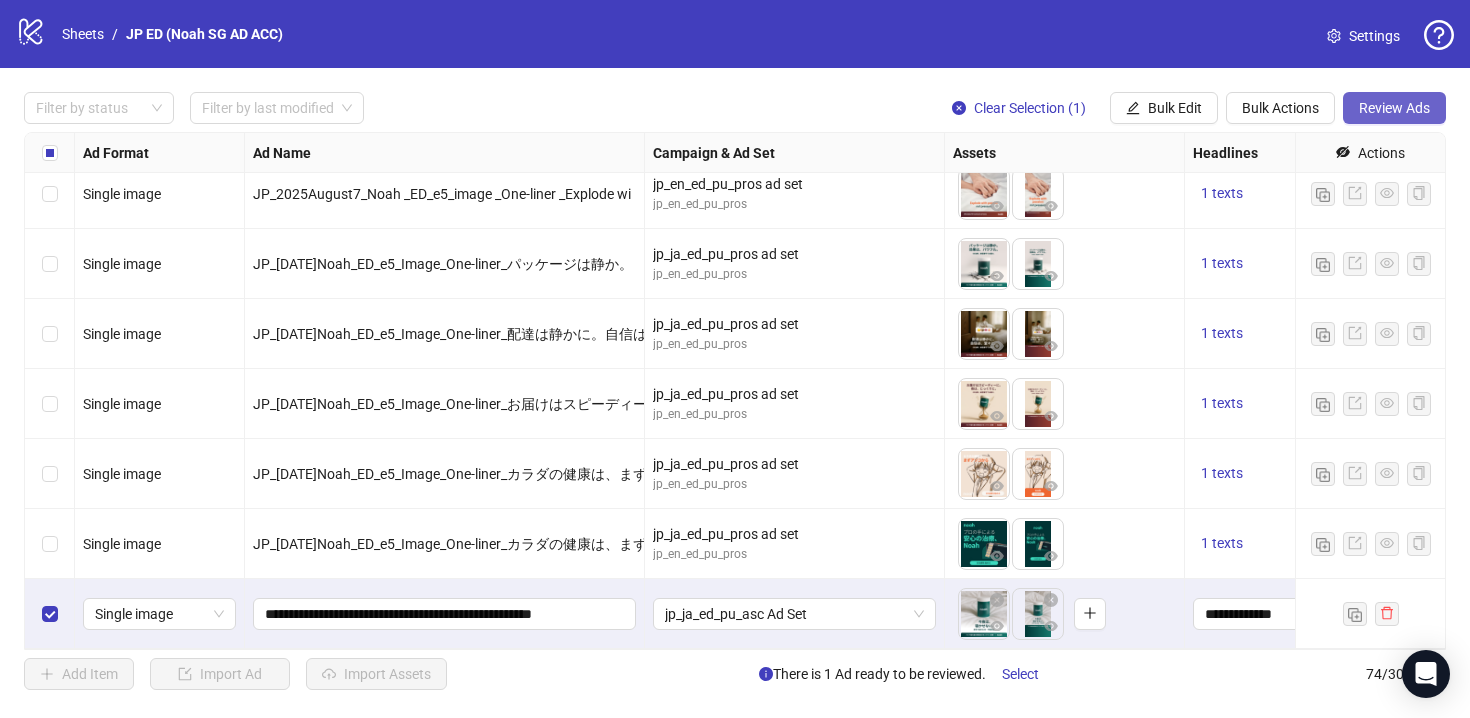 click on "Review Ads" at bounding box center (1394, 108) 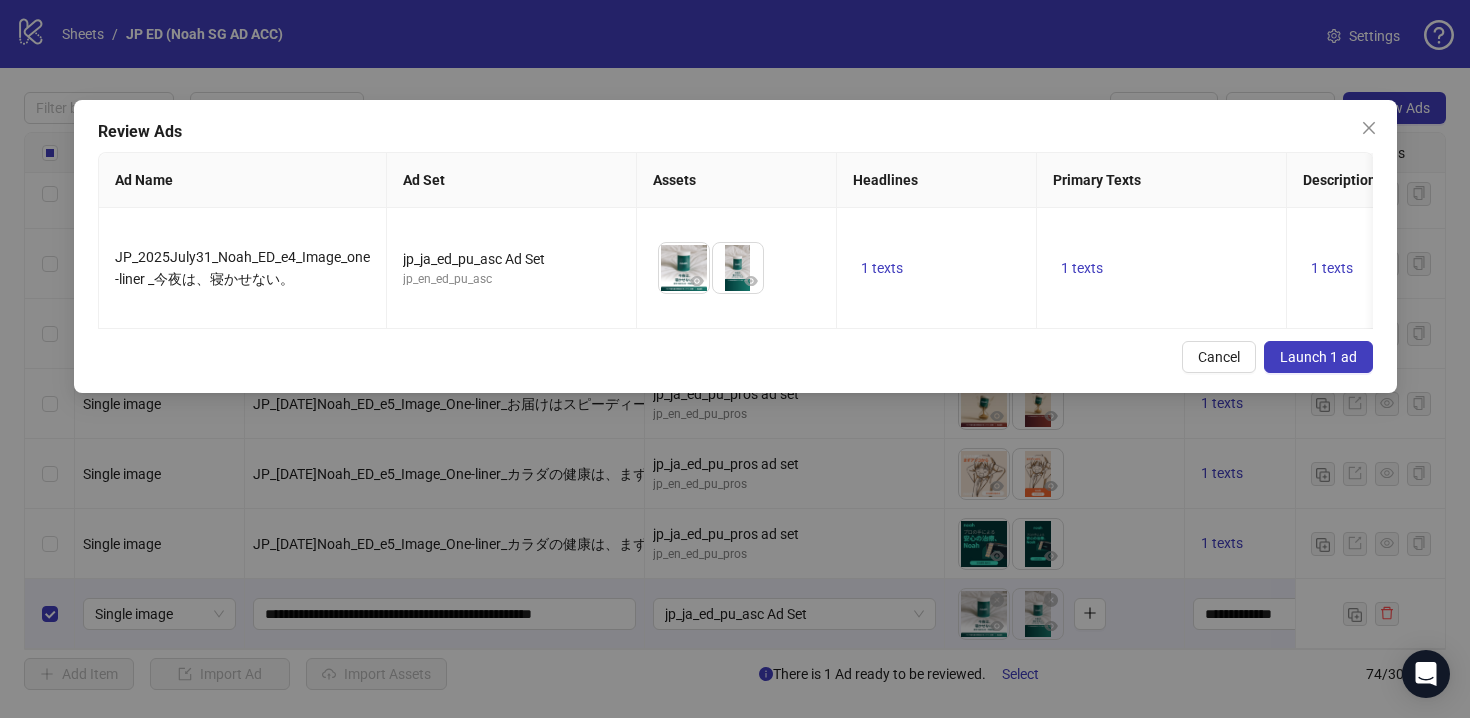 click on "Launch 1 ad" at bounding box center (1318, 357) 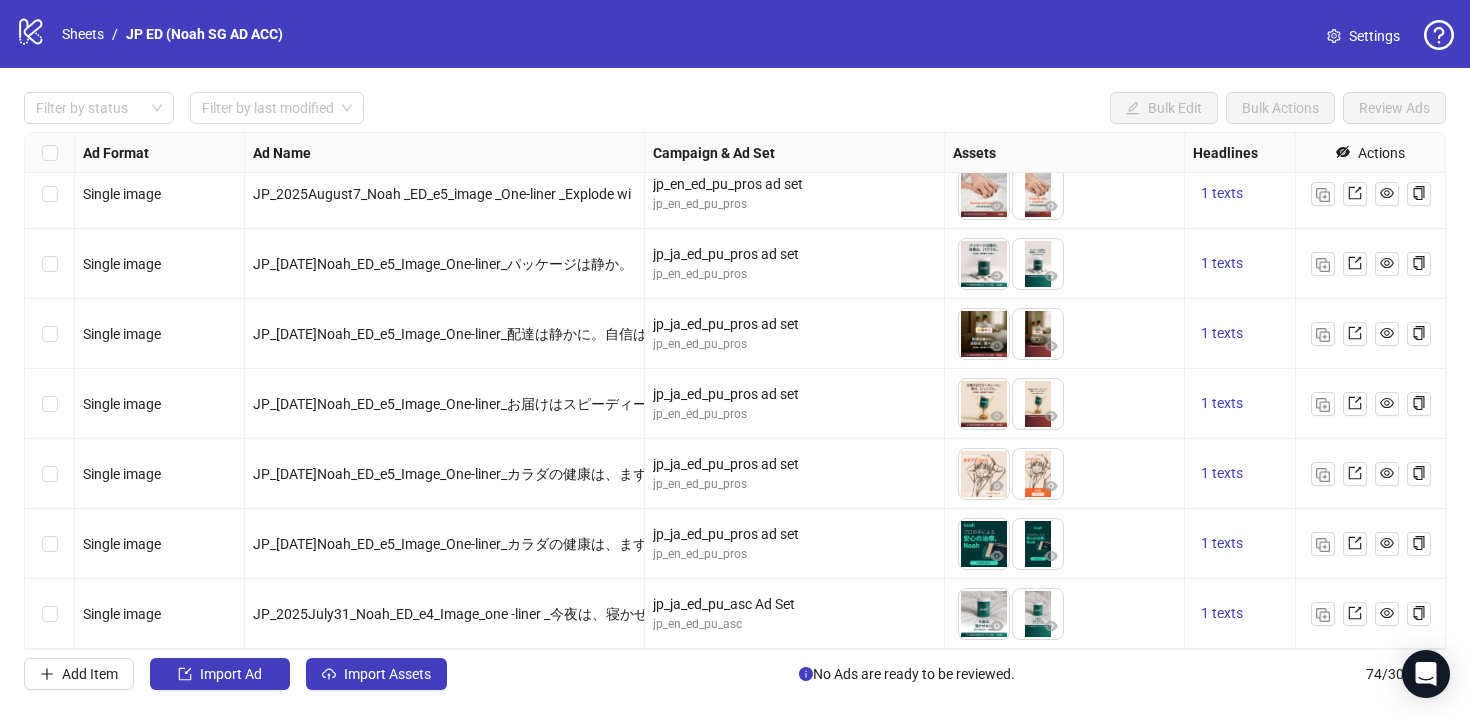 scroll, scrollTop: 4670, scrollLeft: 0, axis: vertical 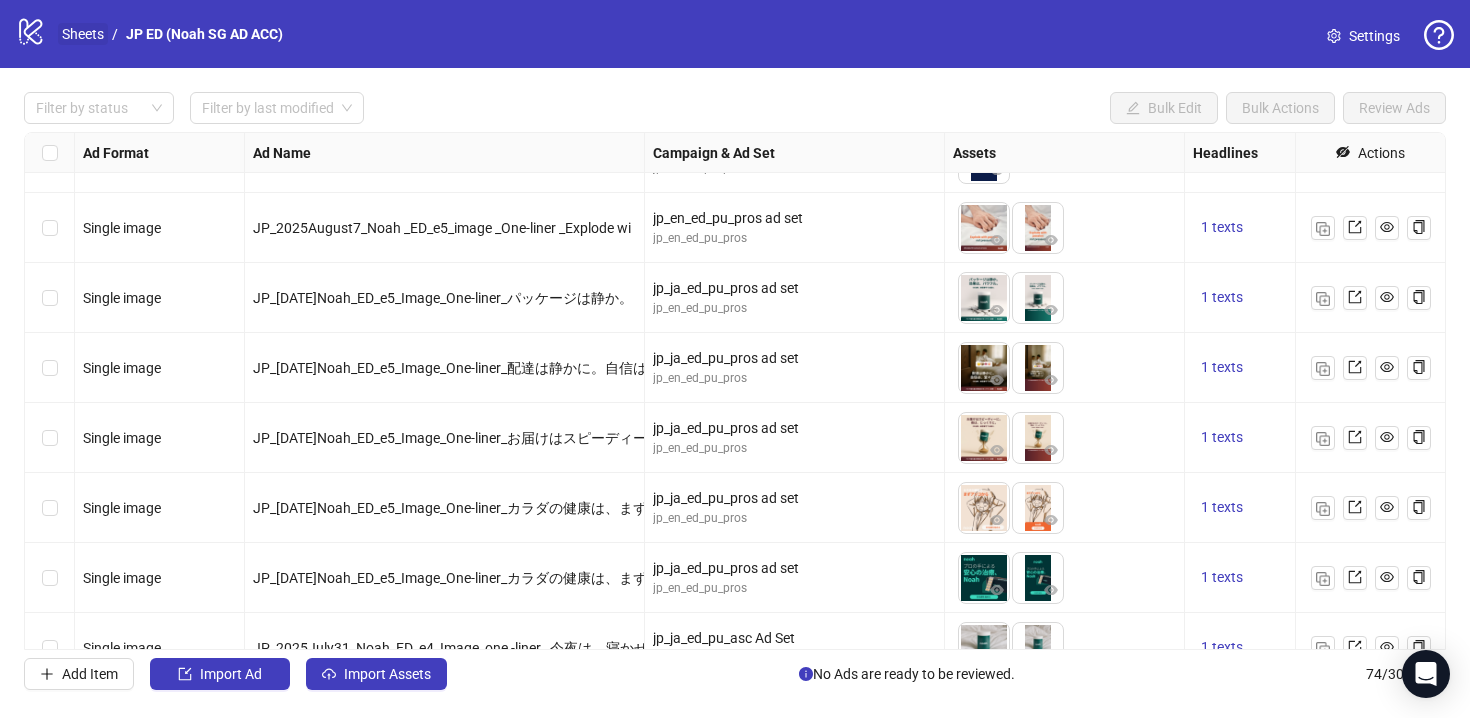 click on "Sheets" at bounding box center [83, 34] 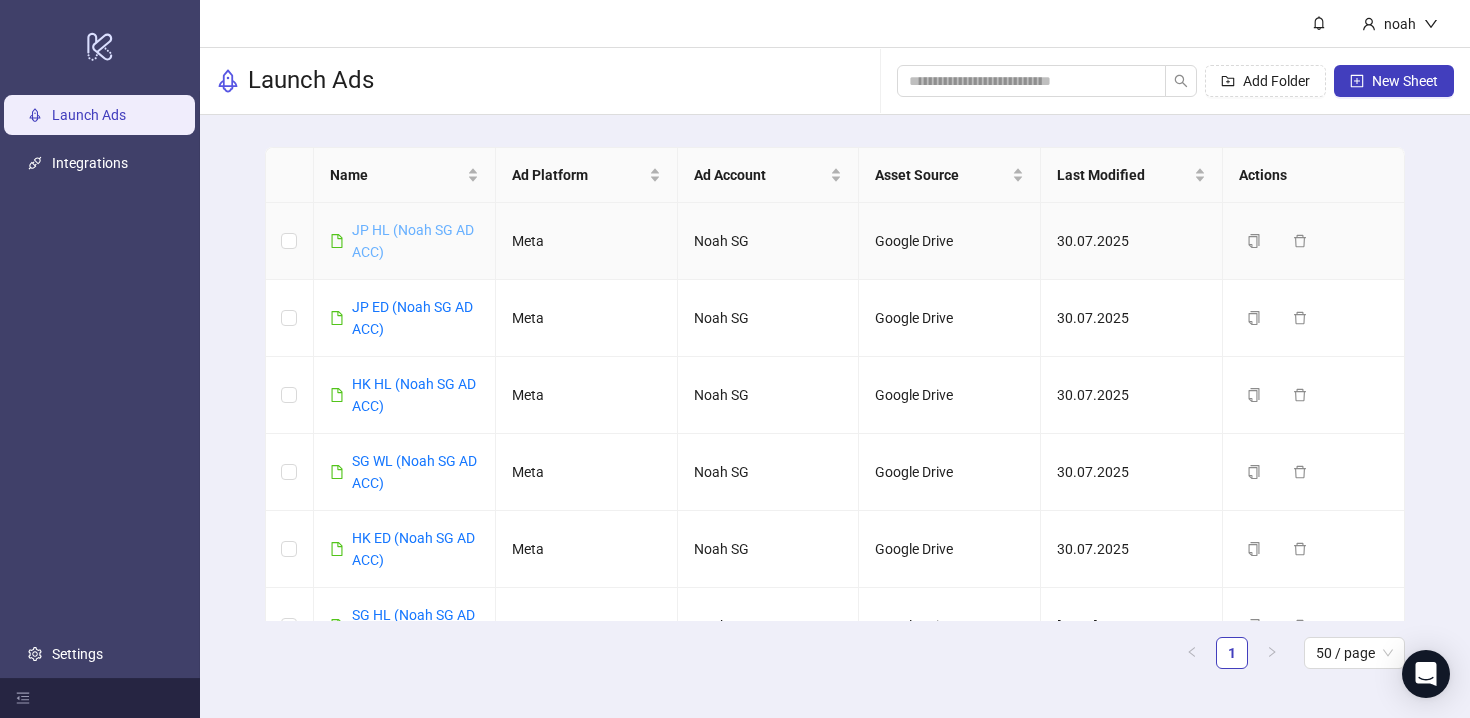 click on "JP HL (Noah SG AD ACC)" at bounding box center (413, 241) 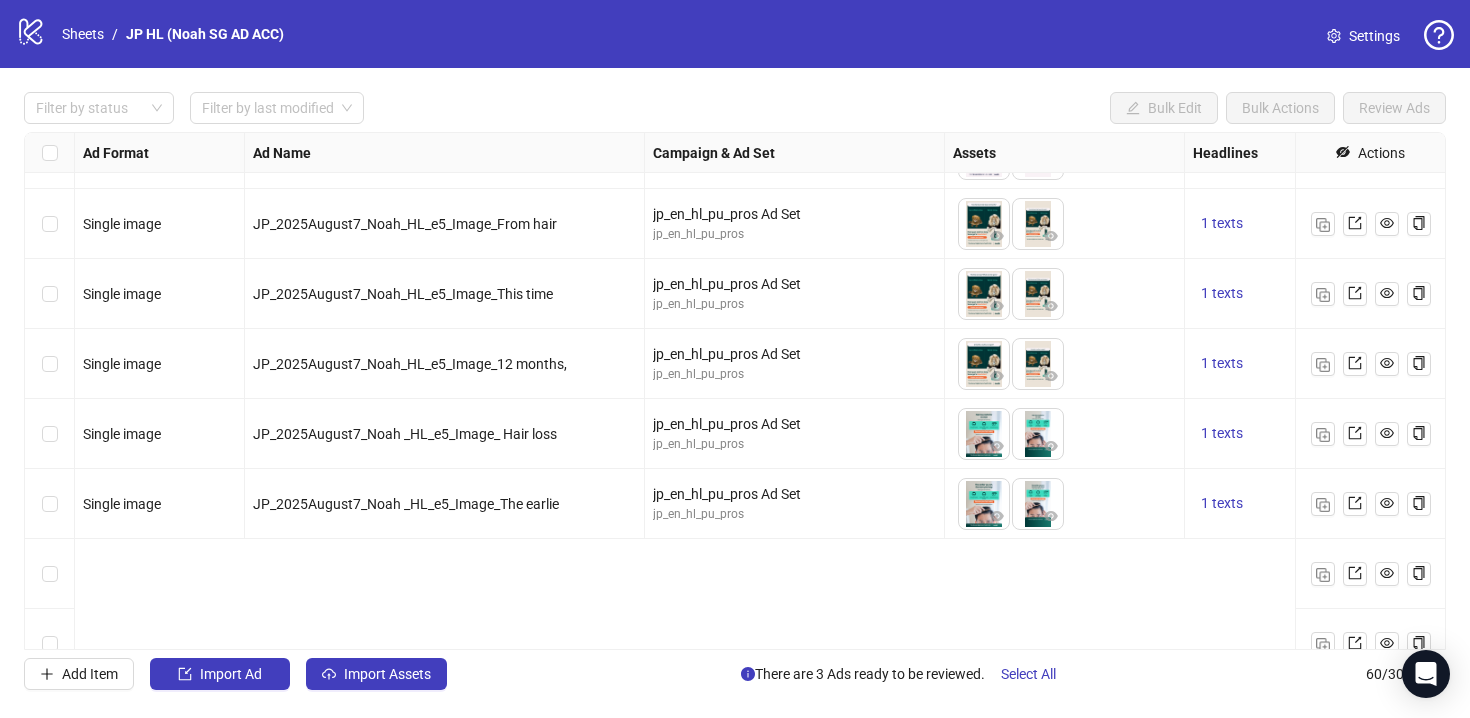 scroll, scrollTop: 3134, scrollLeft: 0, axis: vertical 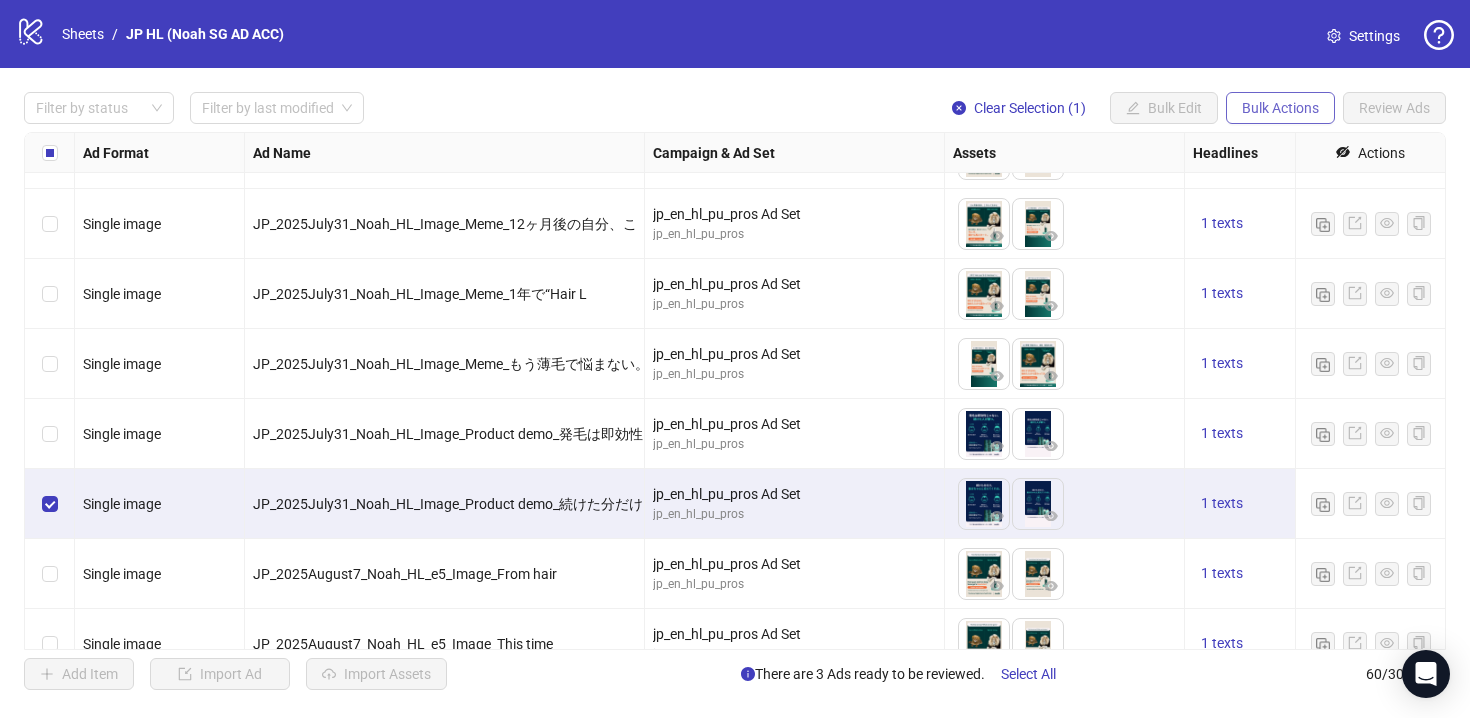 click on "Bulk Actions" at bounding box center [1280, 108] 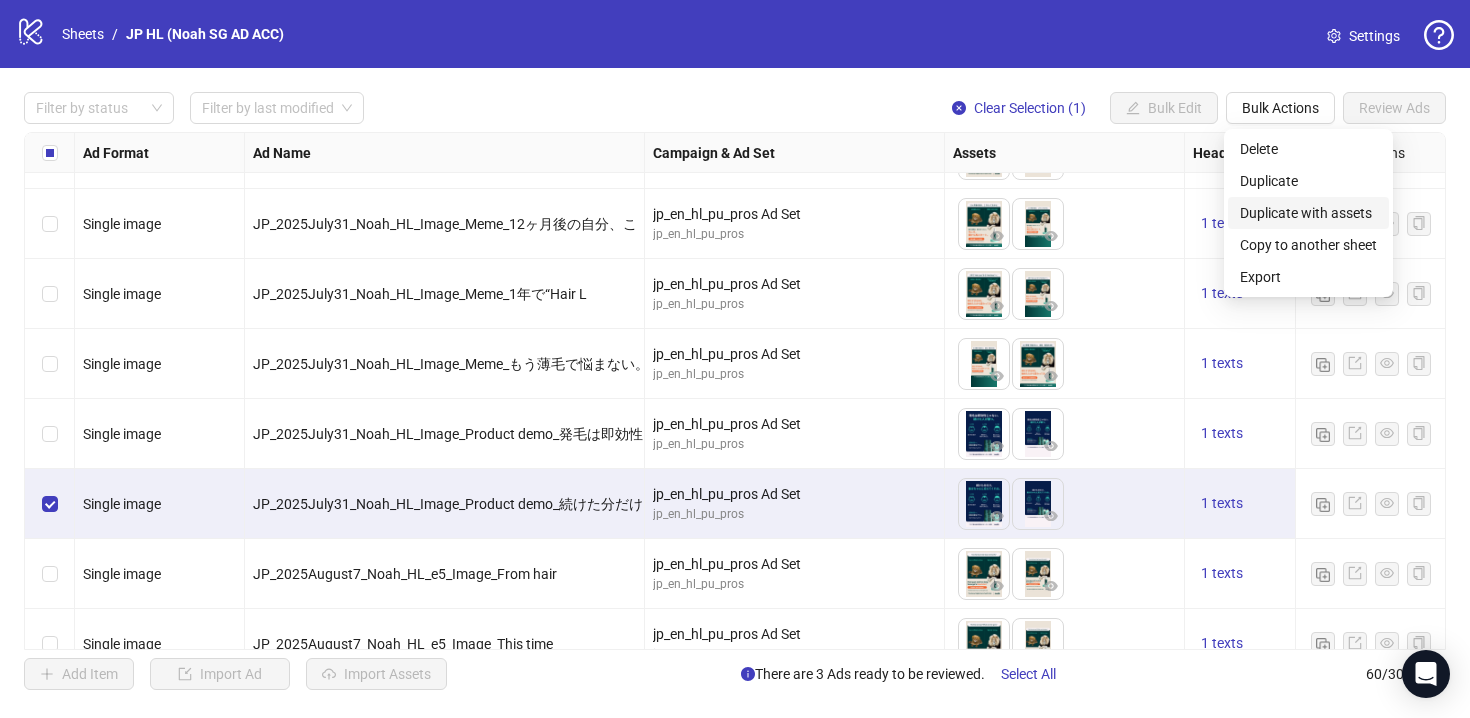 click on "Duplicate with assets" at bounding box center (1308, 213) 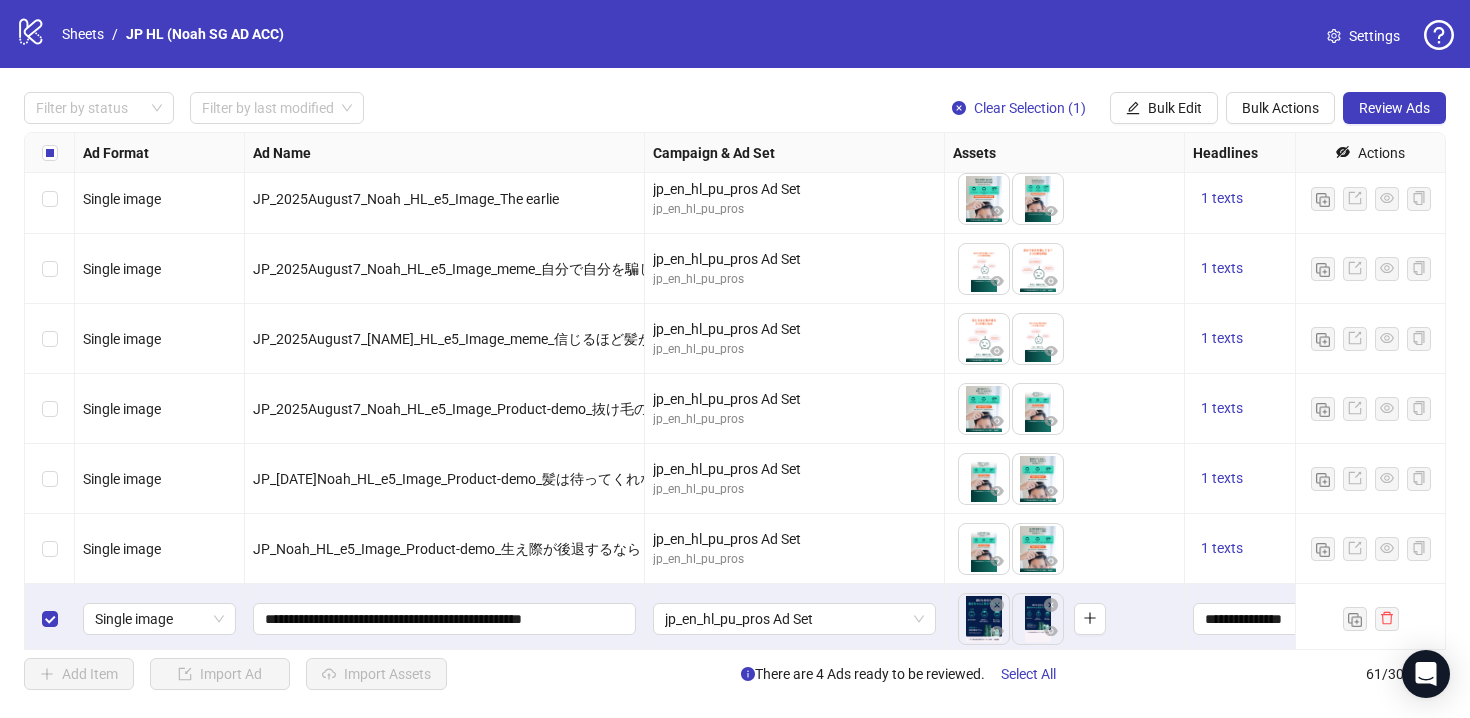 scroll, scrollTop: 3794, scrollLeft: 0, axis: vertical 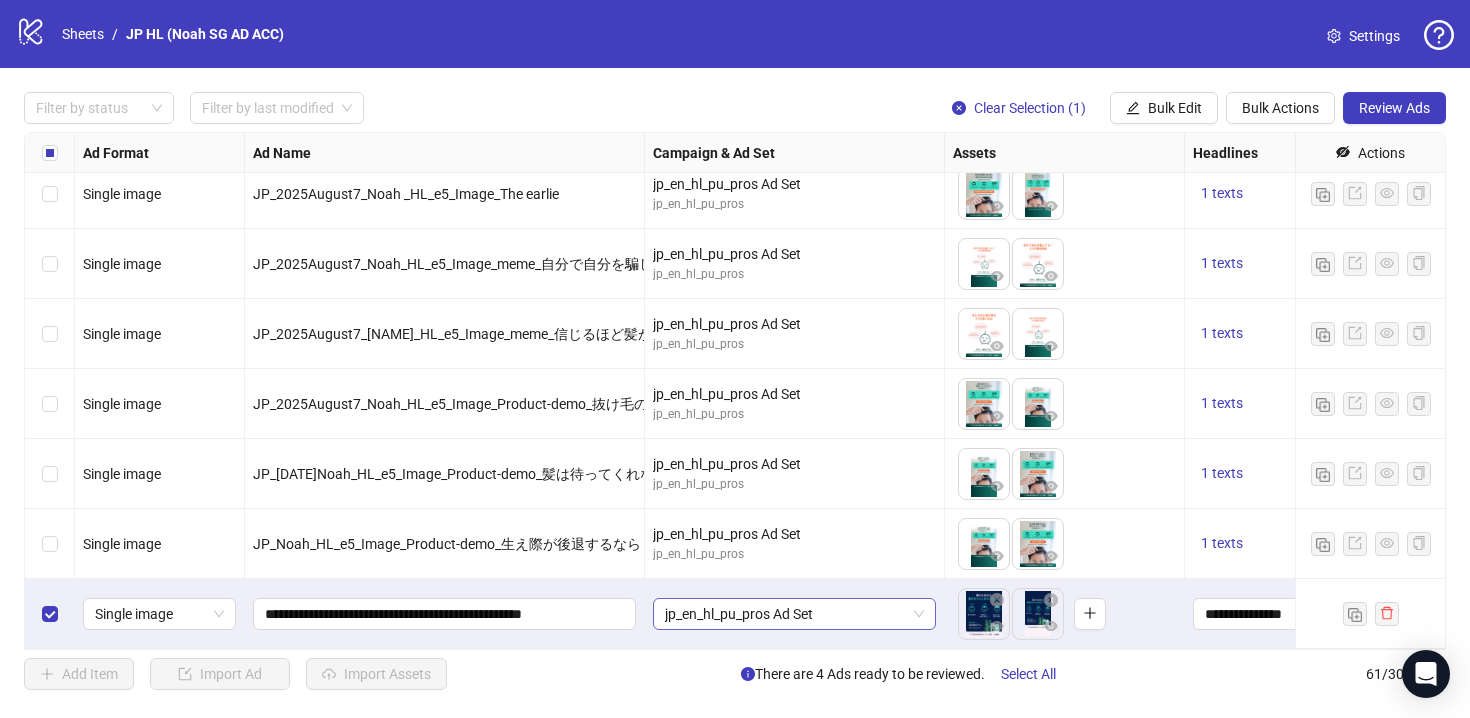 click on "jp_en_hl_pu_pros Ad Set" at bounding box center [794, 614] 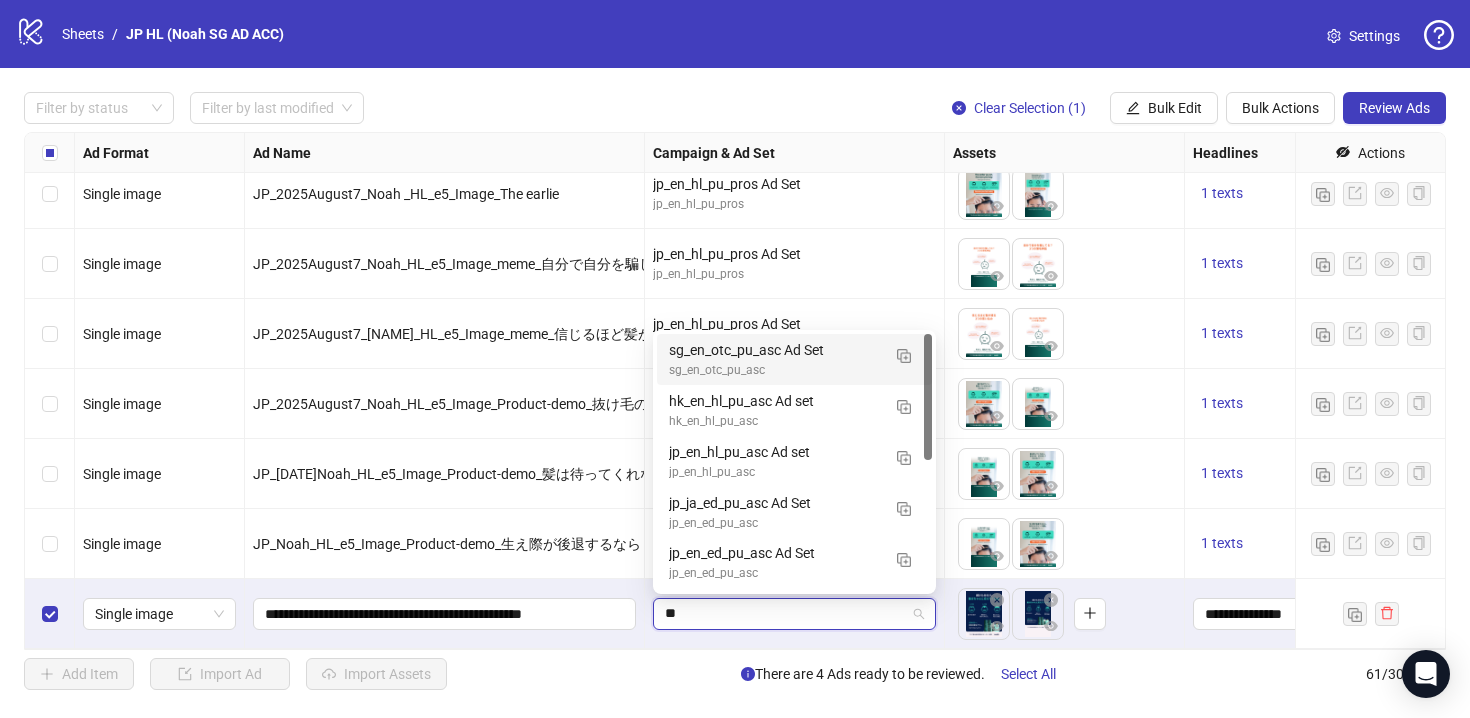 type on "***" 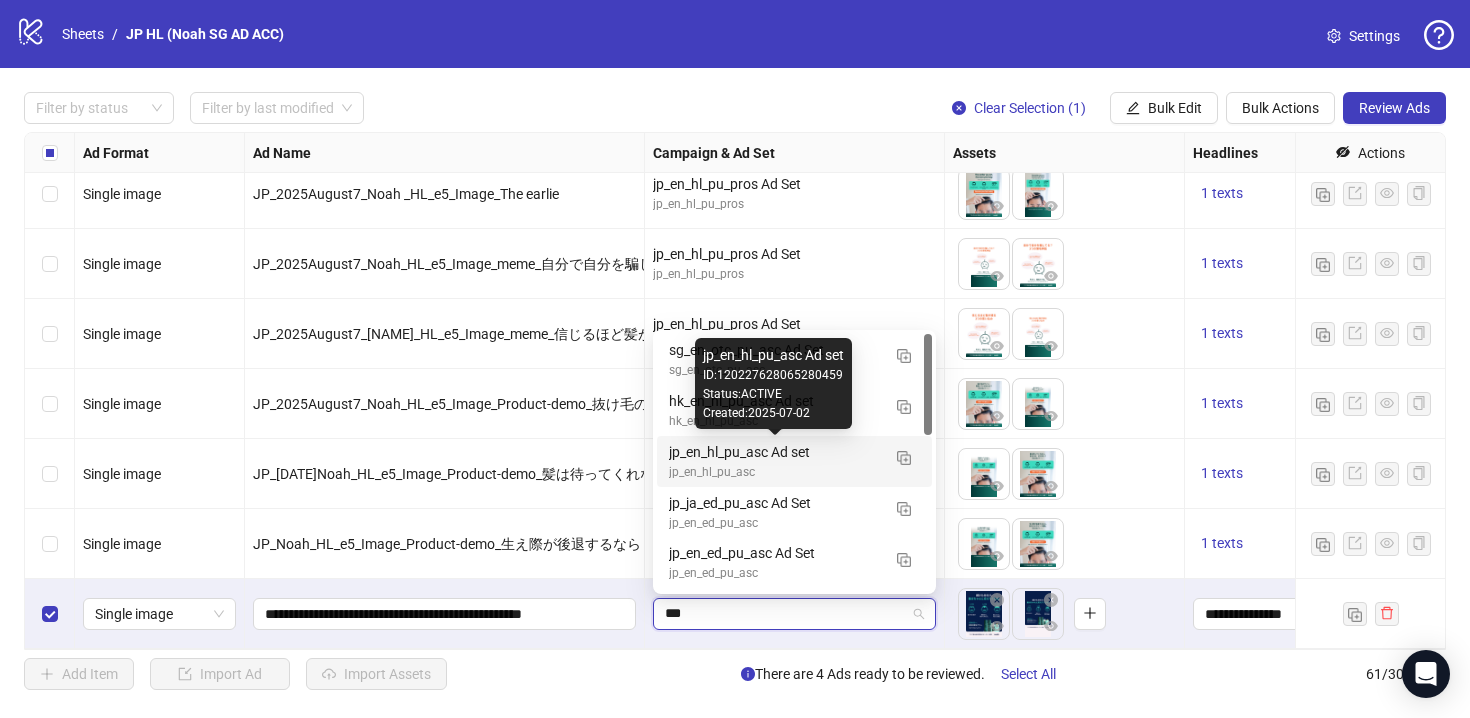 click on "jp_en_hl_pu_asc Ad set" at bounding box center (774, 452) 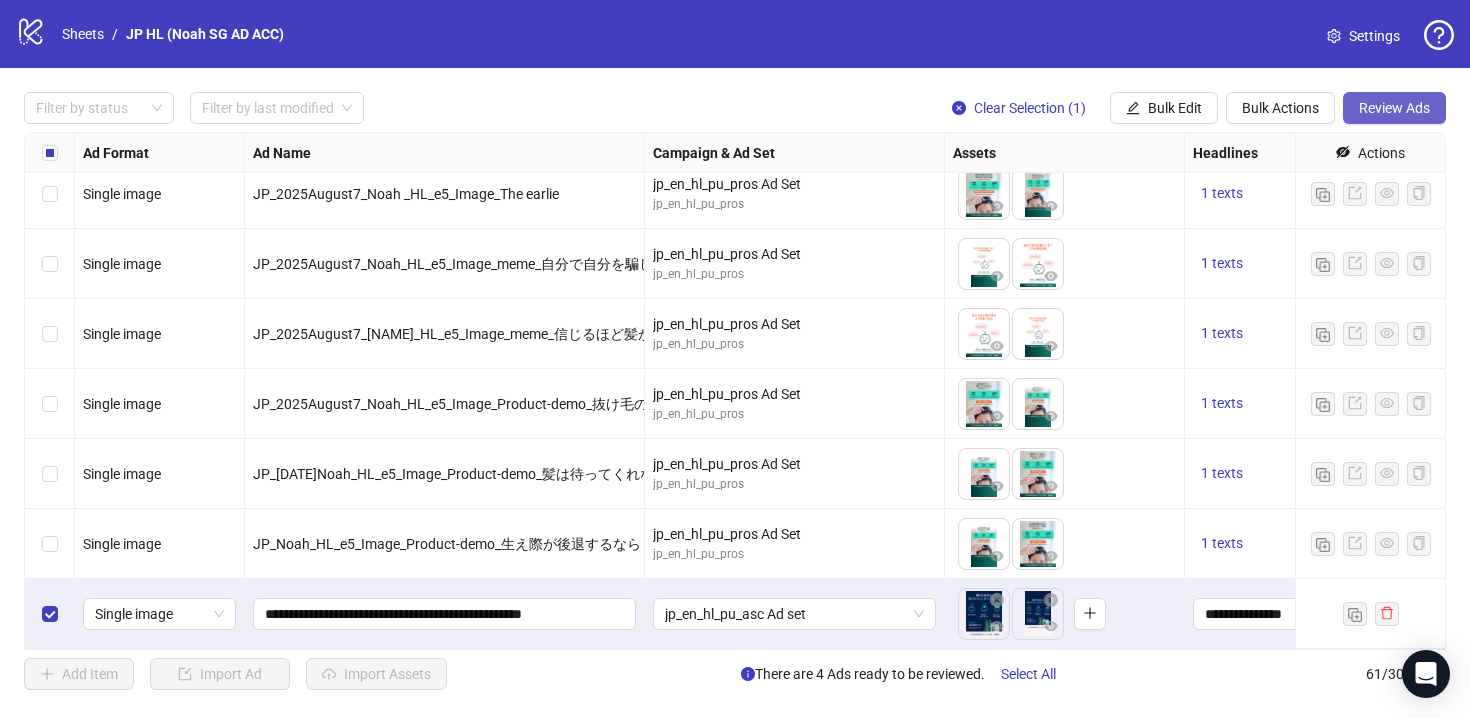 click on "Review Ads" at bounding box center (1394, 108) 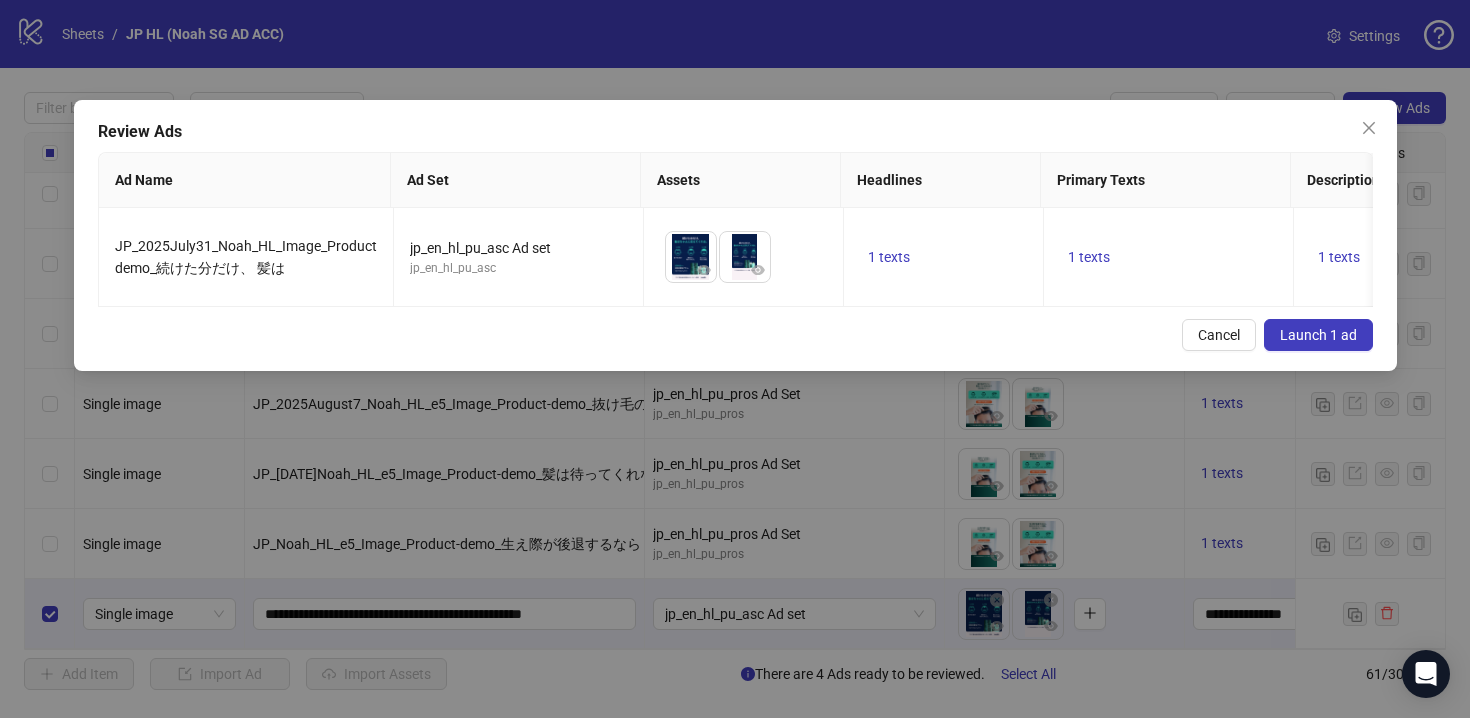 click on "Launch 1 ad" at bounding box center [1318, 335] 